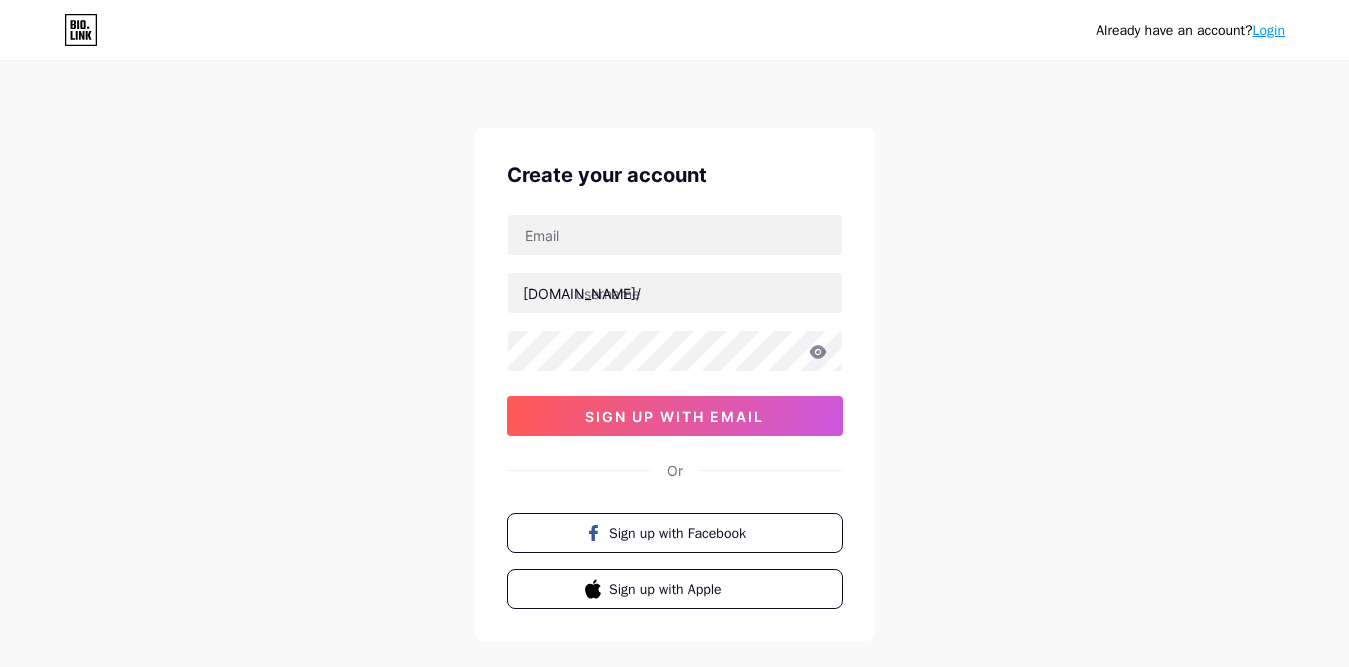 scroll, scrollTop: 0, scrollLeft: 0, axis: both 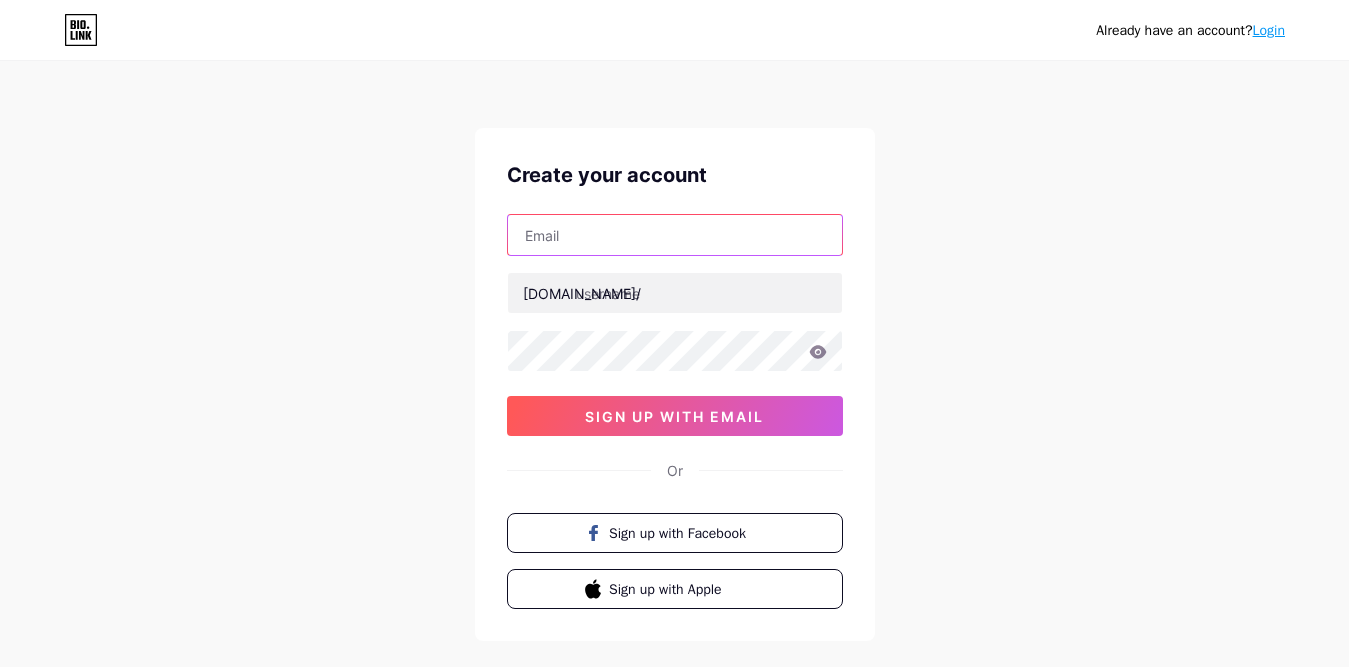 click at bounding box center (675, 235) 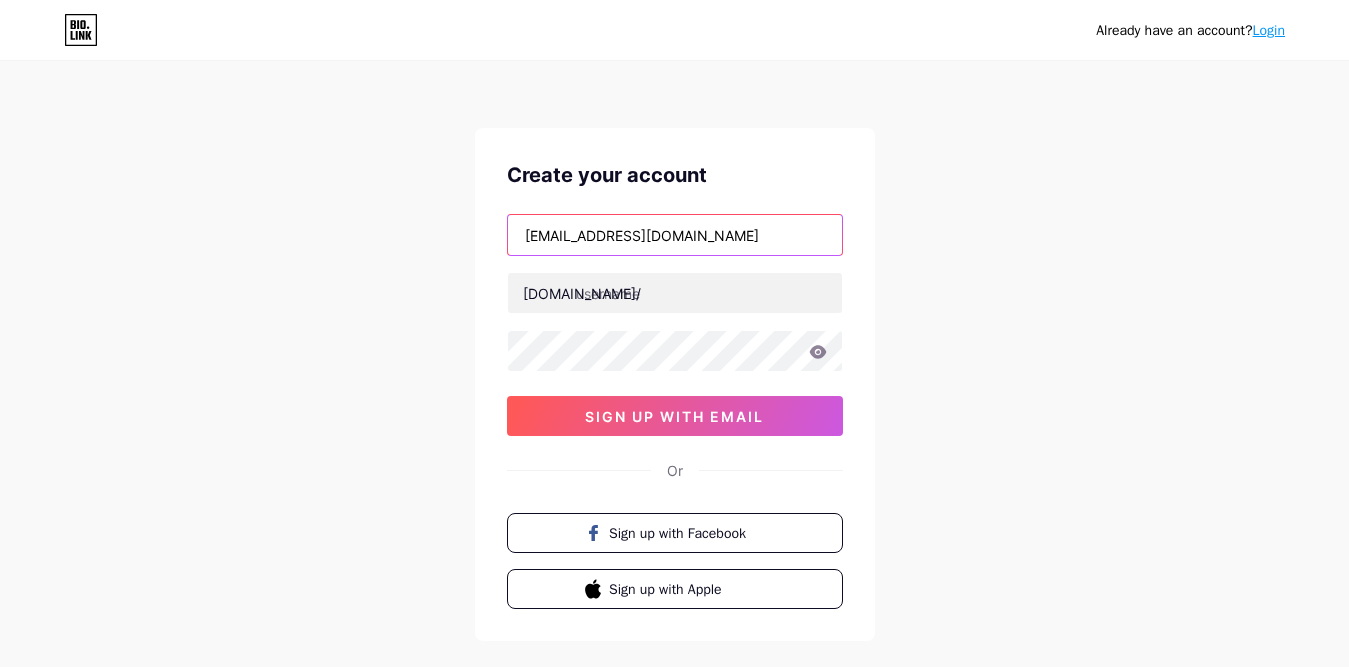 type on "[EMAIL_ADDRESS][DOMAIN_NAME]" 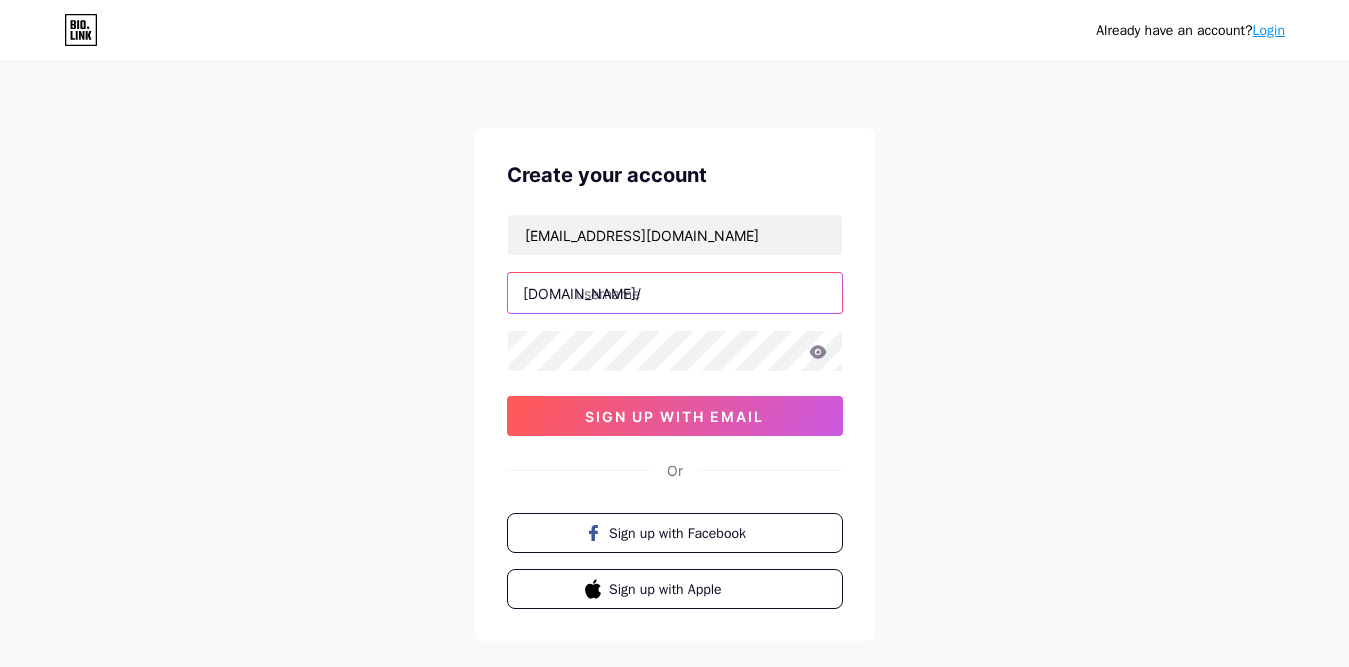 click at bounding box center [675, 293] 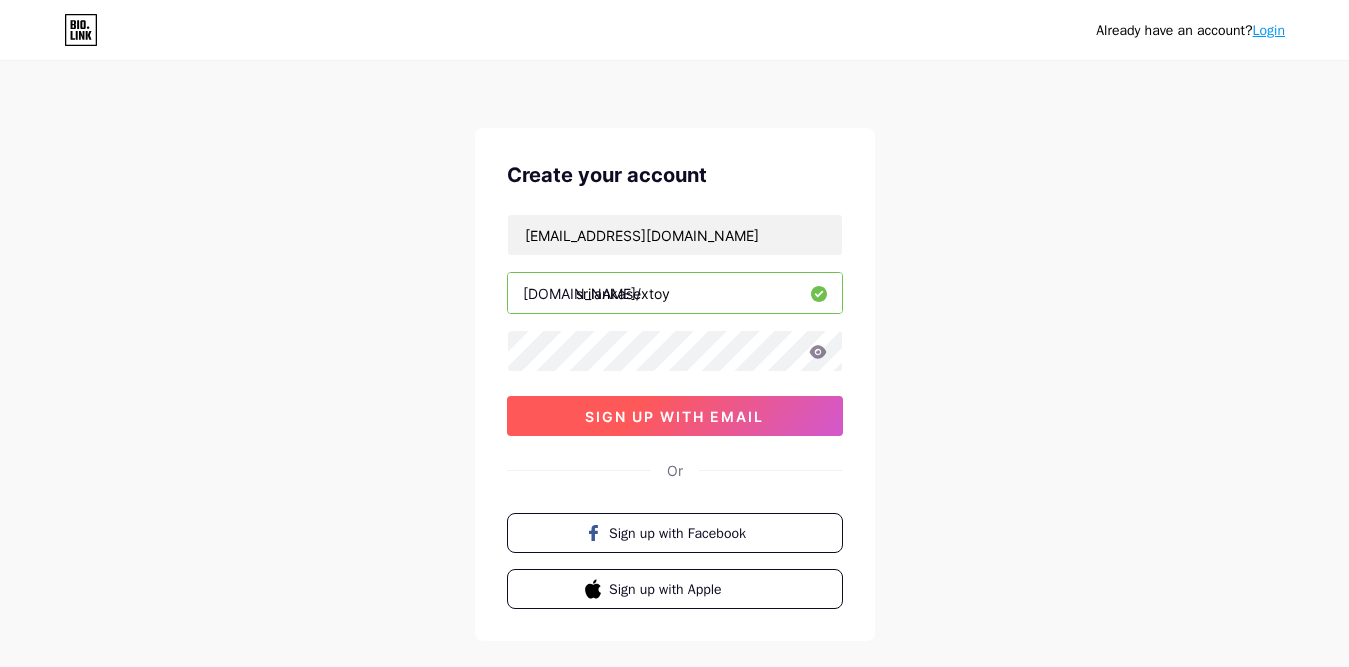 type on "srilankasextoy" 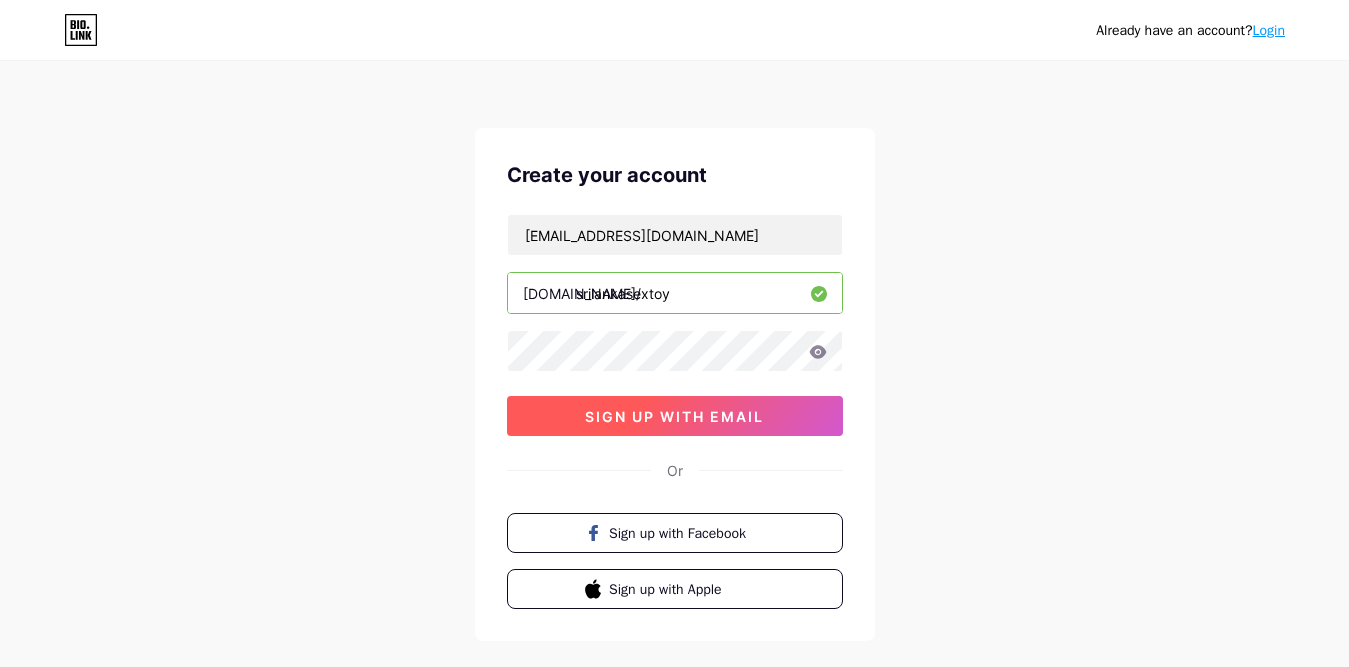 click on "sign up with email" at bounding box center (674, 416) 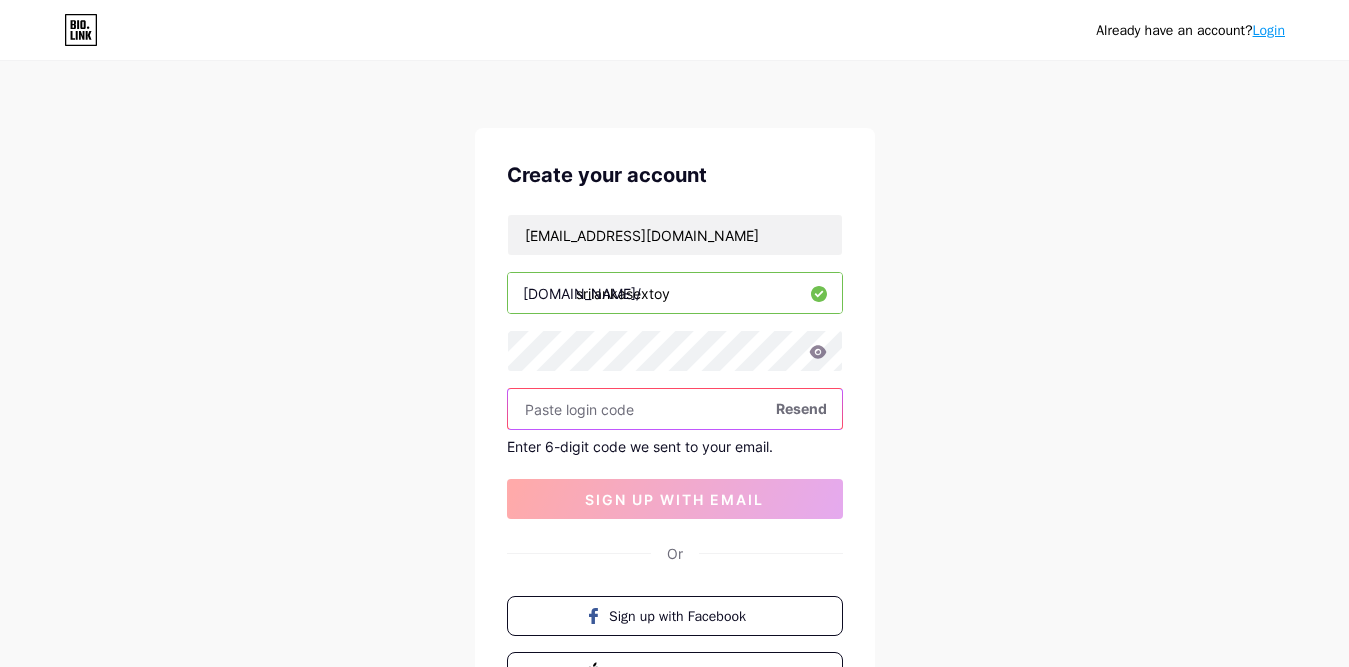 click at bounding box center (675, 409) 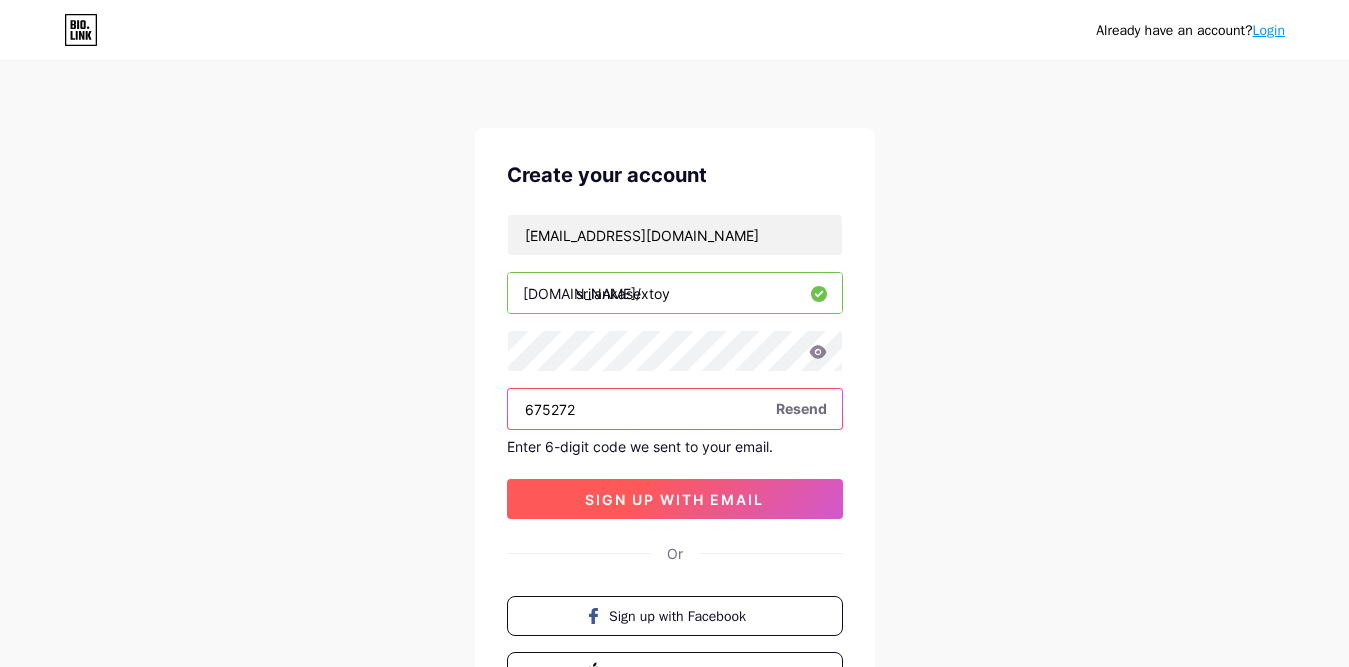 type on "675272" 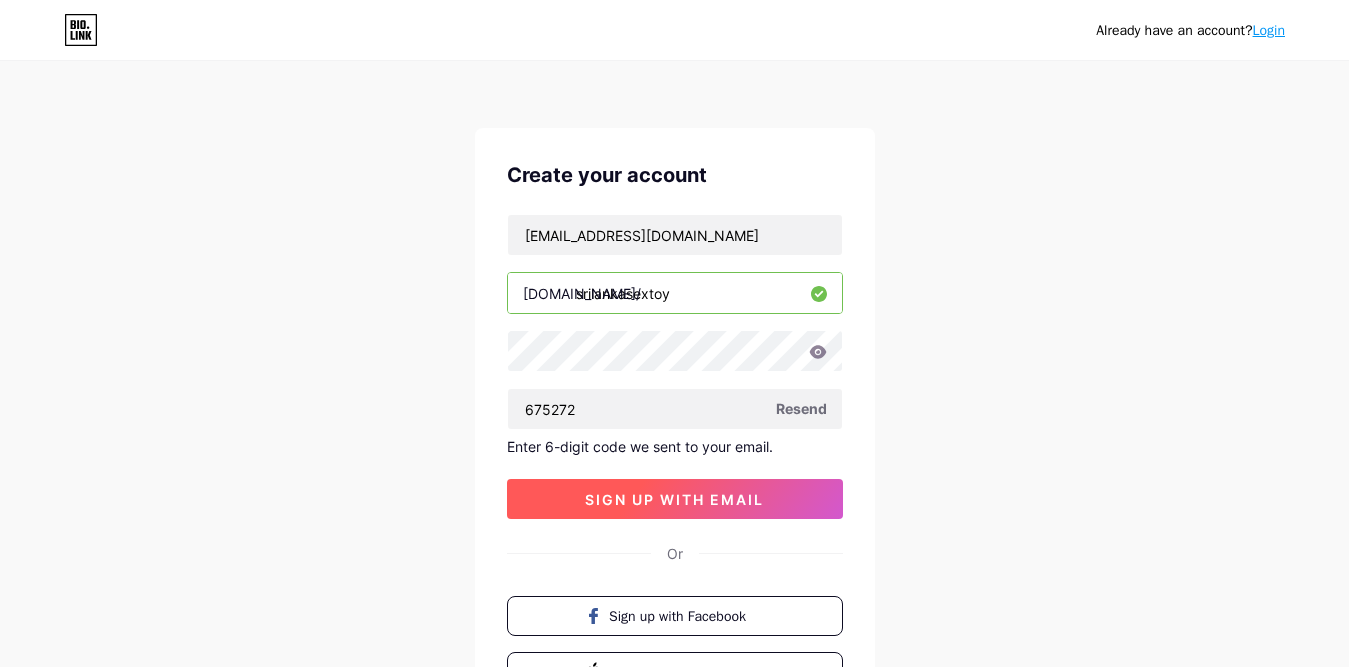 click on "sign up with email" at bounding box center (674, 499) 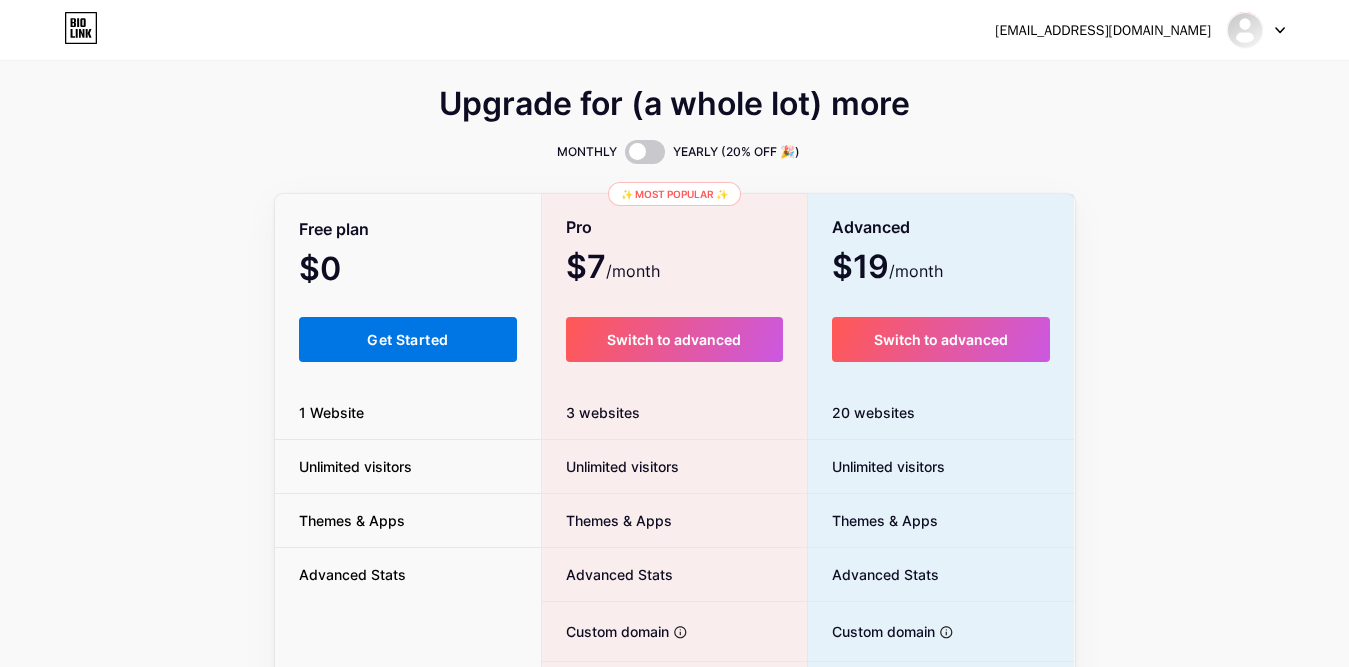click on "Get Started" at bounding box center (408, 339) 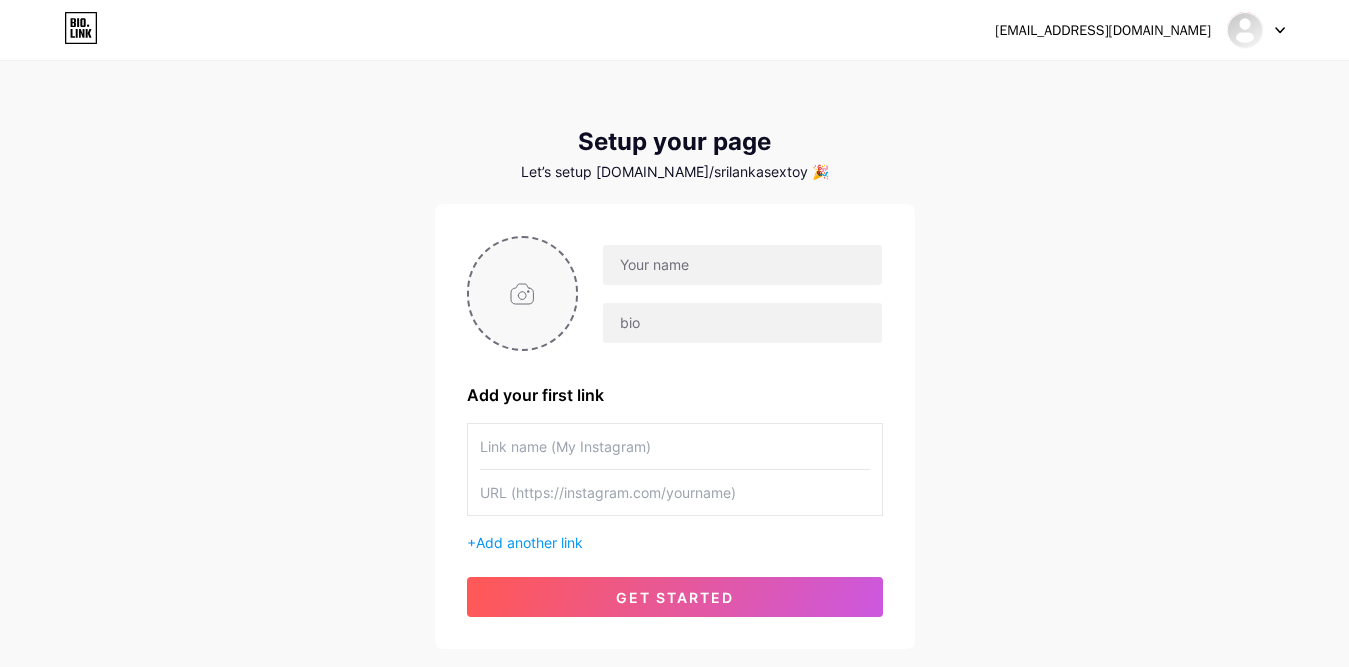 click at bounding box center [523, 293] 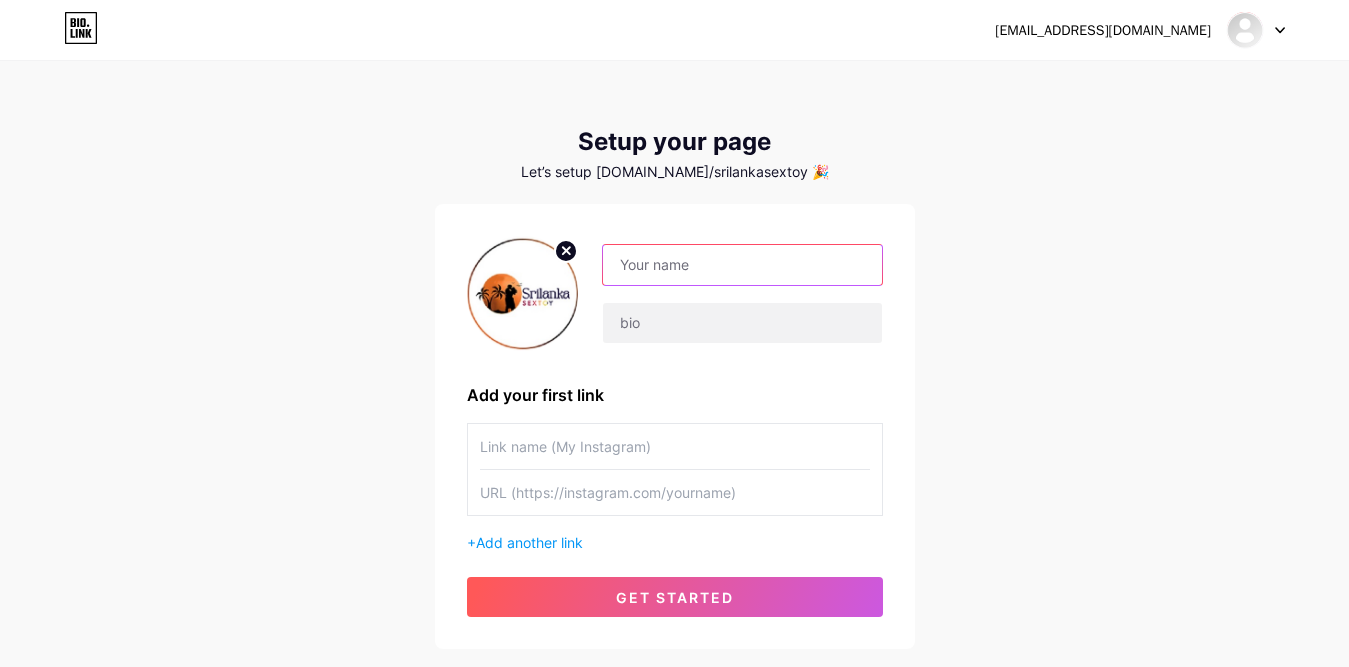 click at bounding box center (742, 265) 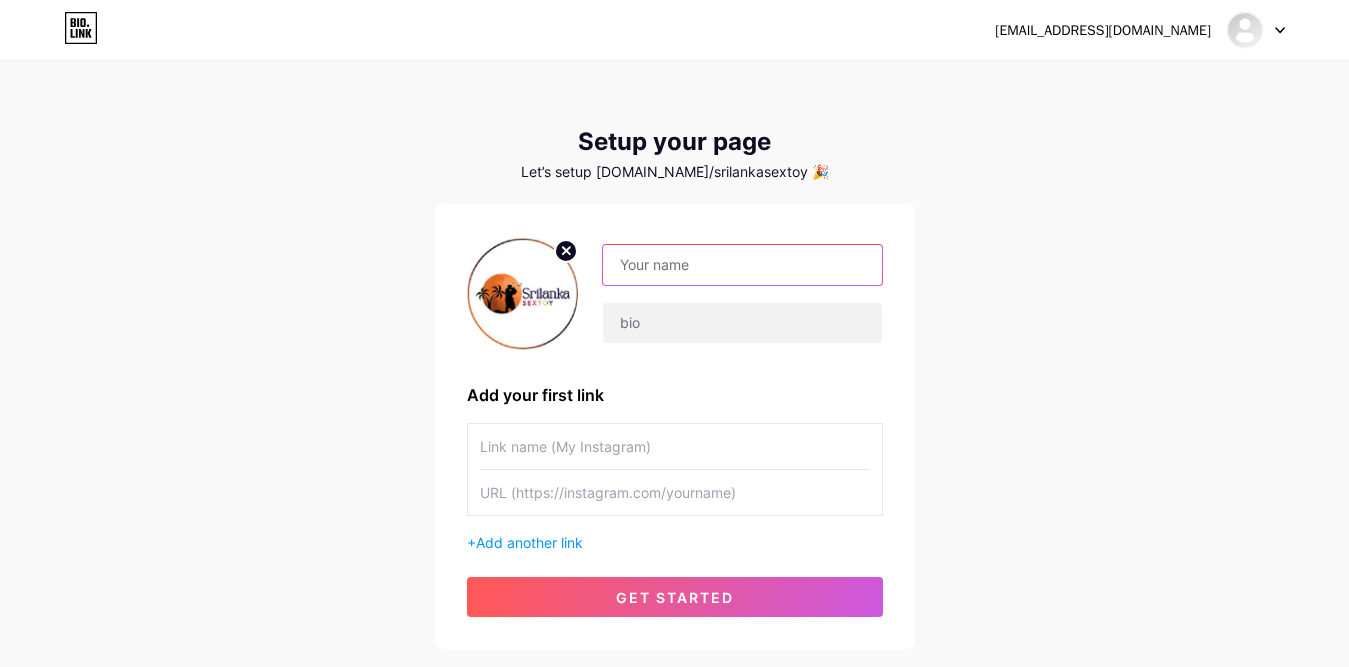 paste on "[DOMAIN_NAME] – Best Affordable Sex Toys Store in [GEOGRAPHIC_DATA]" 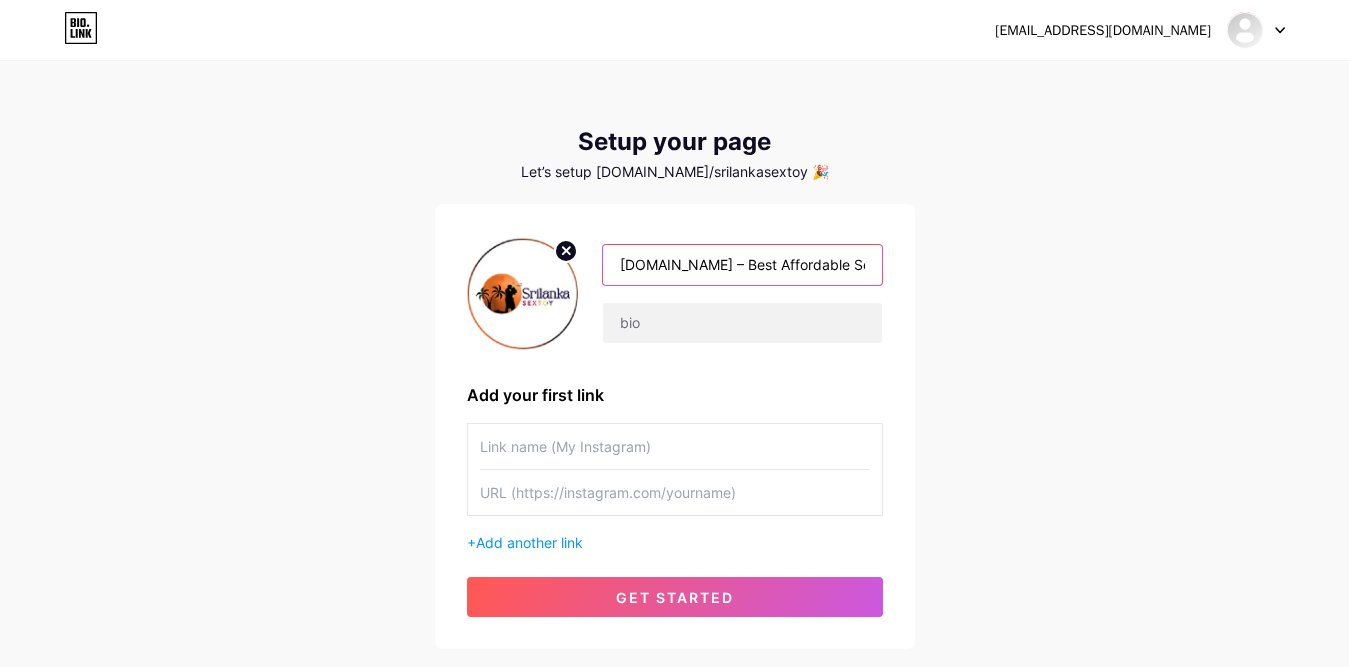 scroll, scrollTop: 0, scrollLeft: 191, axis: horizontal 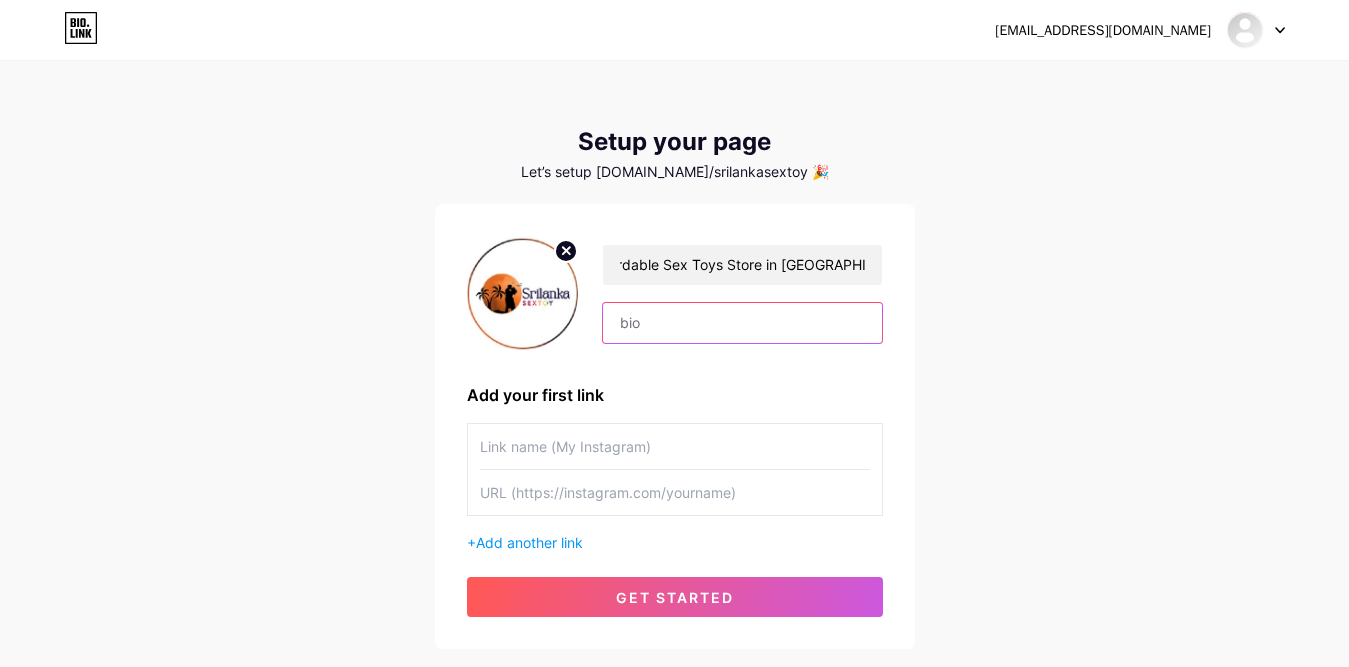 click at bounding box center [742, 323] 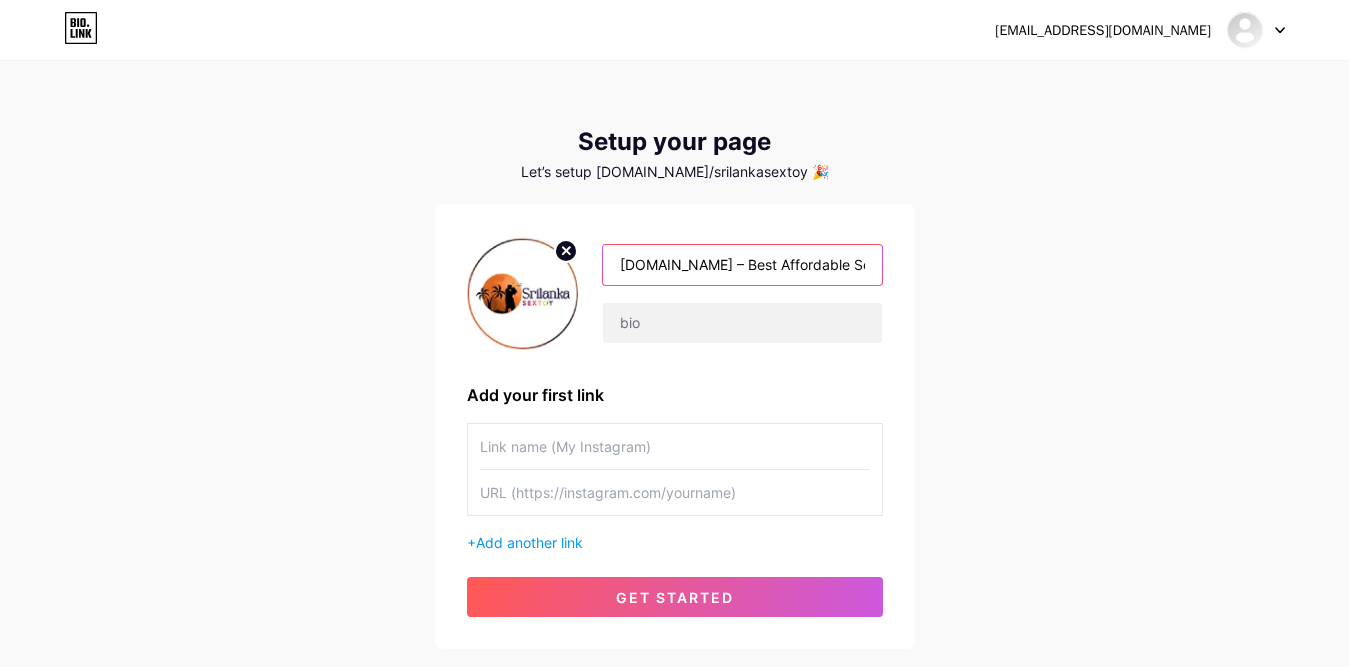 click on "[DOMAIN_NAME] – Best Affordable Sex Toys Store in [GEOGRAPHIC_DATA]" at bounding box center (742, 265) 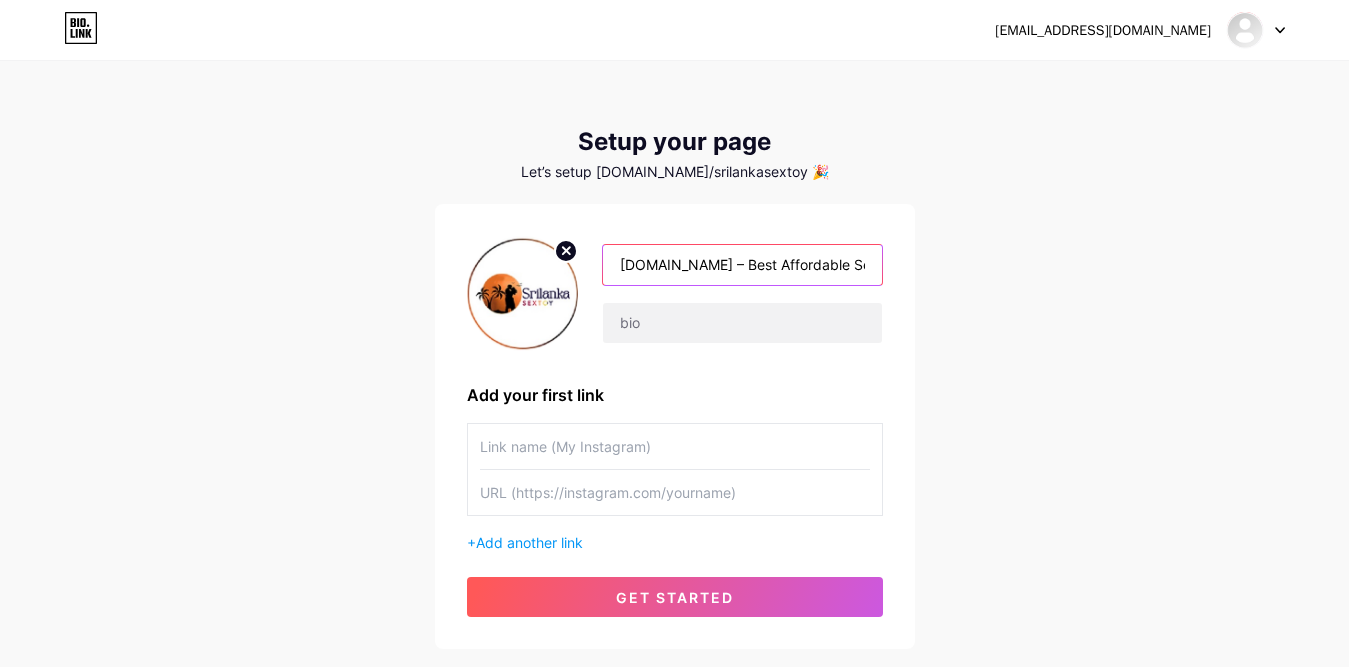 paste on "lankas" 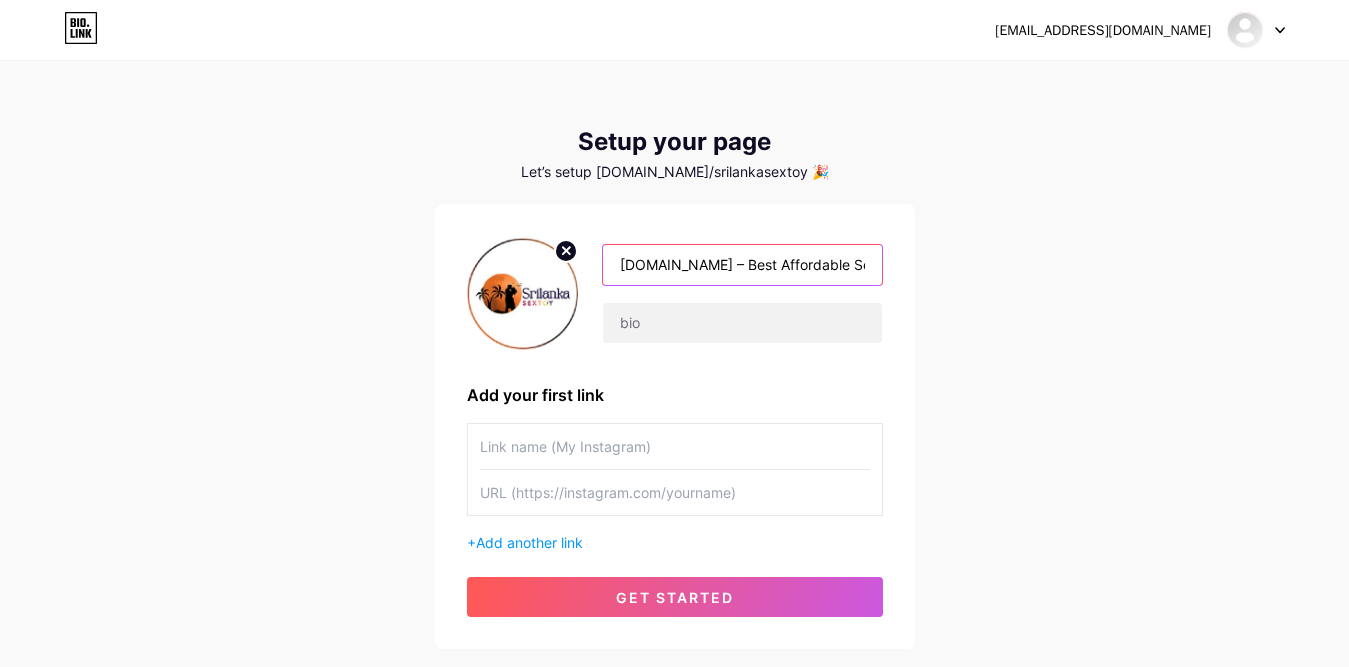 scroll, scrollTop: 0, scrollLeft: 185, axis: horizontal 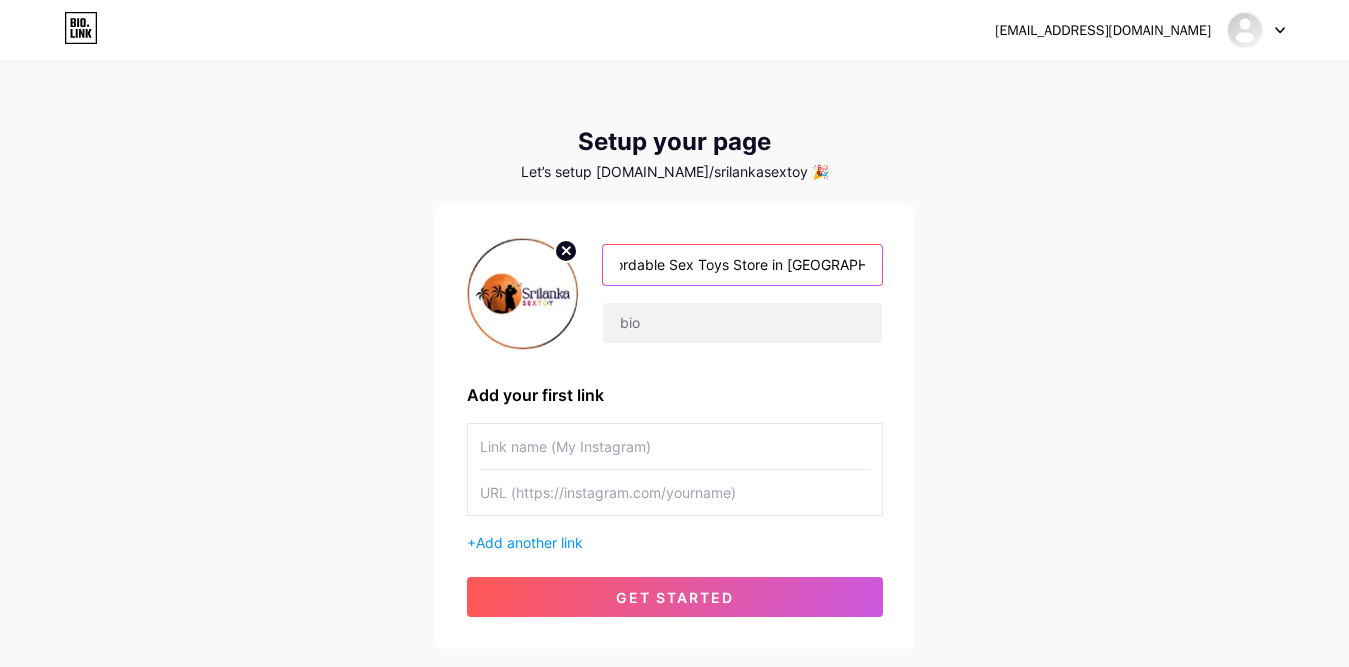 type on "[DOMAIN_NAME] – Best Affordable Sex Toys Store in [GEOGRAPHIC_DATA]" 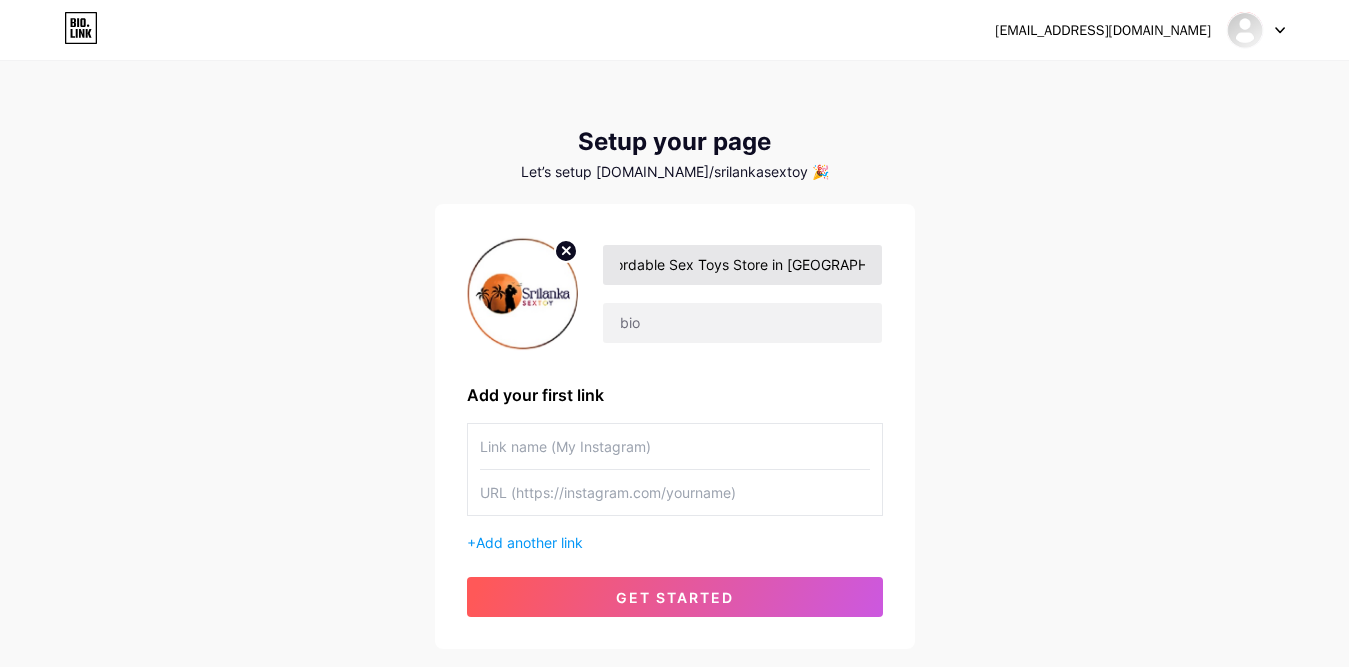 scroll, scrollTop: 0, scrollLeft: 0, axis: both 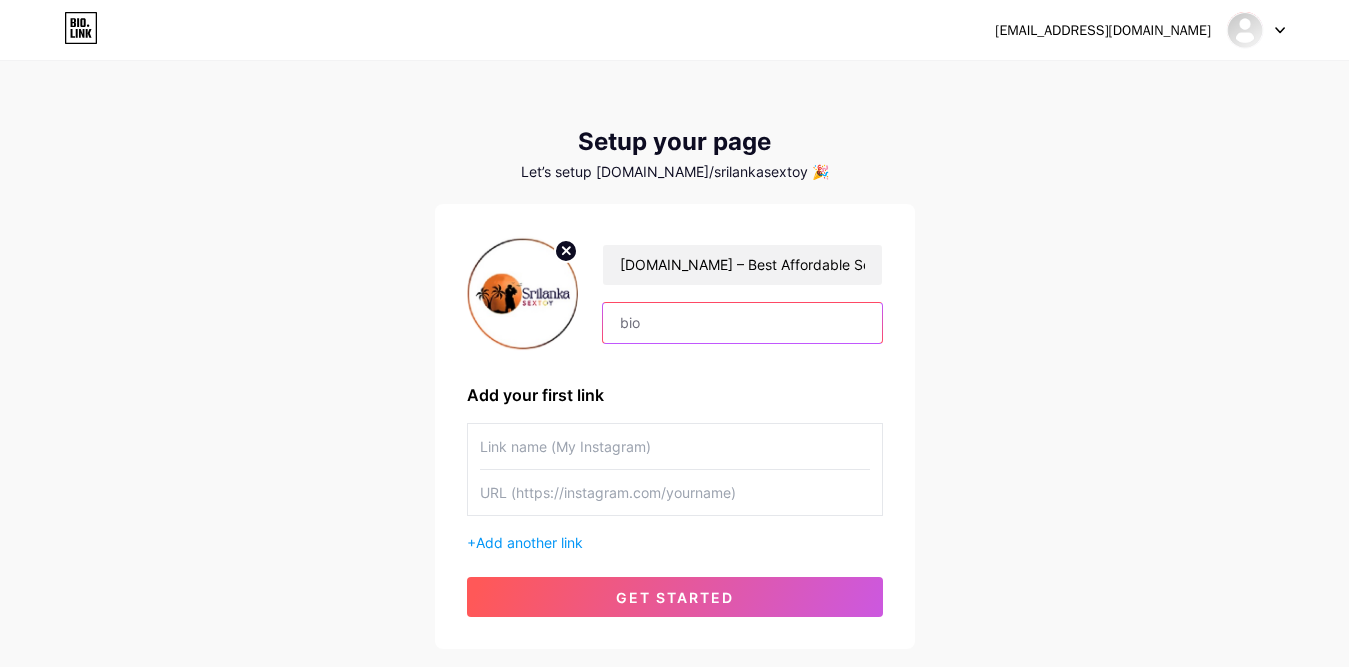 click at bounding box center [742, 323] 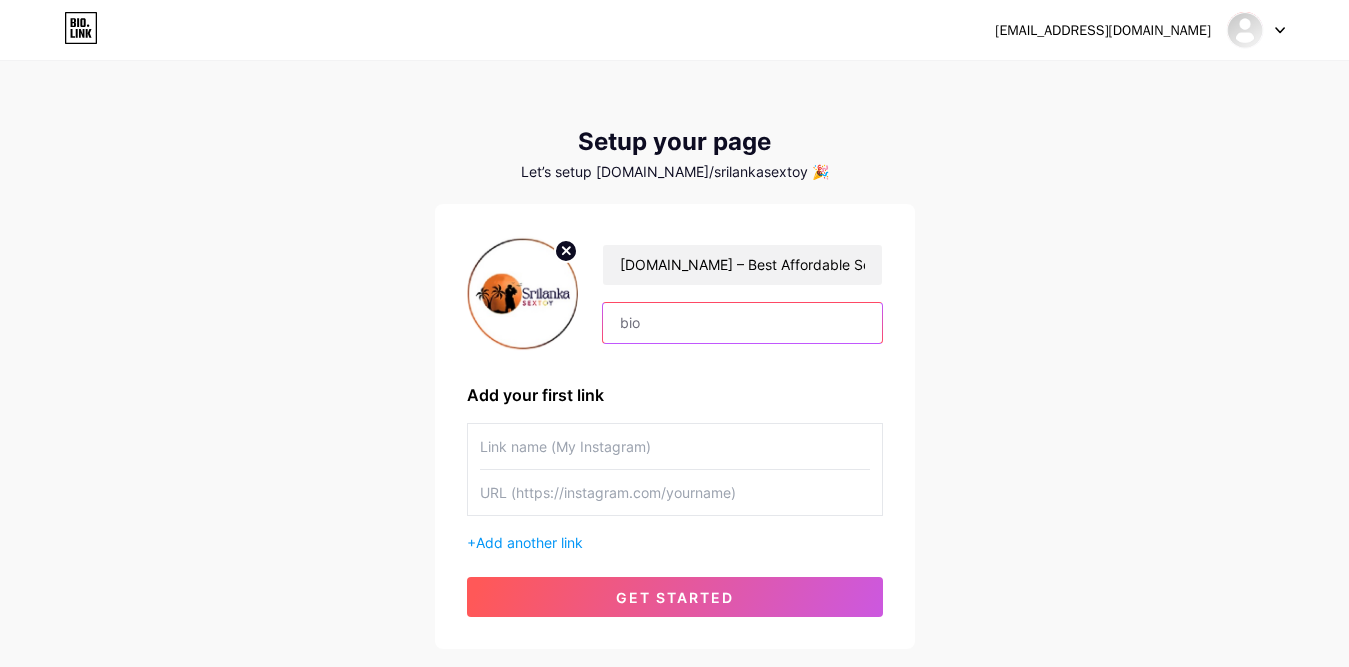 paste on "[DOMAIN_NAME] is top online sex toys store in [GEOGRAPHIC_DATA] offering a wide range of adult toys for men, women, and couples. Enjoy quality products at pocket-friendly prices with discreet service. Contact via WhatsApp: [PHONE_NUMBER] for easy ordering and privacy." 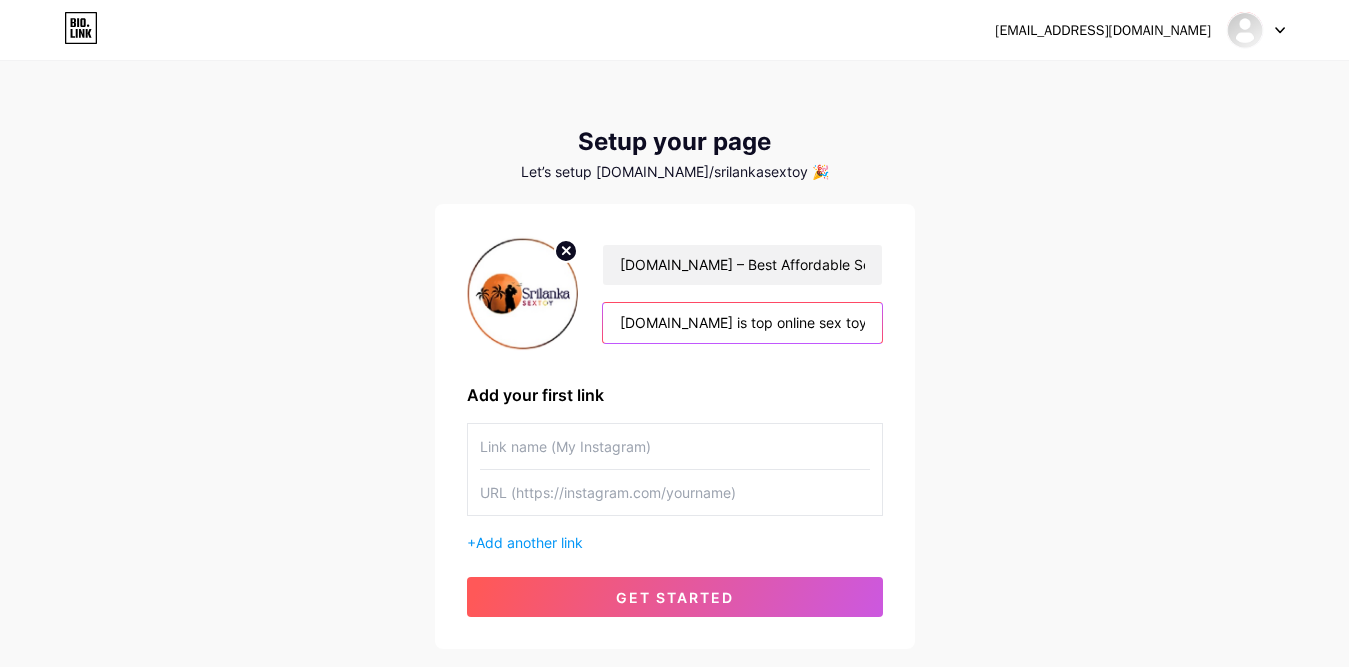 scroll, scrollTop: 0, scrollLeft: 1491, axis: horizontal 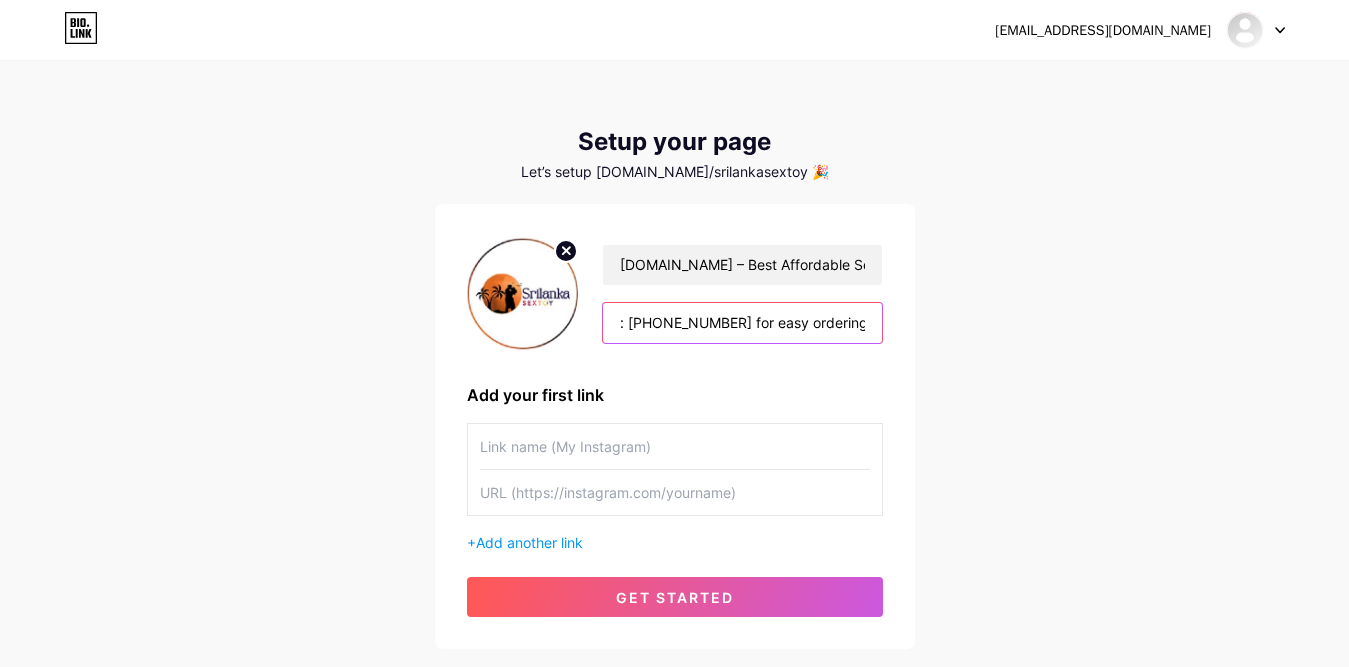 type on "[DOMAIN_NAME] is top online sex toys store in [GEOGRAPHIC_DATA] offering a wide range of adult toys for men, women, and couples. Enjoy quality products at pocket-friendly prices with discreet service. Contact via WhatsApp: [PHONE_NUMBER] for easy ordering and privacy." 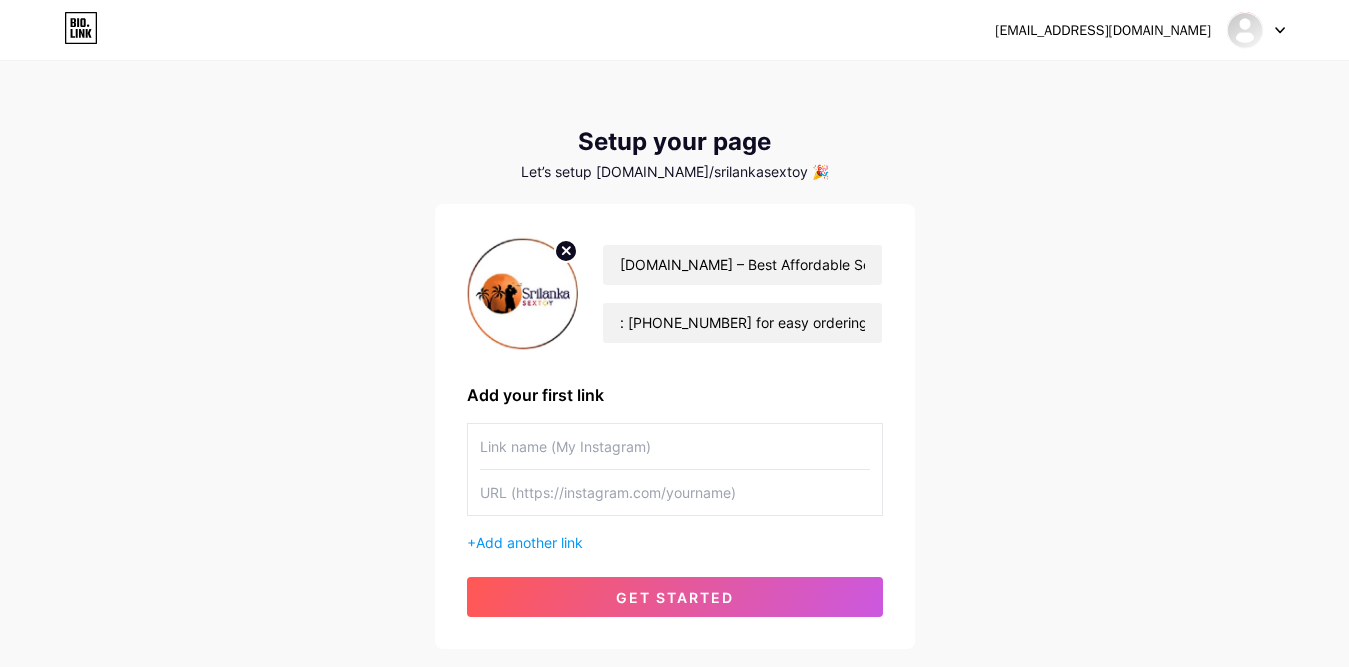 scroll, scrollTop: 0, scrollLeft: 0, axis: both 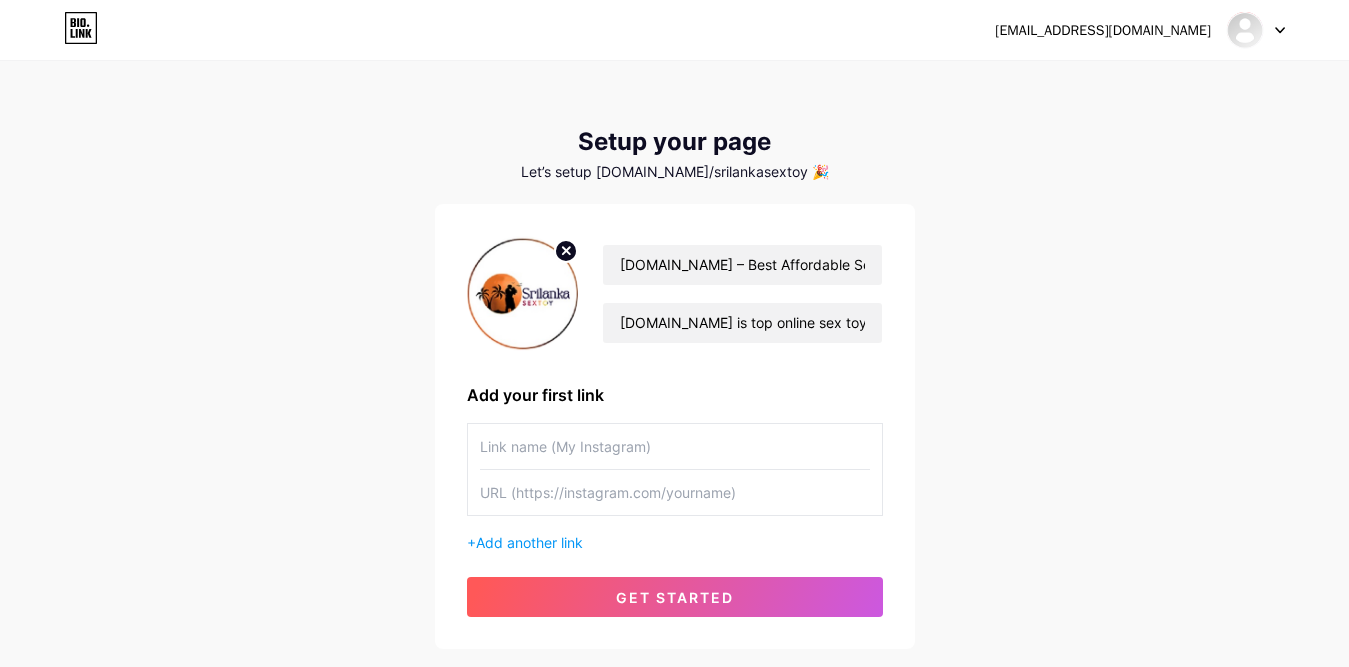 click at bounding box center [675, 446] 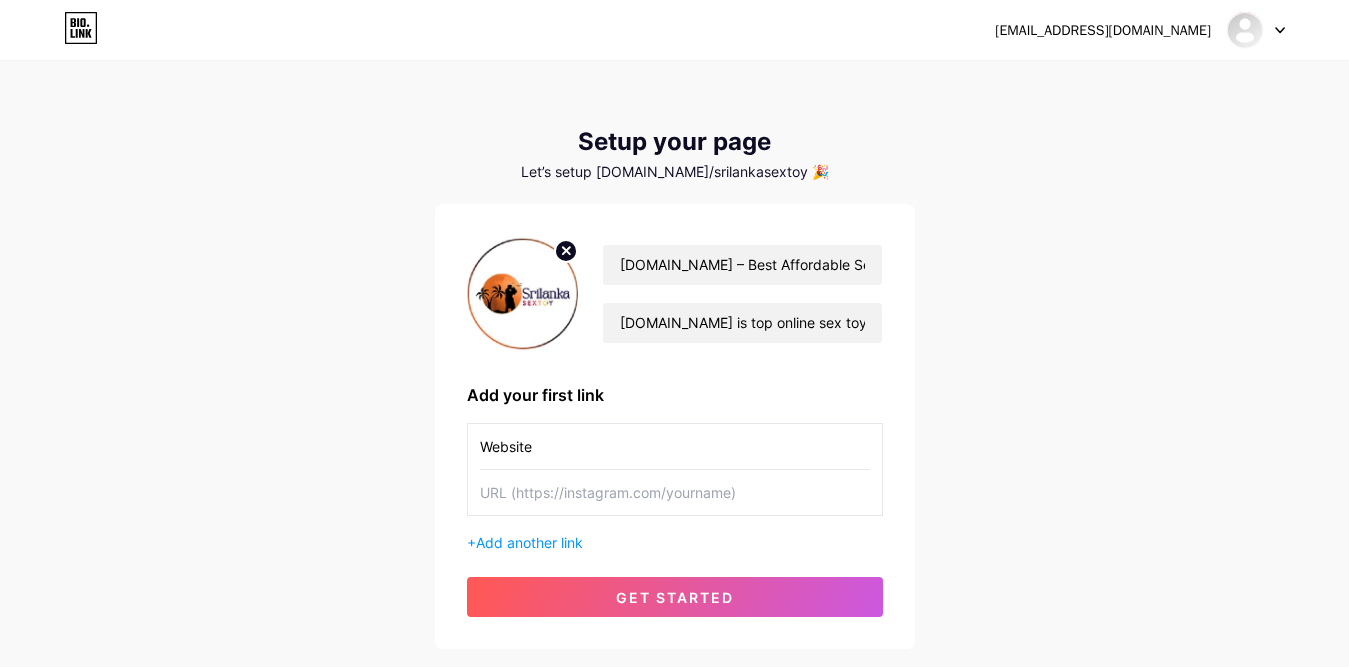 type on "Website" 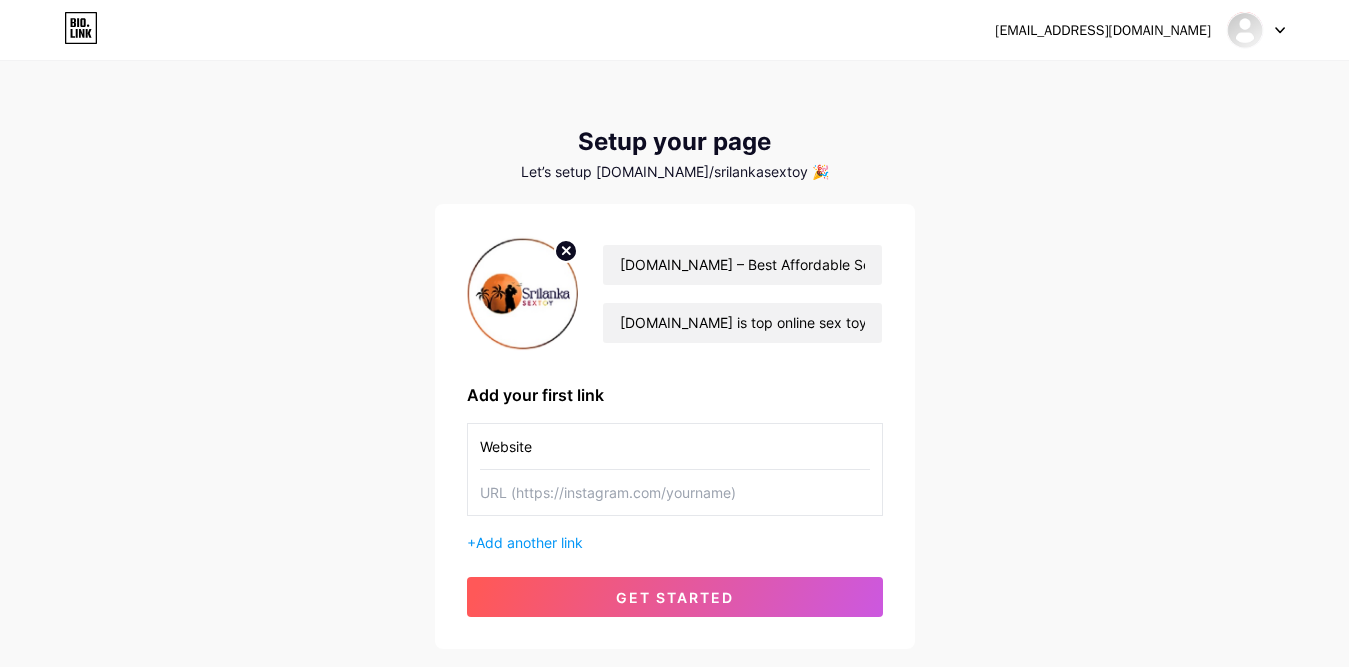 paste on "[URL][DOMAIN_NAME]" 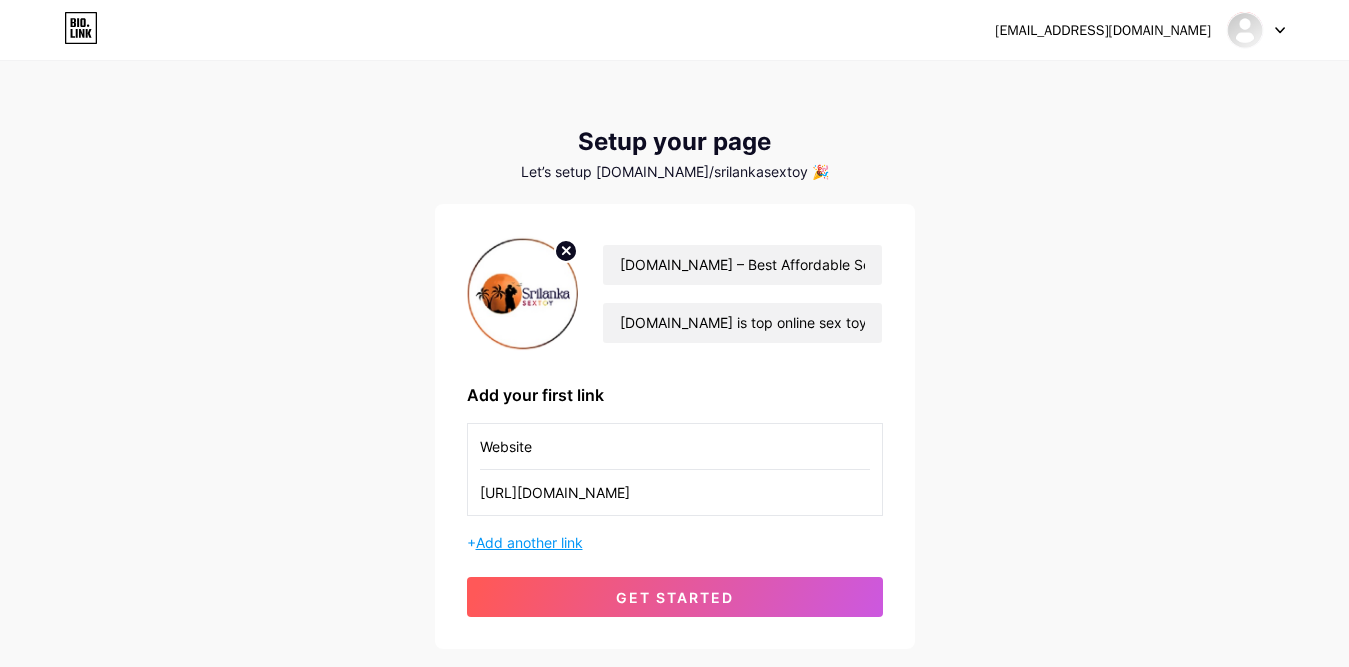 type on "[URL][DOMAIN_NAME]" 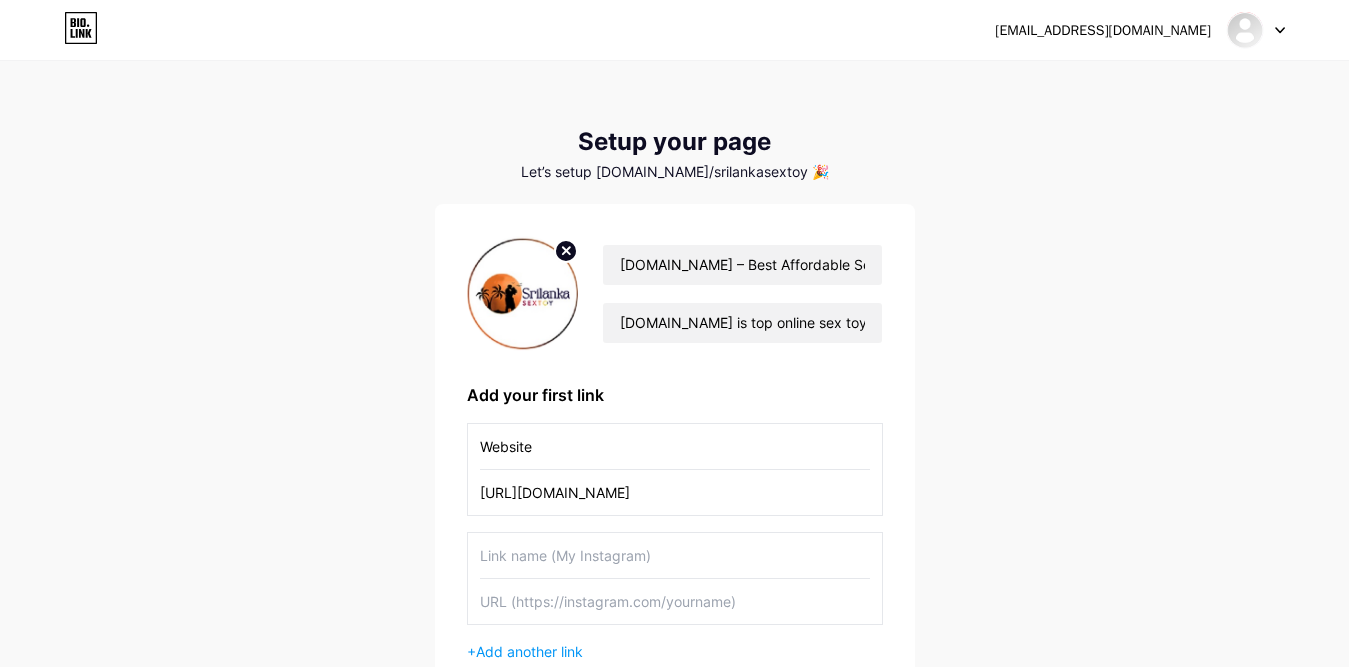 scroll, scrollTop: 100, scrollLeft: 0, axis: vertical 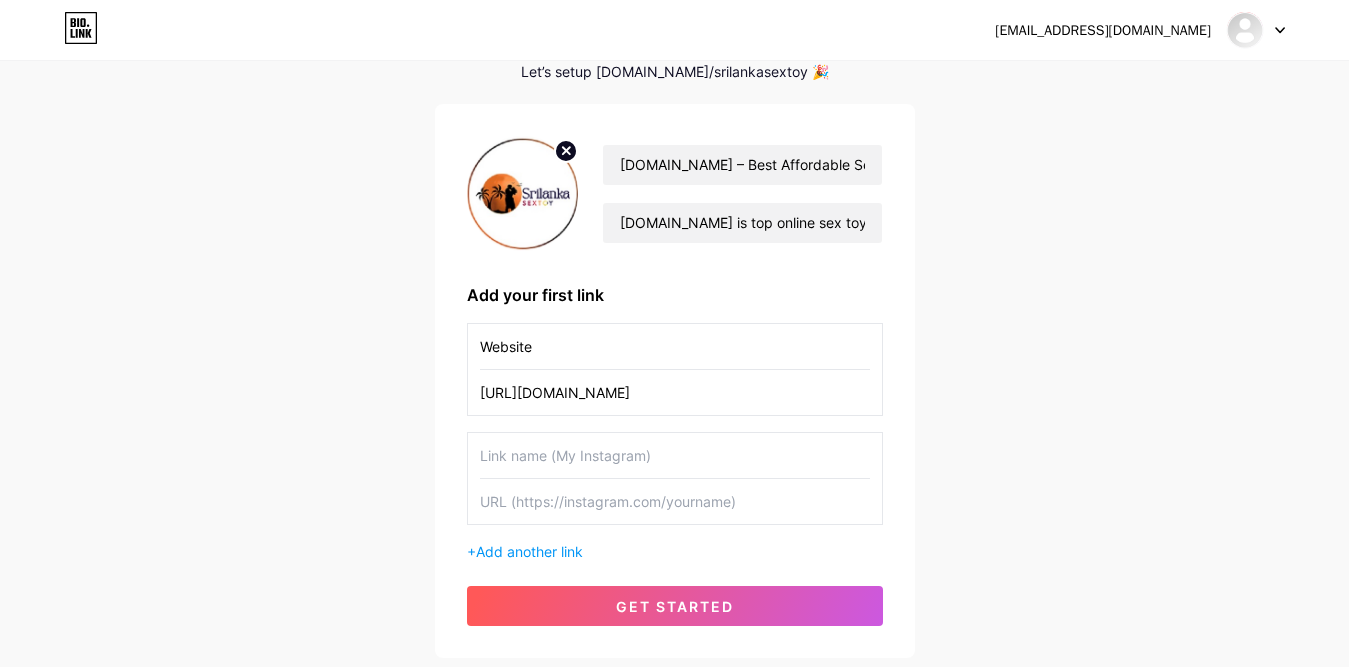 click at bounding box center (675, 455) 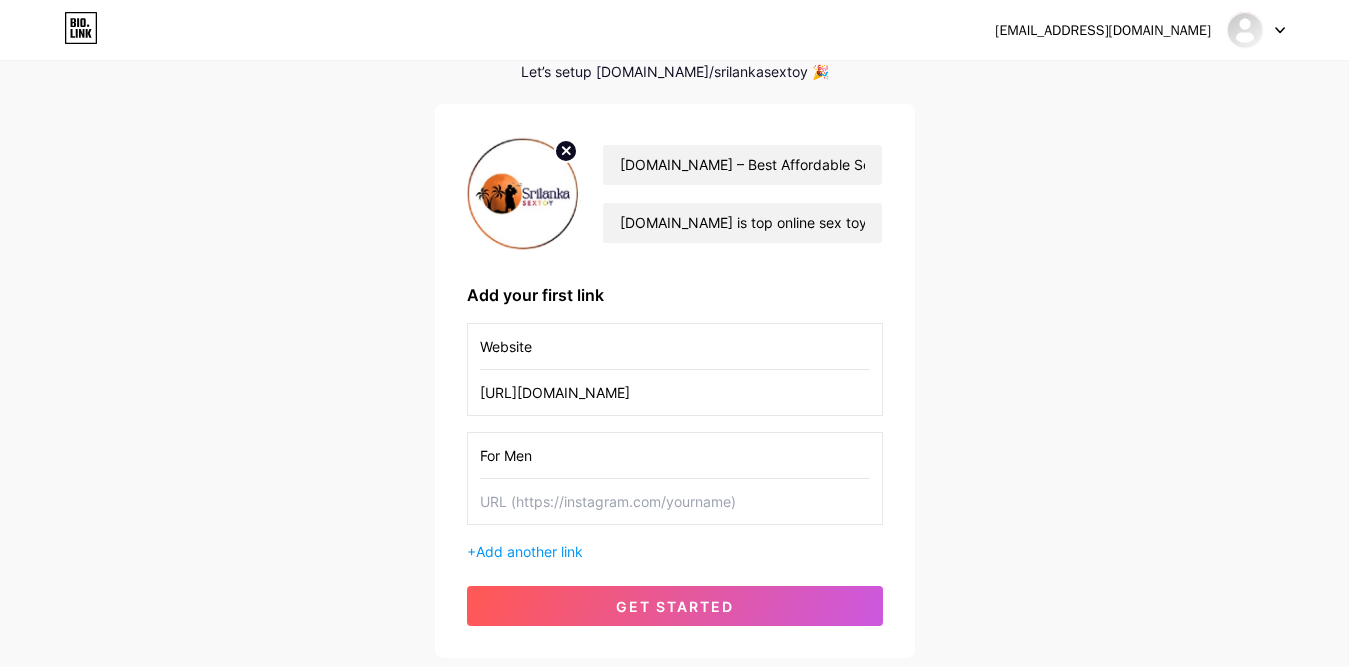 click on "For Men" at bounding box center [675, 455] 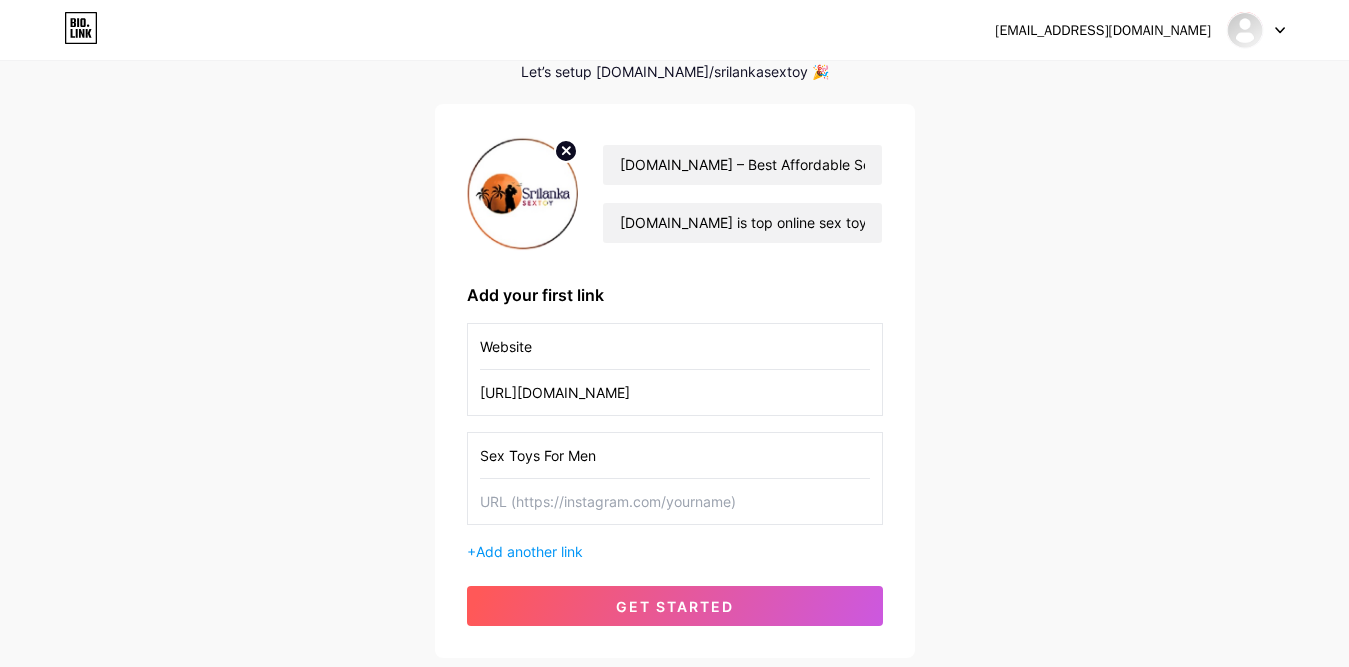type on "Sex Toys For Men" 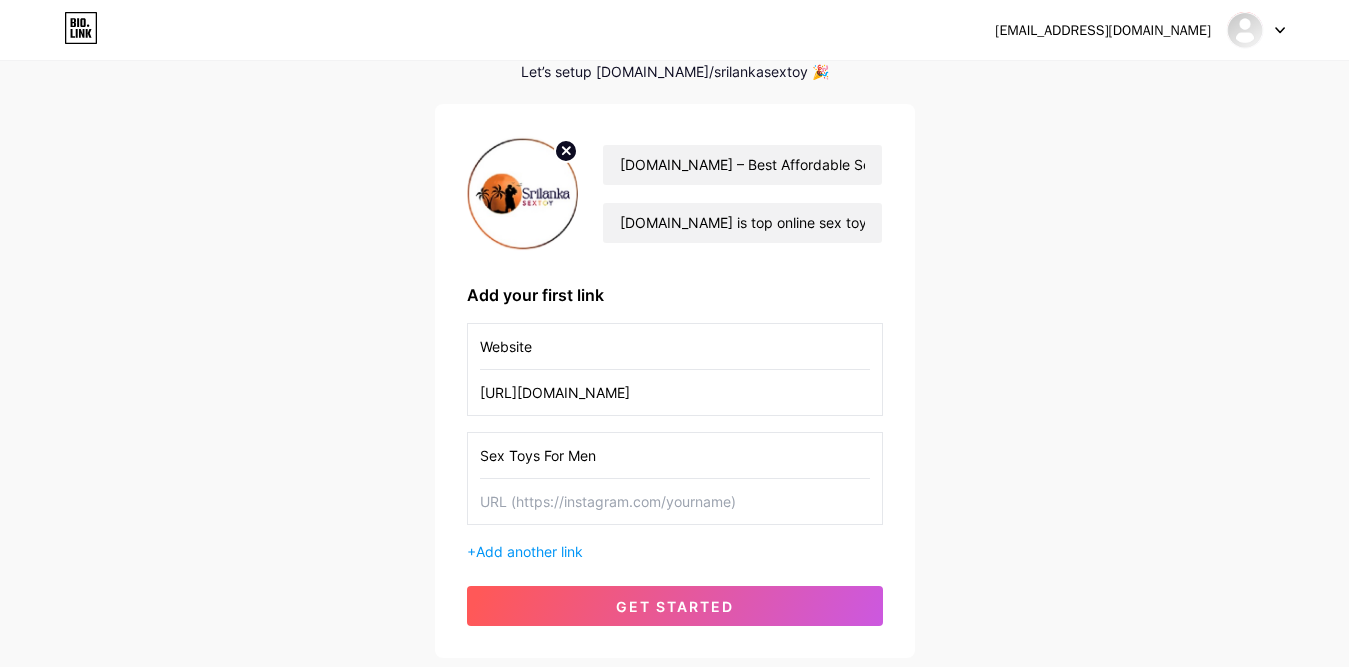 click at bounding box center (675, 501) 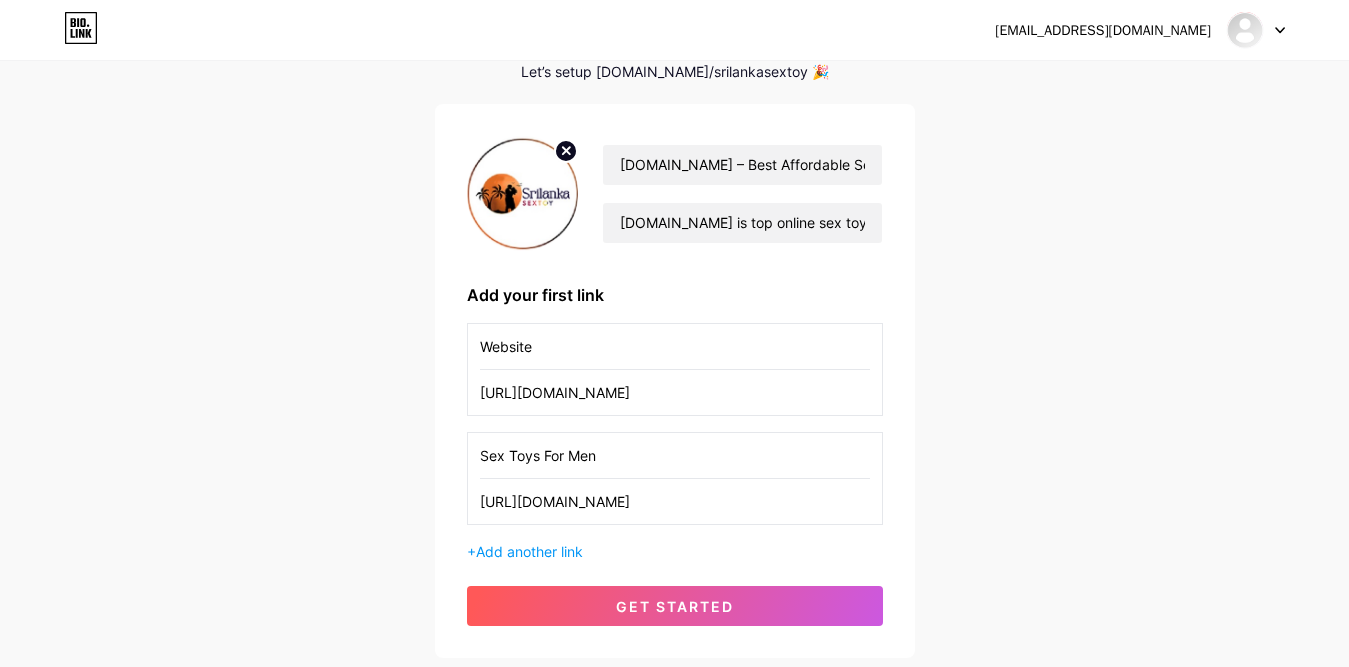 type on "[URL][DOMAIN_NAME]" 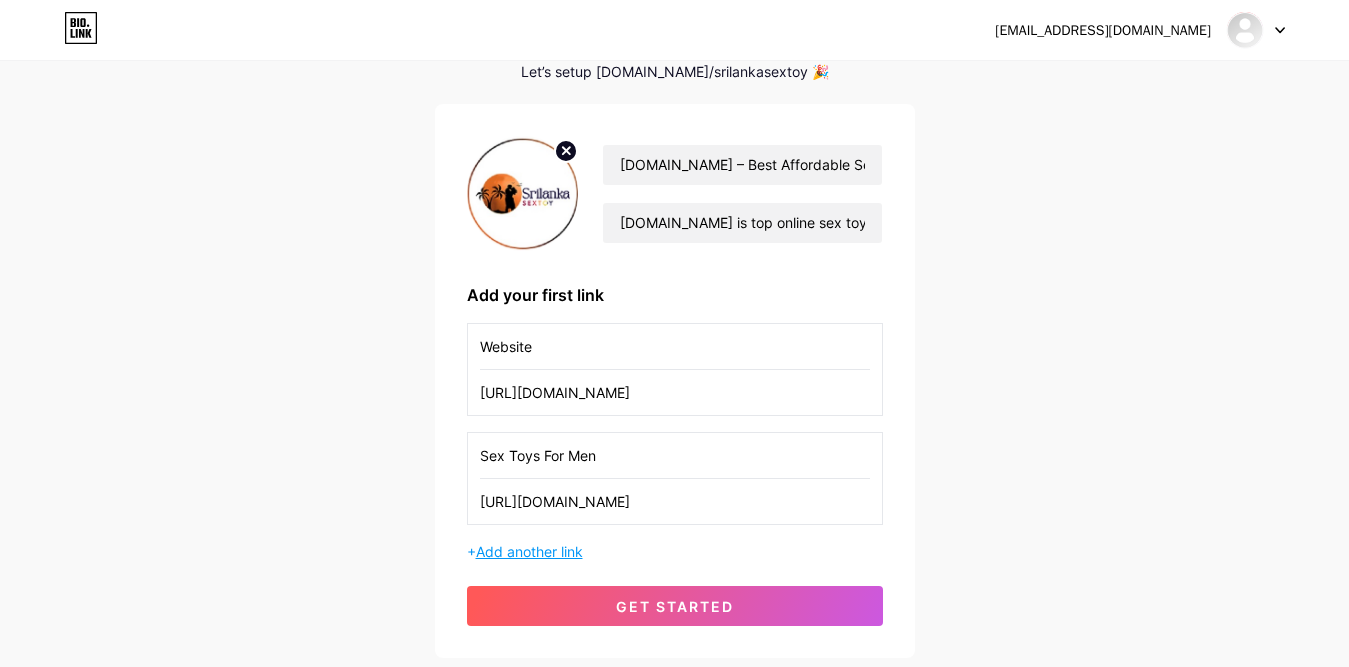 click on "Add another link" at bounding box center (529, 551) 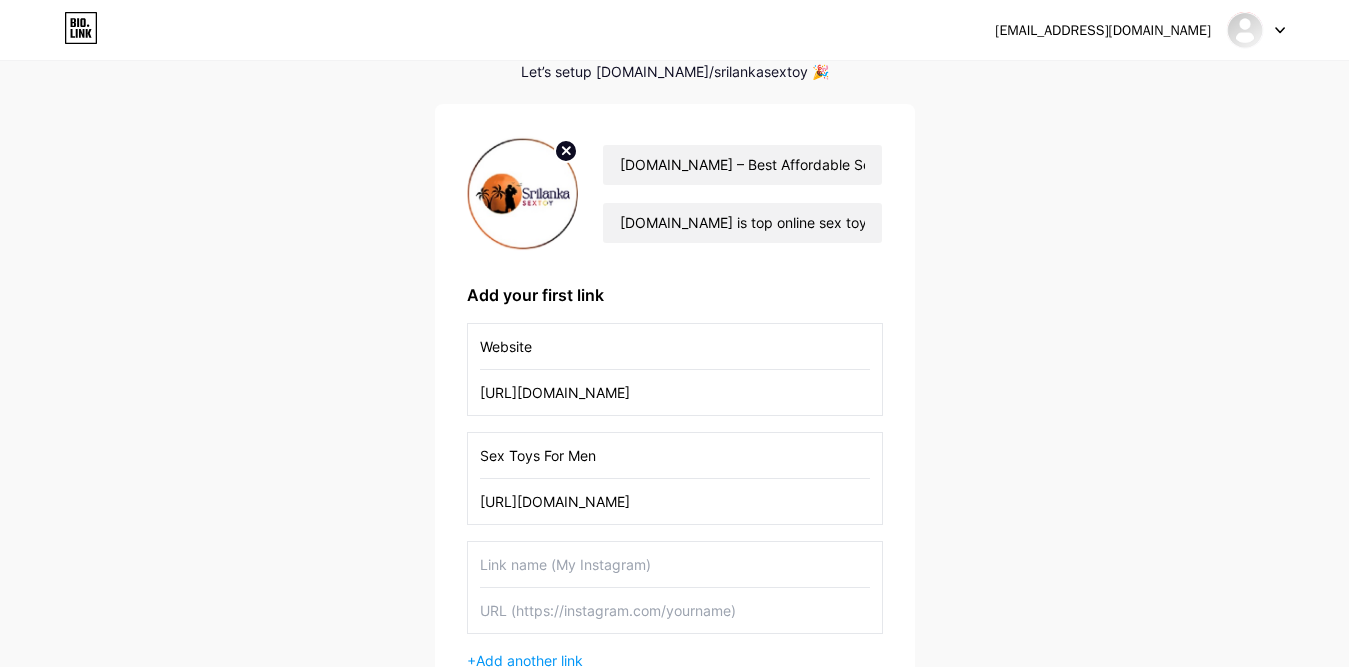 click at bounding box center [675, 564] 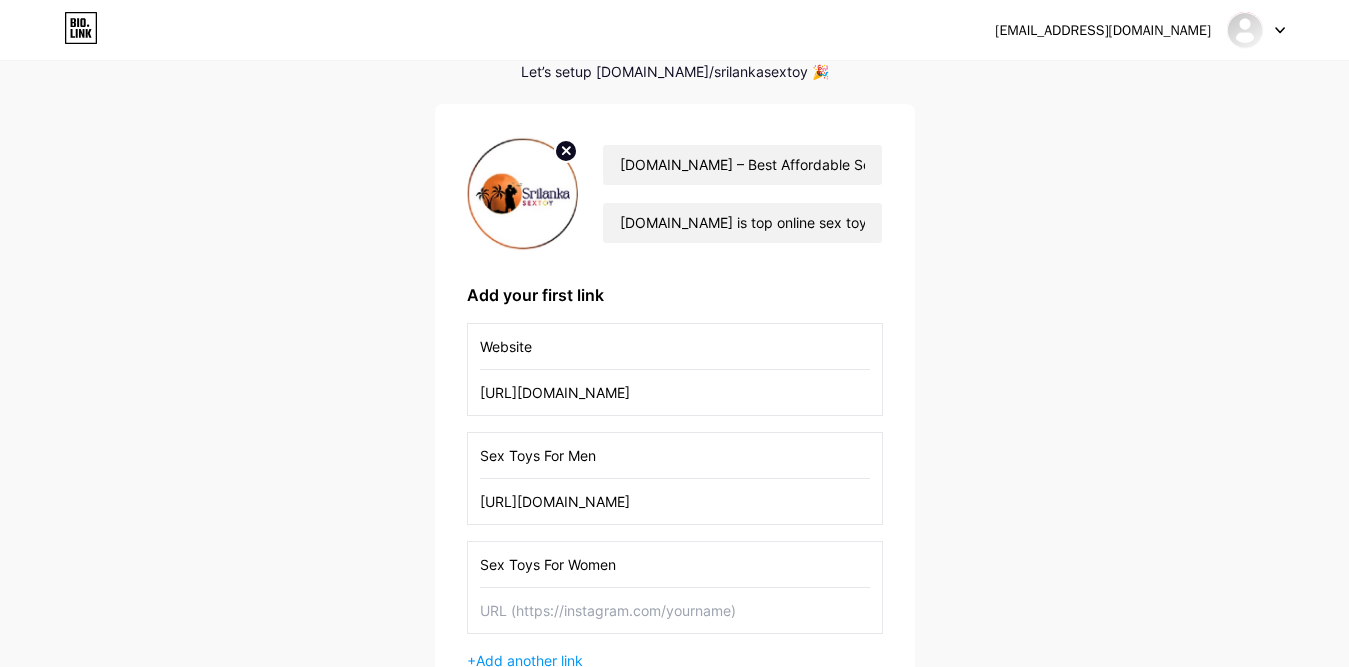 type on "Sex Toys For Women" 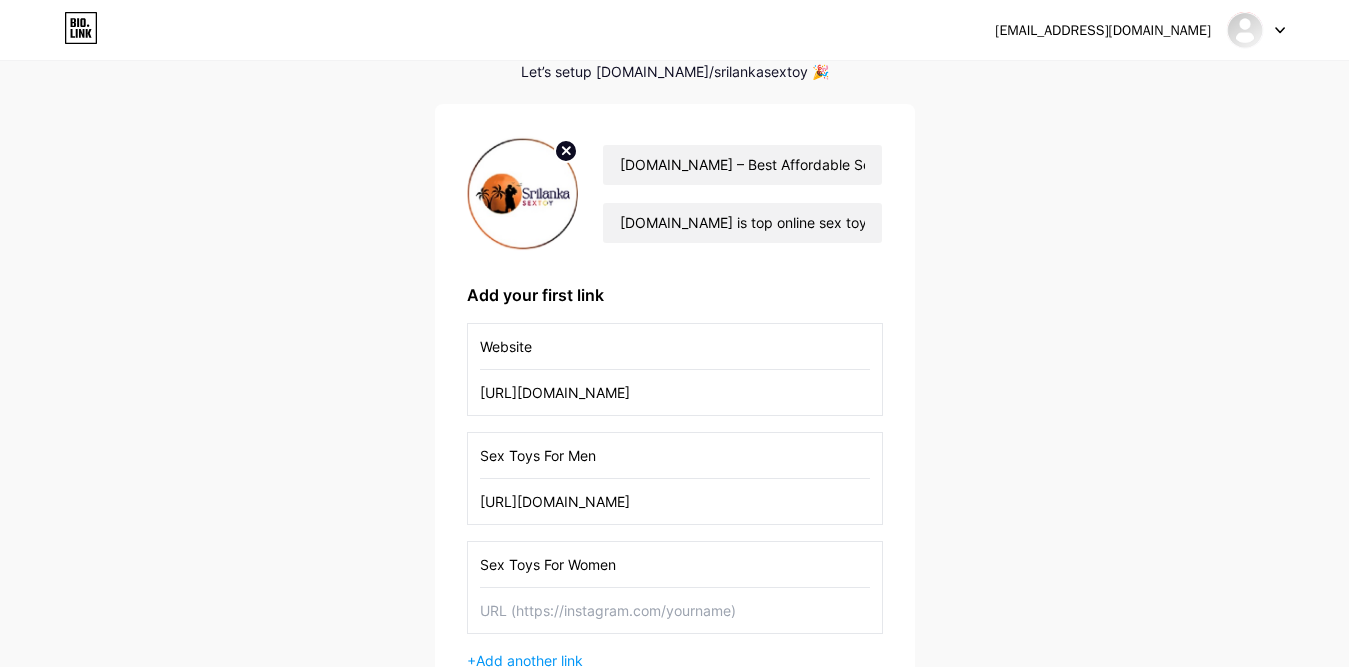 paste on "[URL][DOMAIN_NAME]" 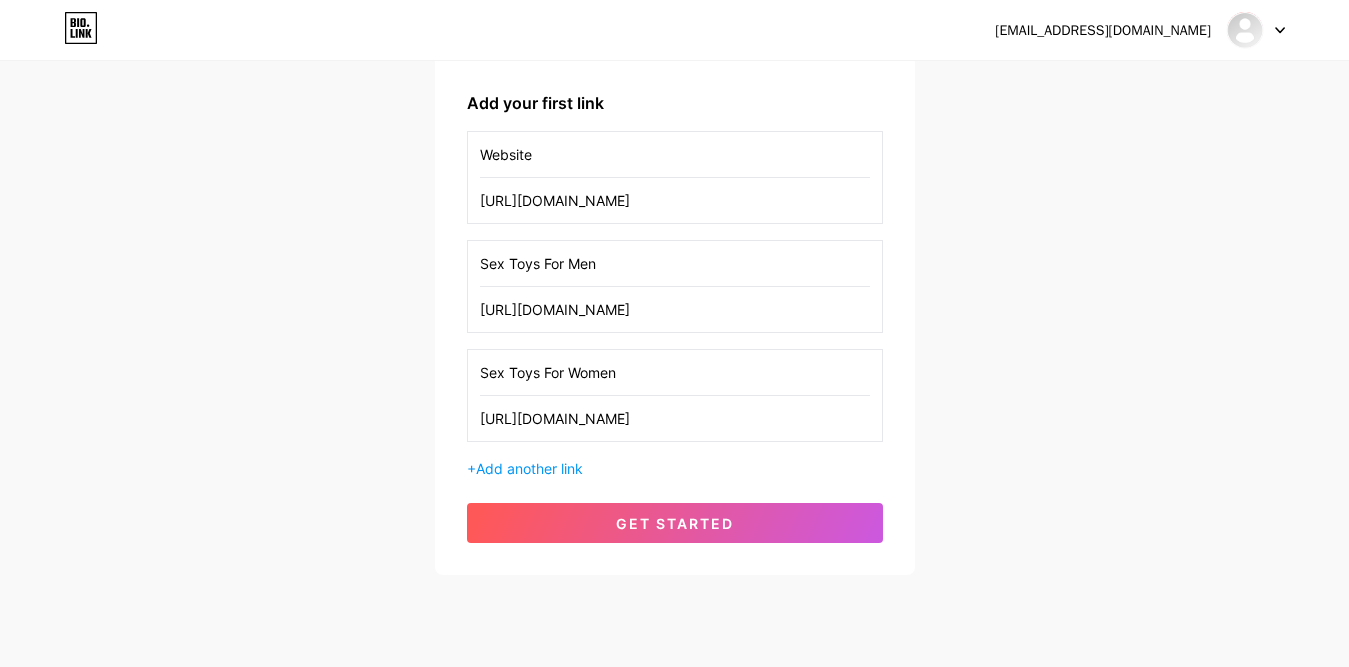 scroll, scrollTop: 300, scrollLeft: 0, axis: vertical 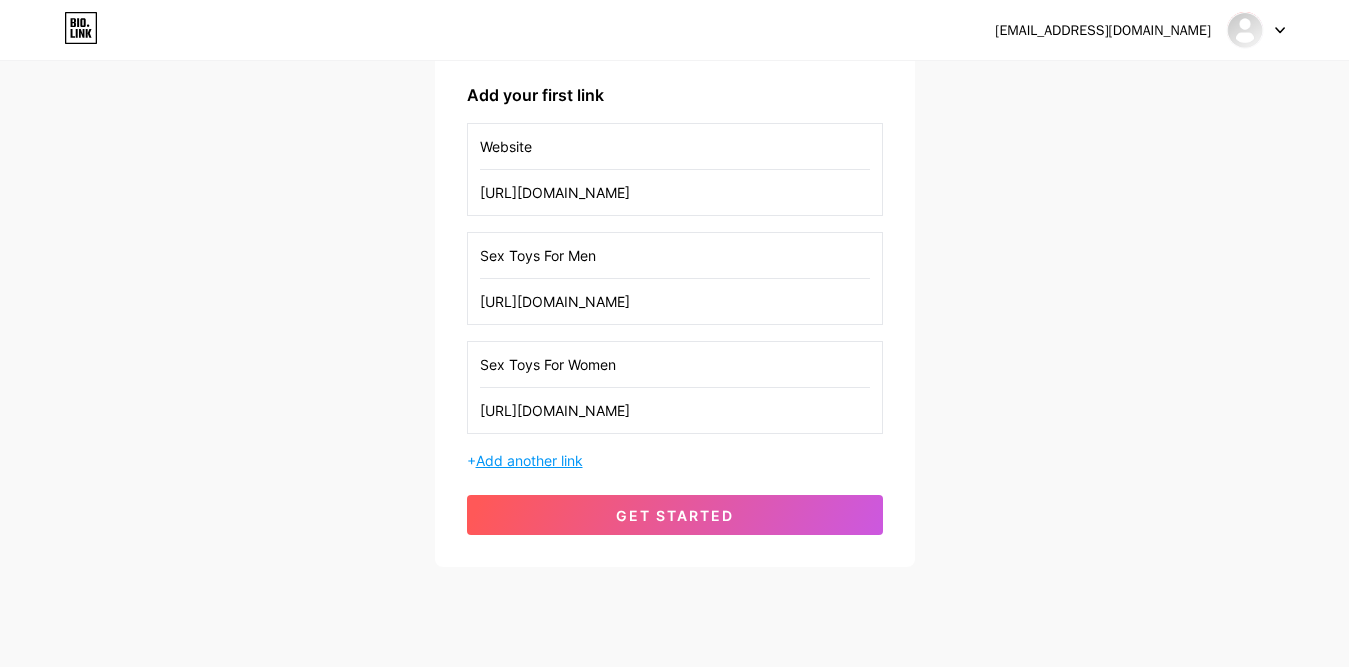 type on "[URL][DOMAIN_NAME]" 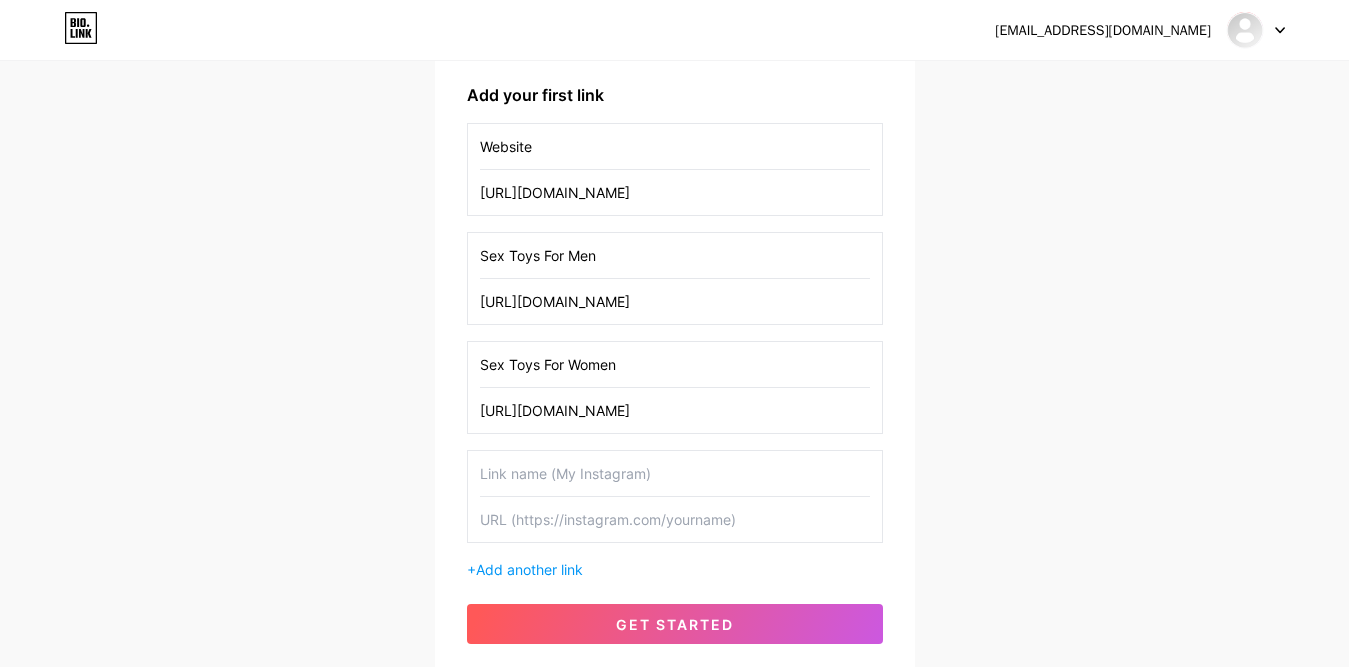 click at bounding box center (675, 473) 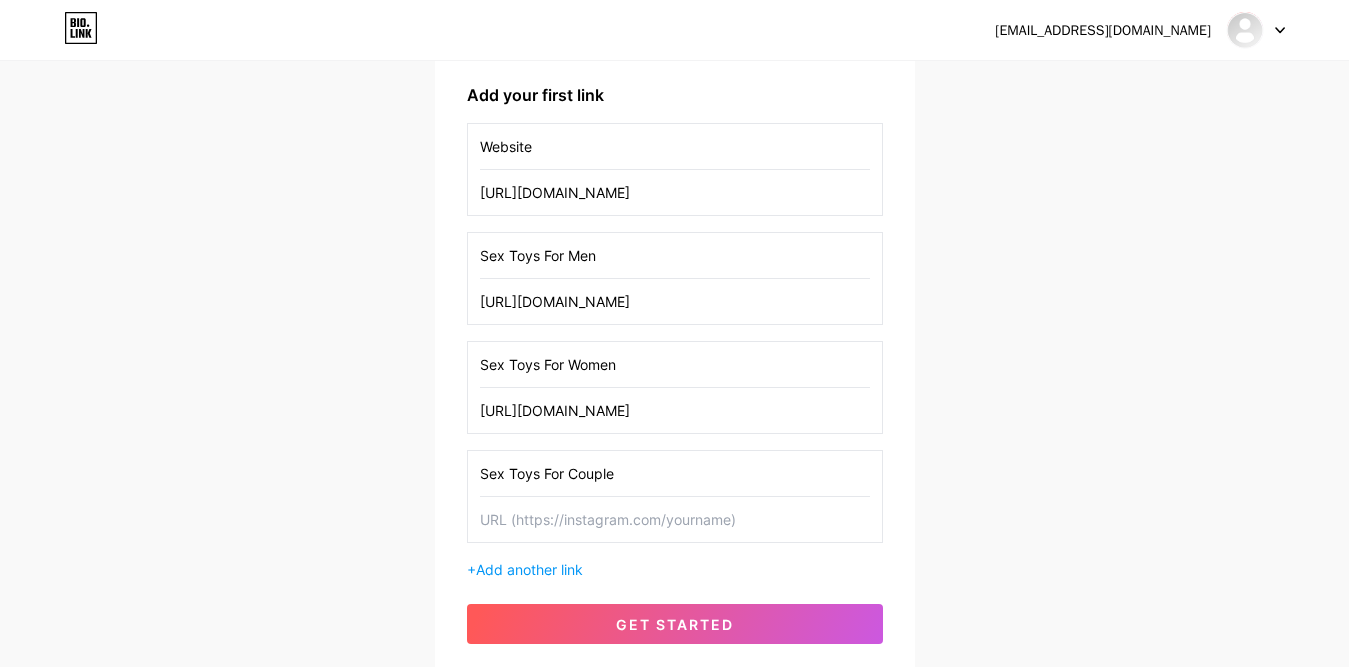 type on "Sex Toys For Couple" 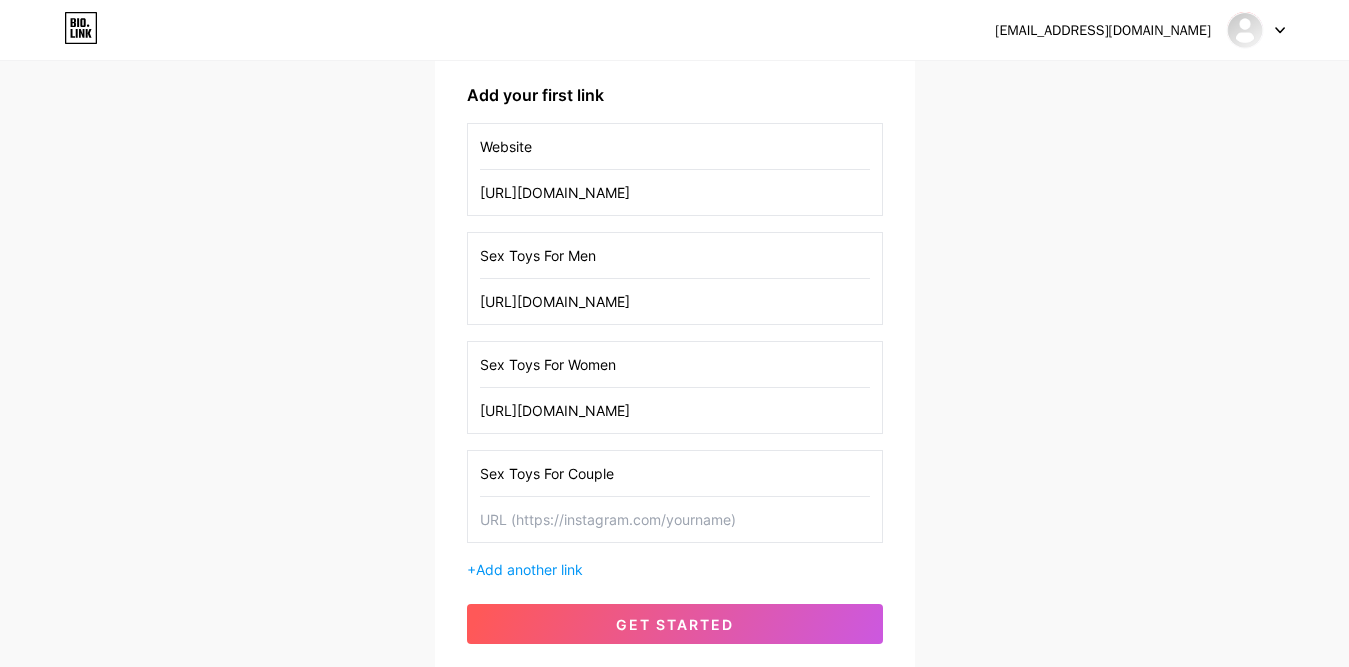 click at bounding box center (675, 519) 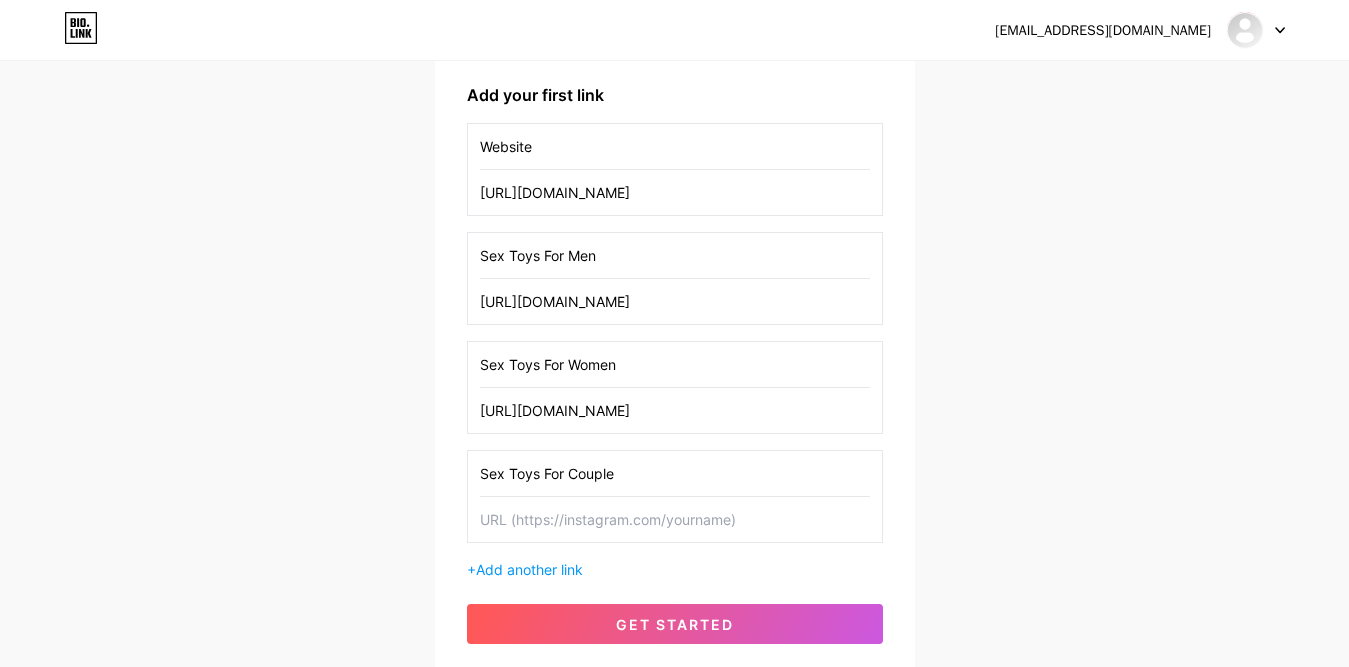 paste on "[URL][DOMAIN_NAME]" 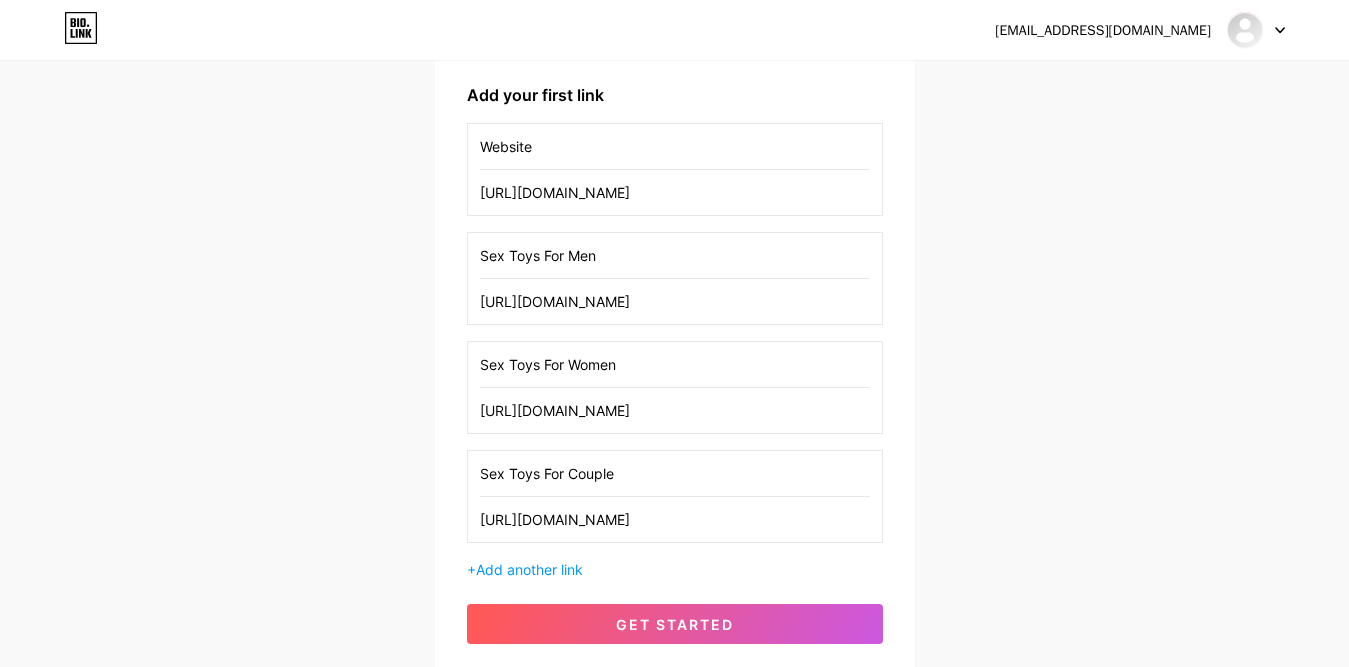 scroll, scrollTop: 0, scrollLeft: 21, axis: horizontal 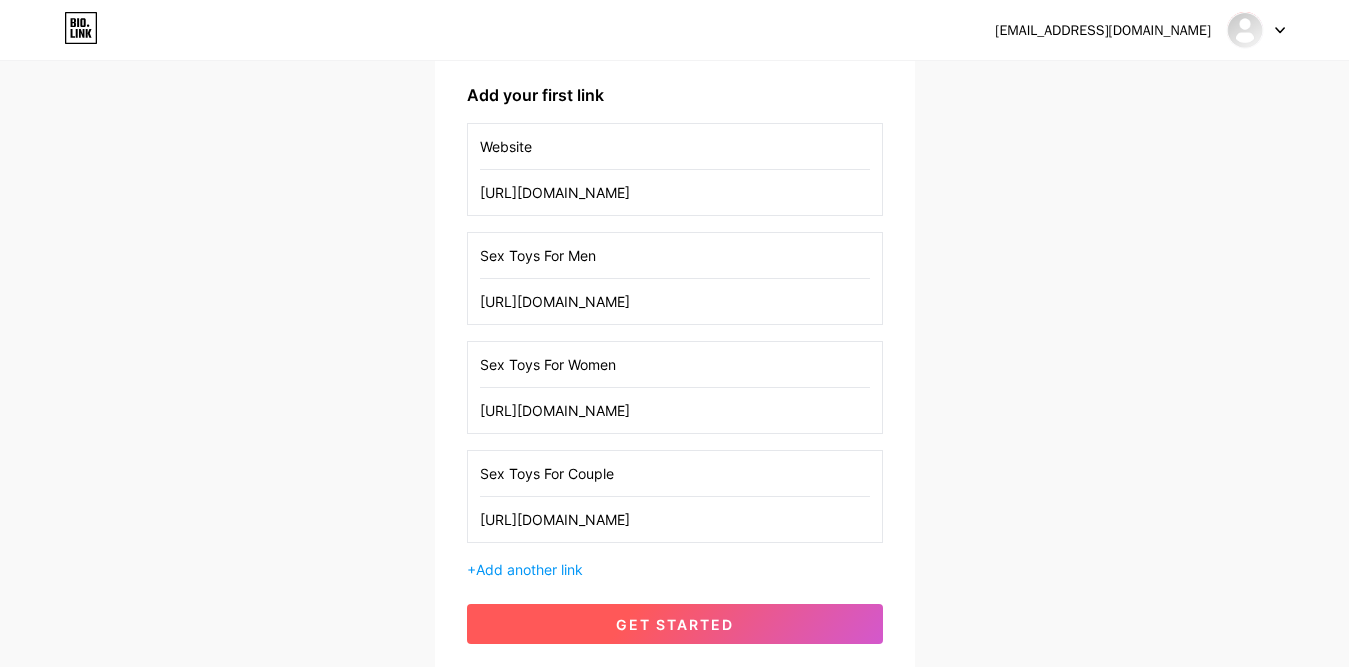 type on "[URL][DOMAIN_NAME]" 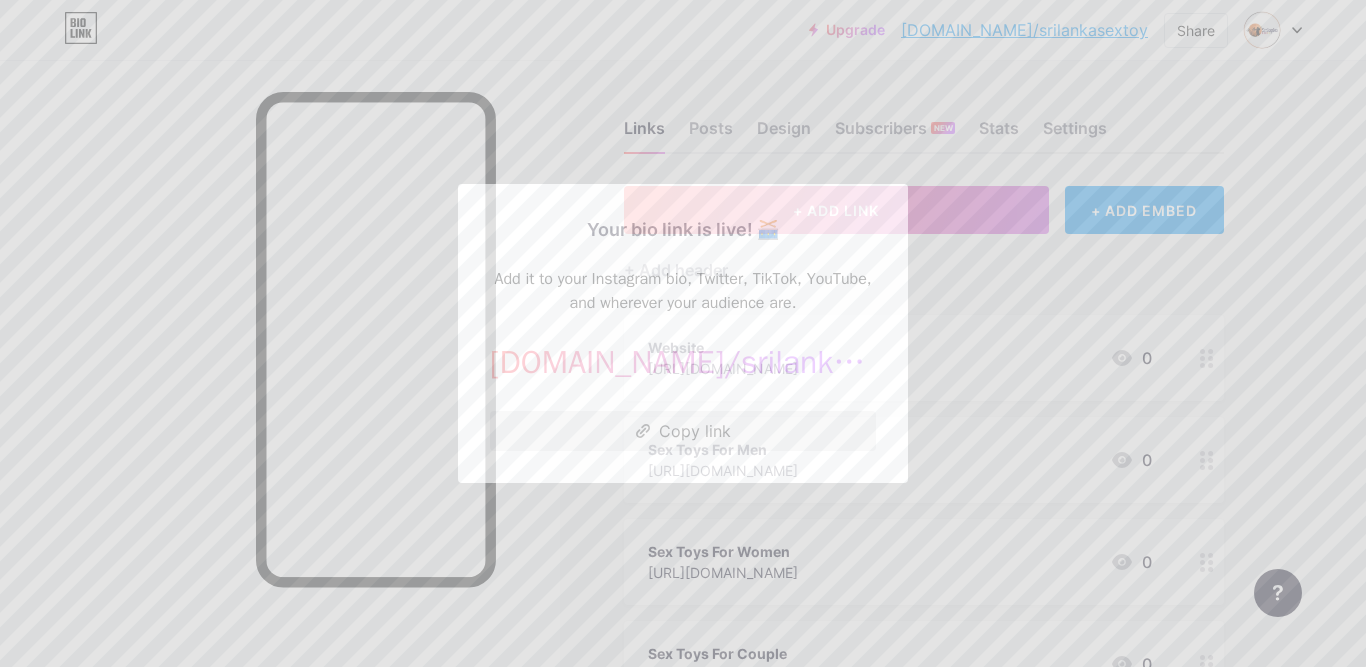 click on "Copy link" at bounding box center [683, 431] 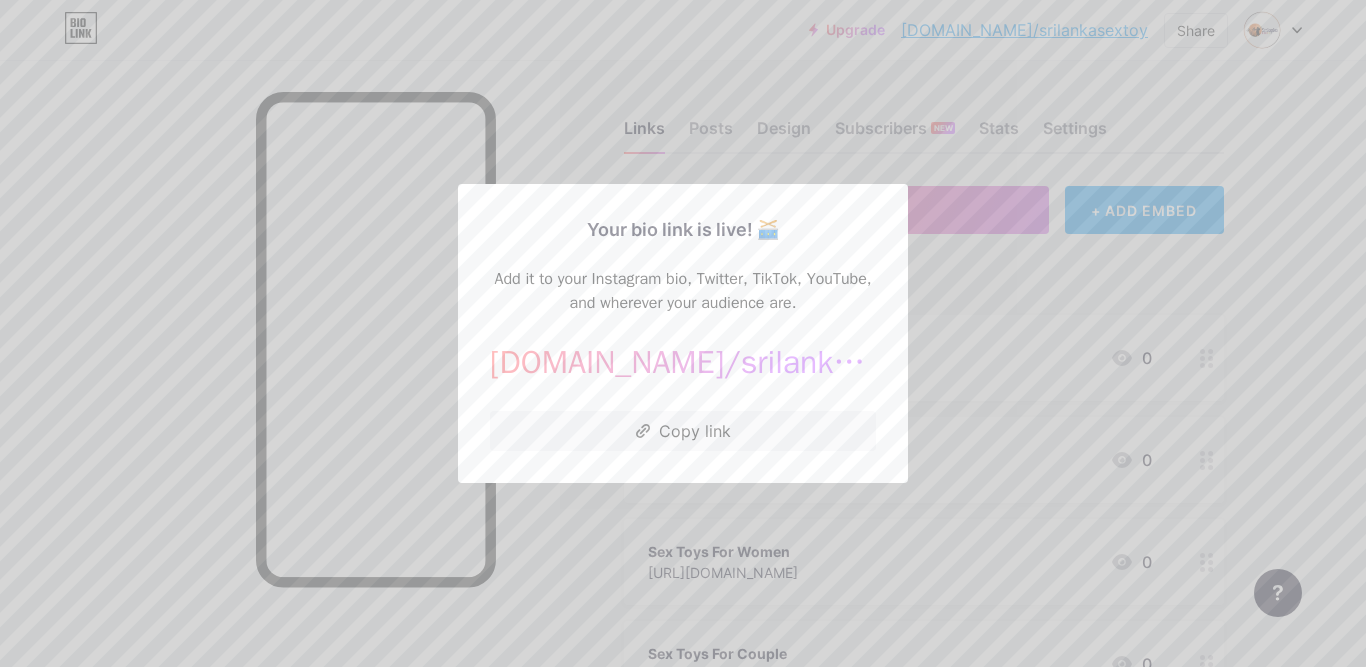 click at bounding box center [683, 333] 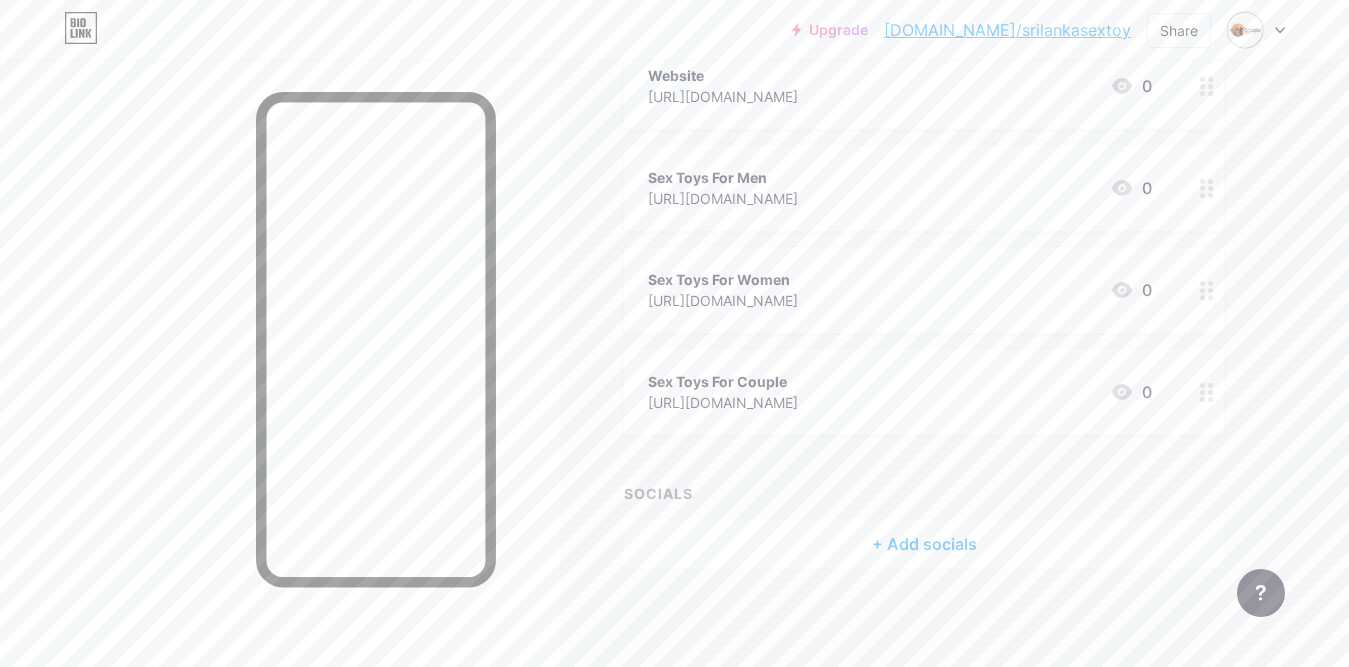 scroll, scrollTop: 172, scrollLeft: 0, axis: vertical 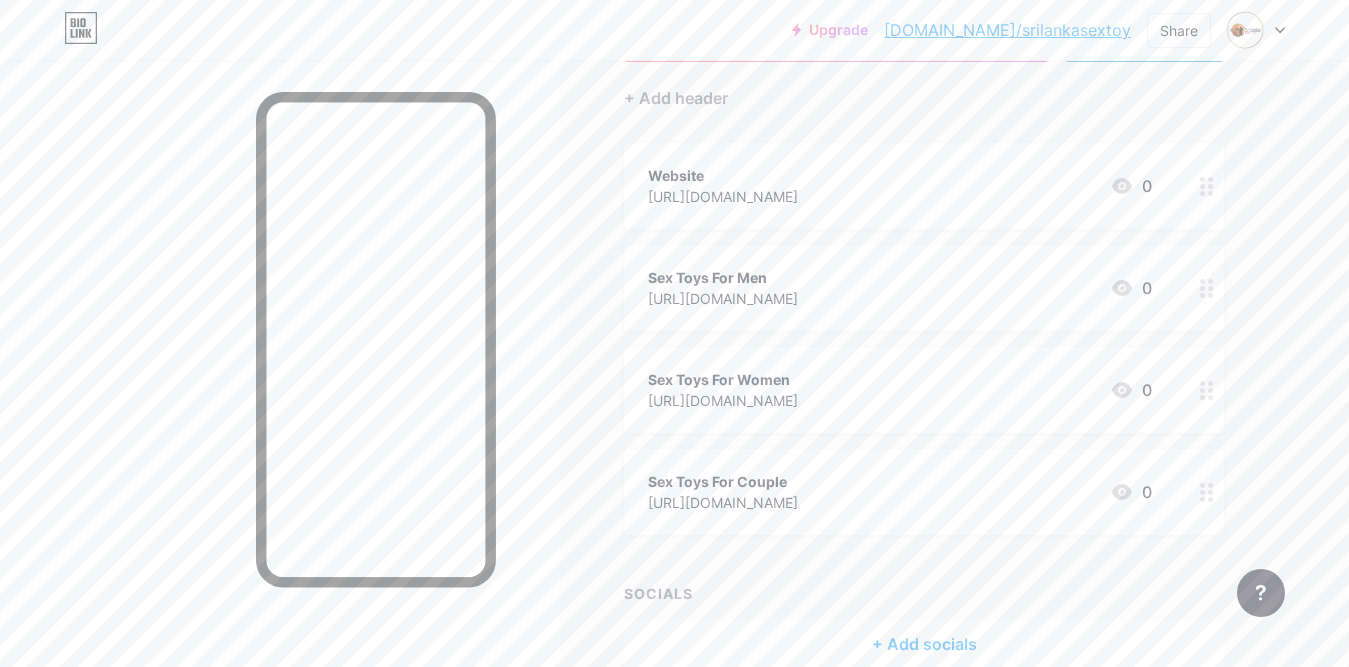 click on "Website
[URL][DOMAIN_NAME]
0" at bounding box center (900, 186) 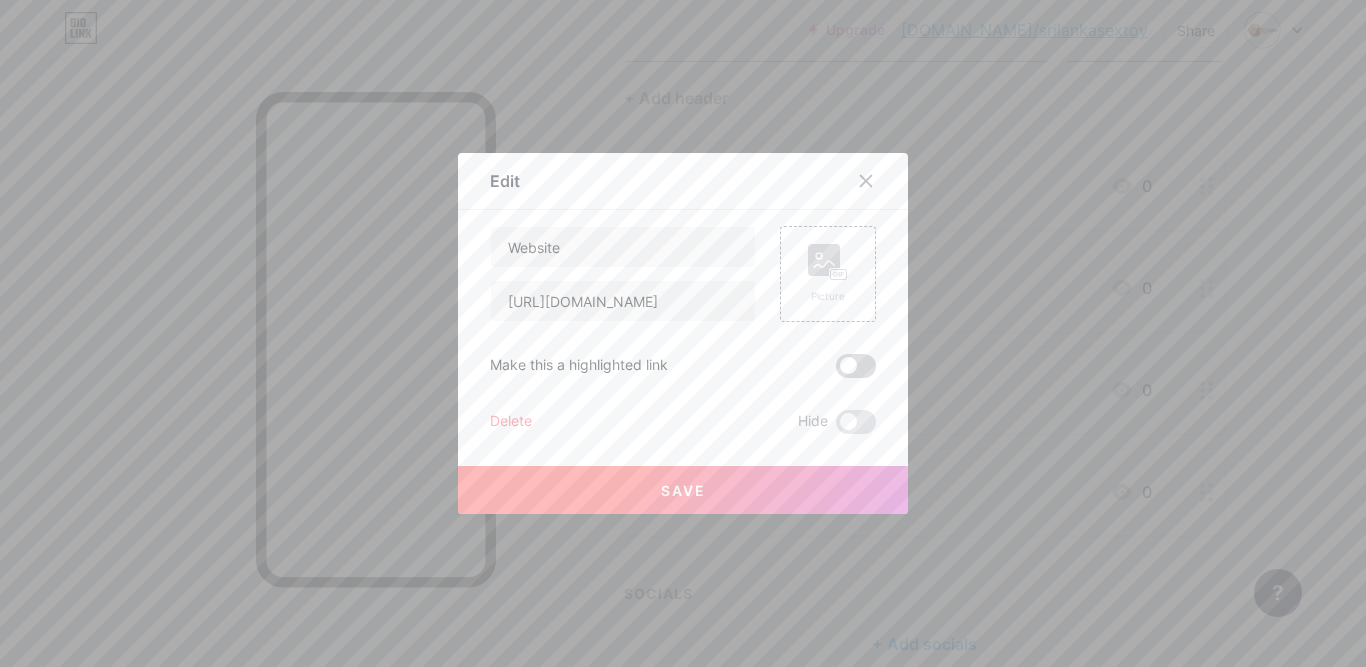 click at bounding box center (856, 366) 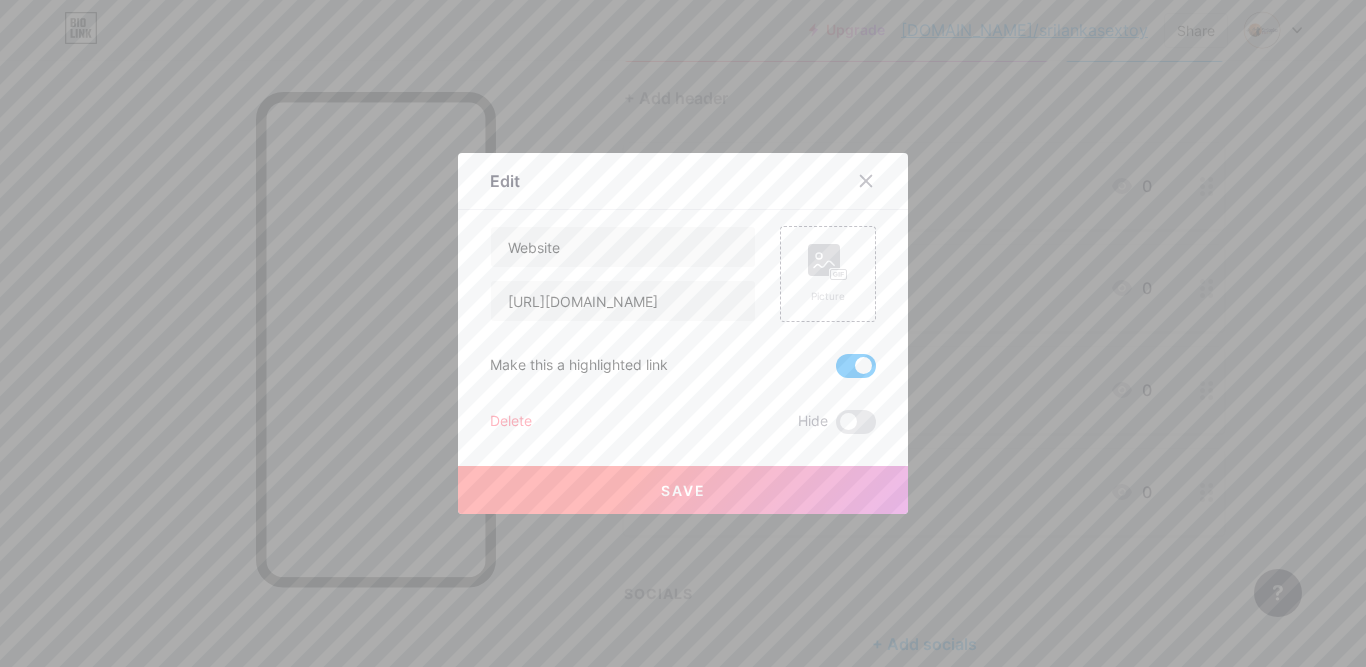 click on "Save" at bounding box center [683, 490] 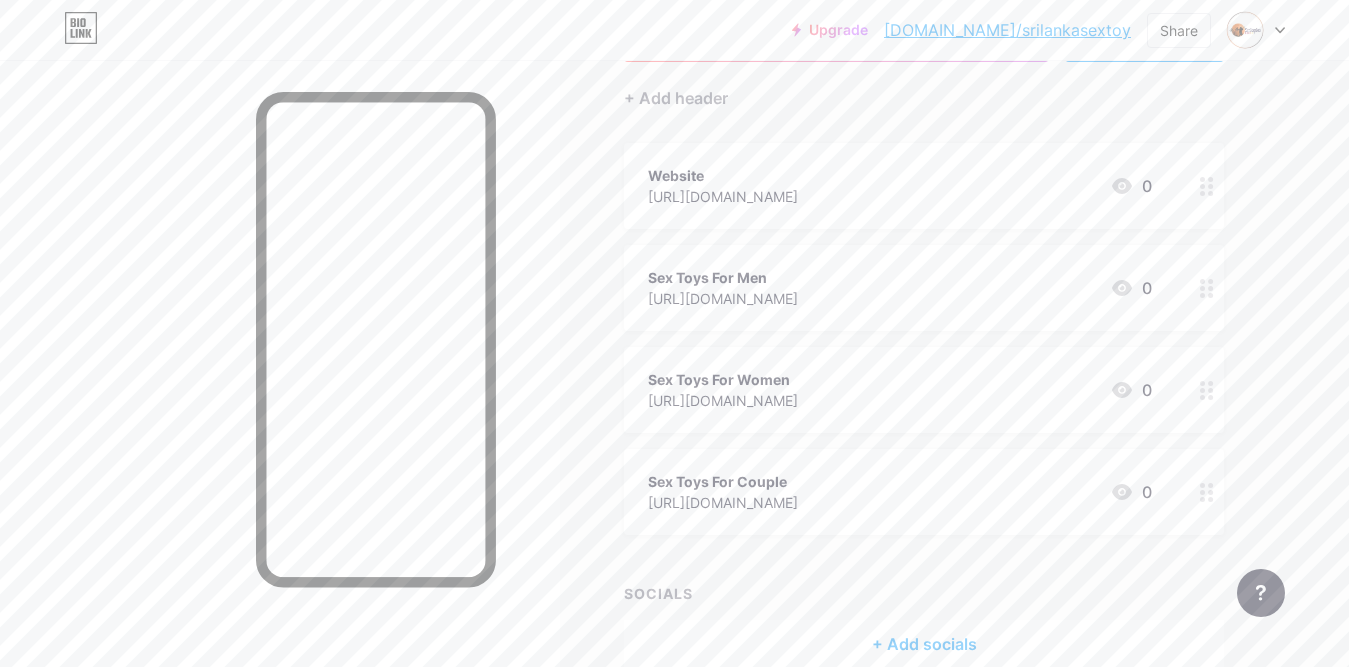 click on "Sex Toys For Men
[URL][DOMAIN_NAME]
0" at bounding box center (900, 288) 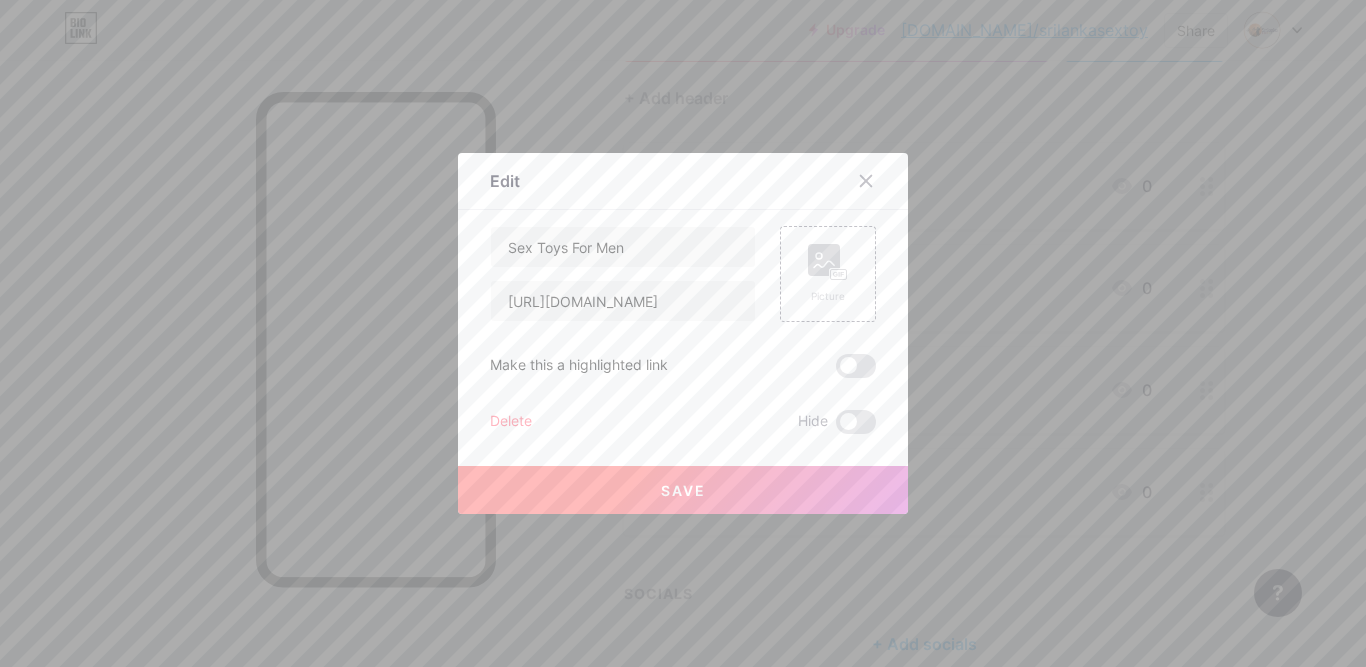 click at bounding box center [856, 366] 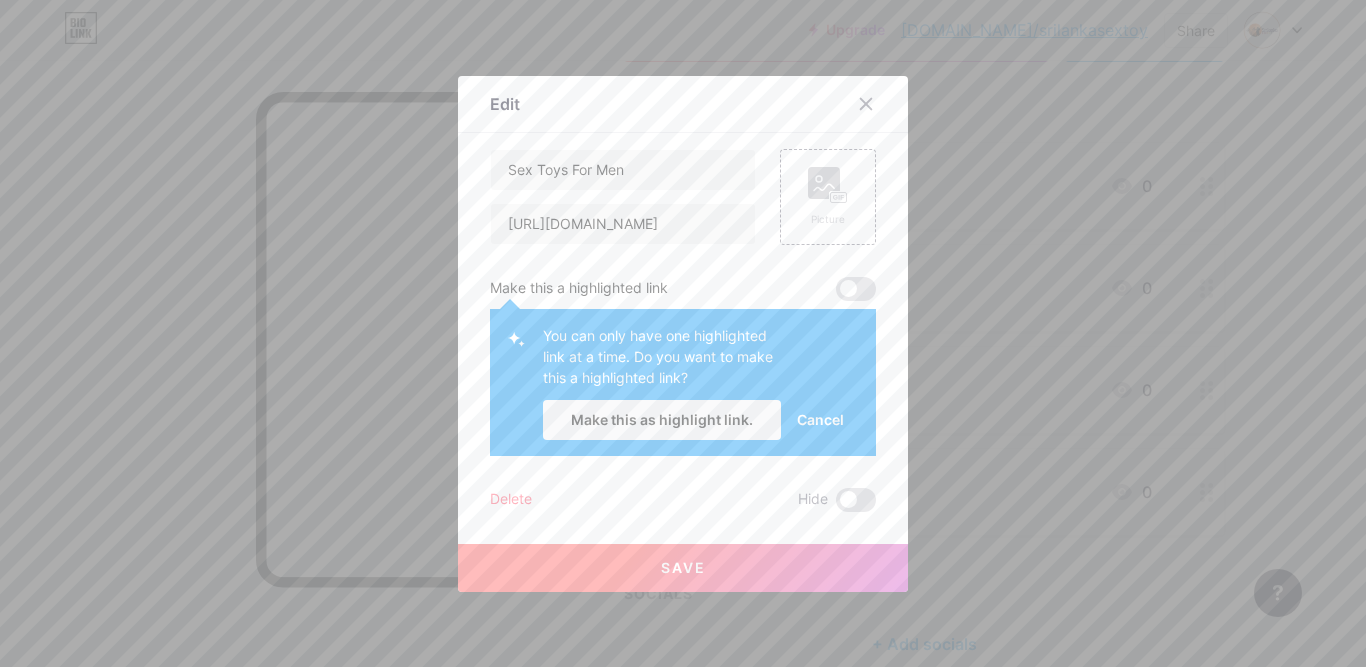 drag, startPoint x: 720, startPoint y: 416, endPoint x: 744, endPoint y: 450, distance: 41.617306 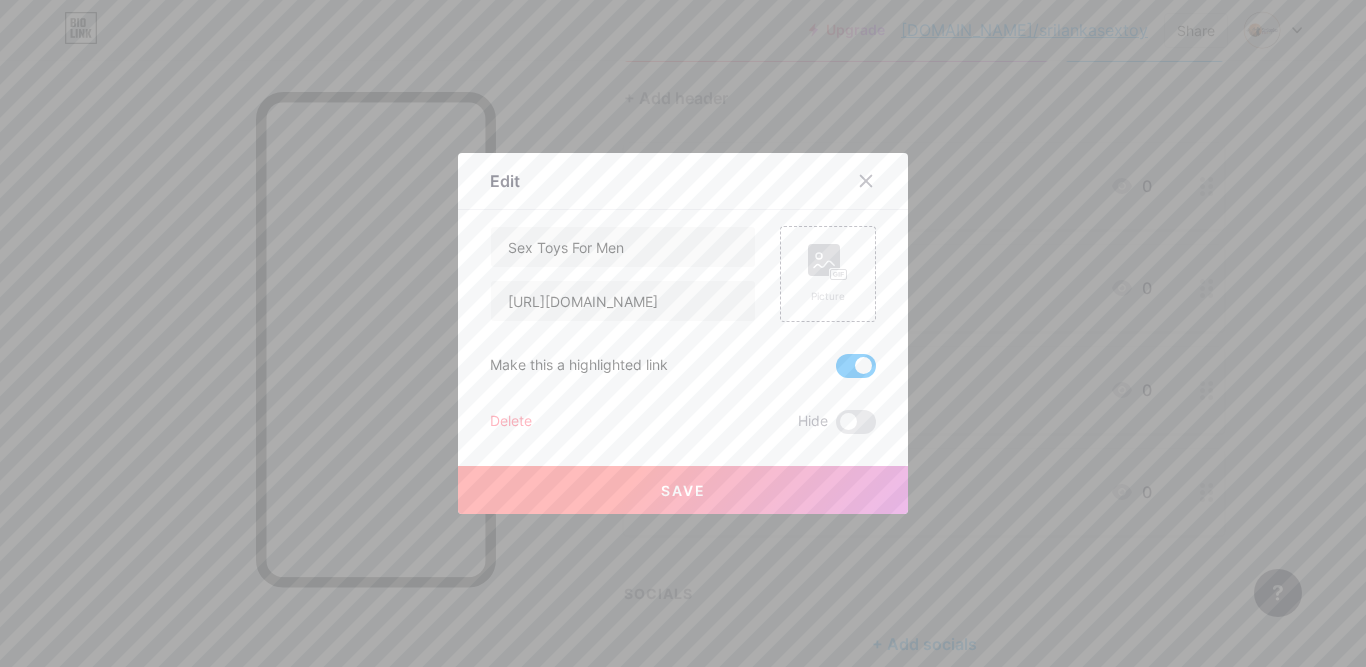 click on "Save" at bounding box center (683, 490) 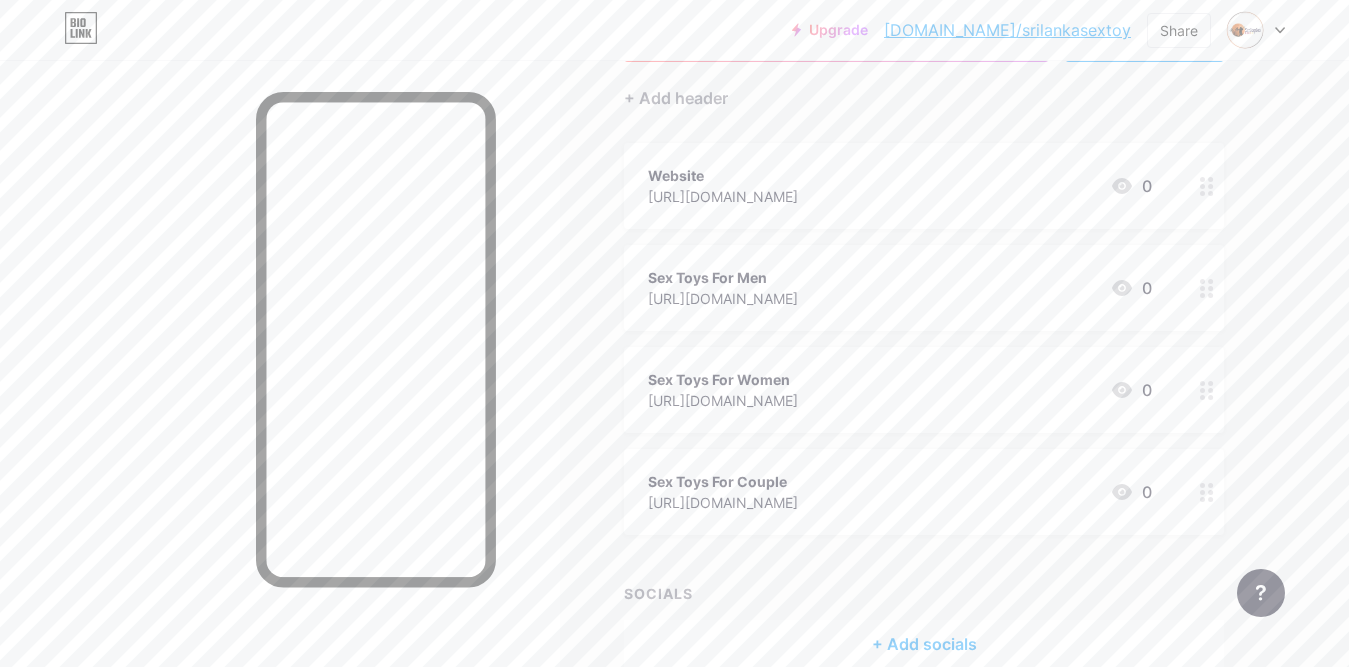 click on "Sex Toys For Women
[URL][DOMAIN_NAME]
0" at bounding box center (900, 390) 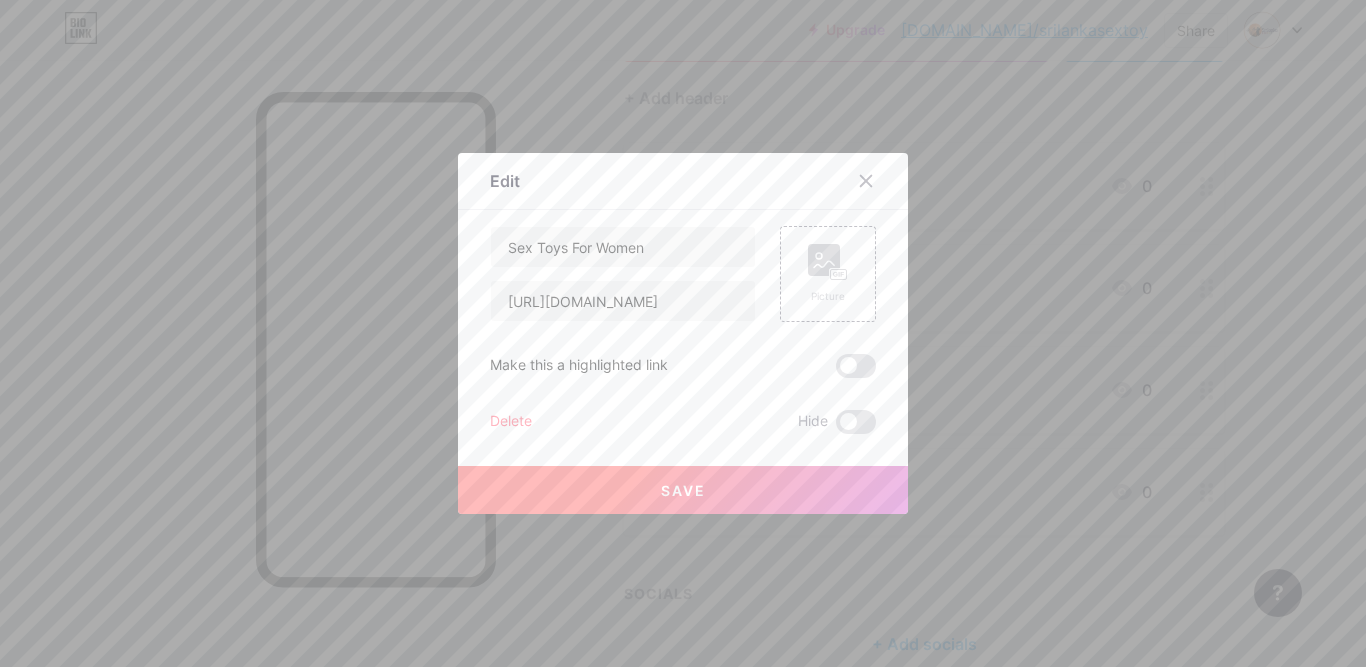 click at bounding box center (856, 366) 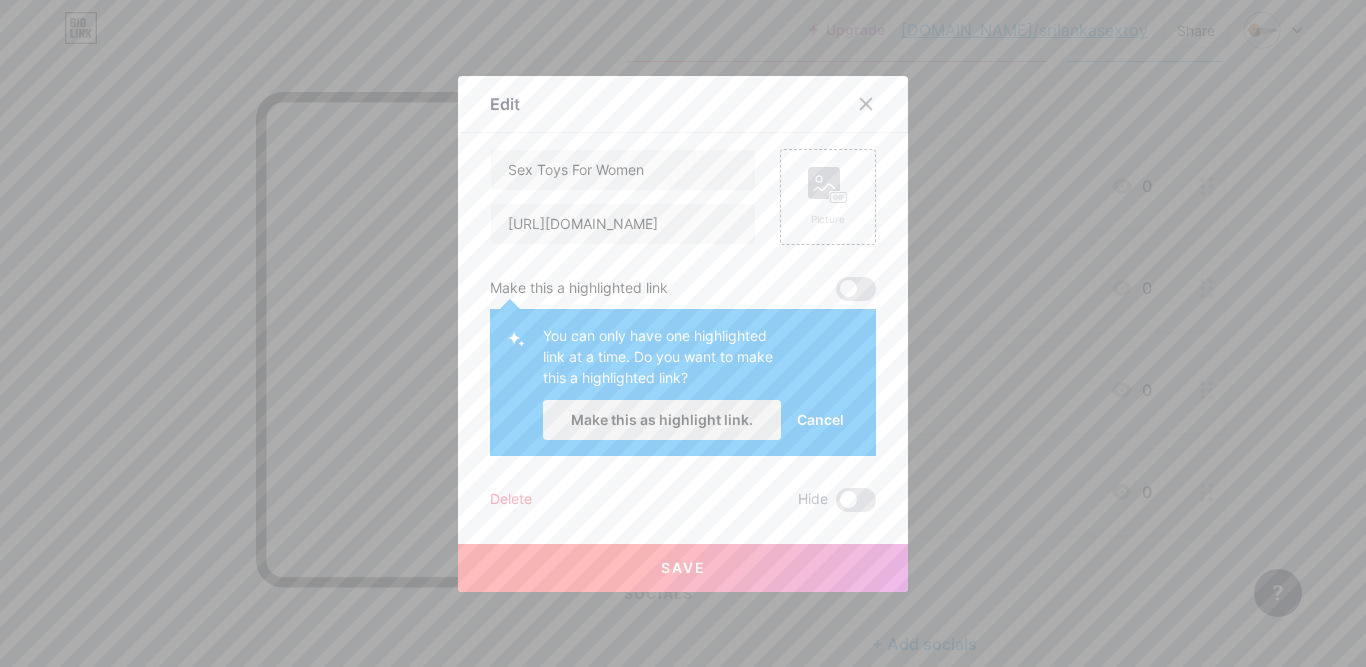 click on "Make this as highlight link." at bounding box center [662, 419] 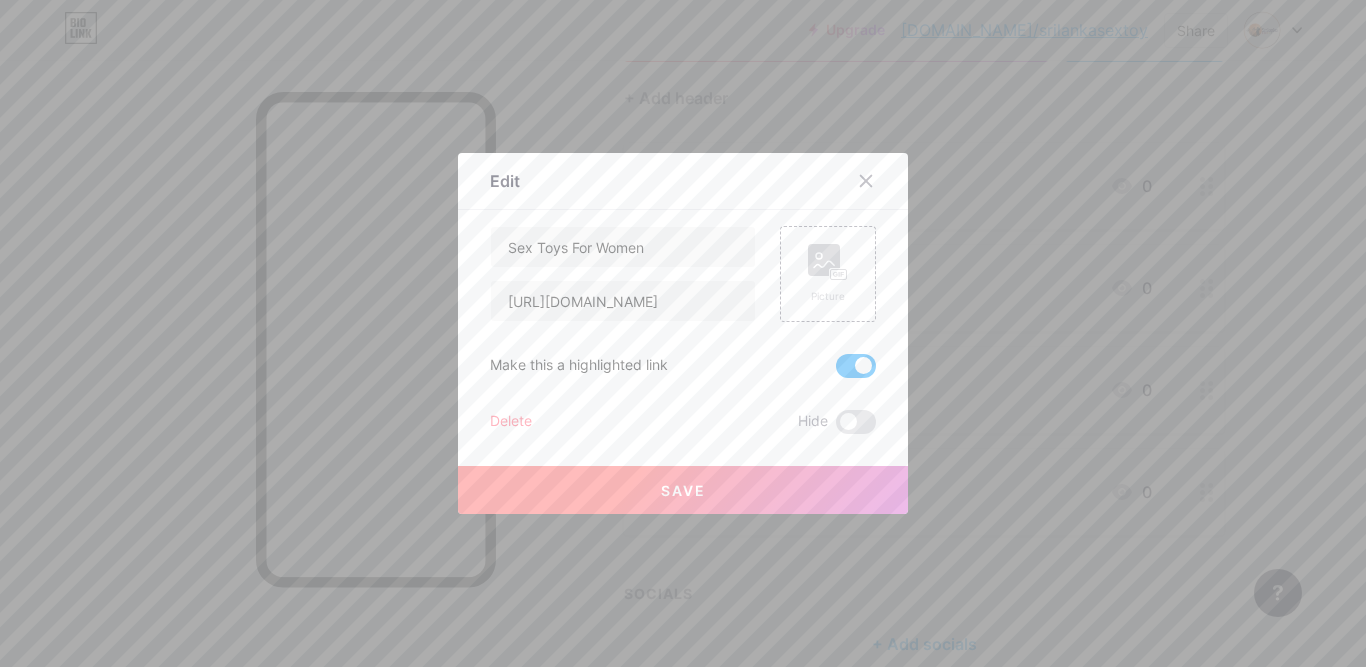 click on "Save" at bounding box center (683, 490) 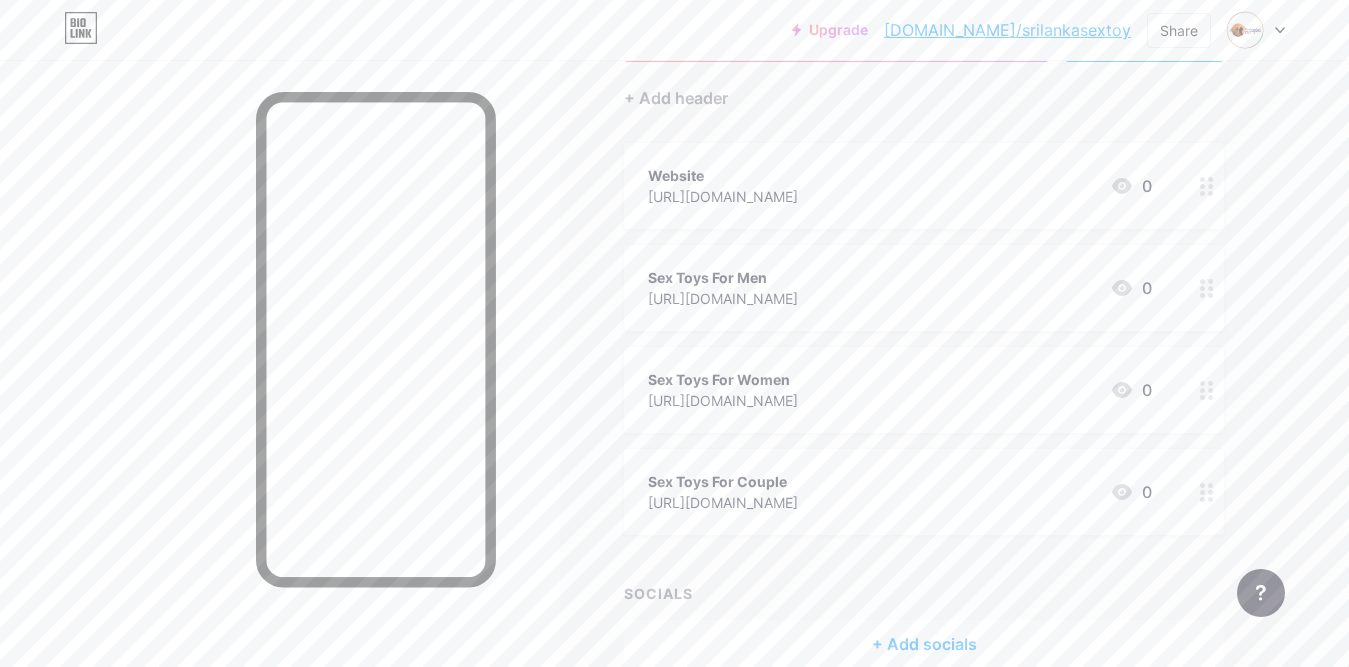 click on "Sex Toys For Couple
[URL][DOMAIN_NAME]
0" at bounding box center (900, 492) 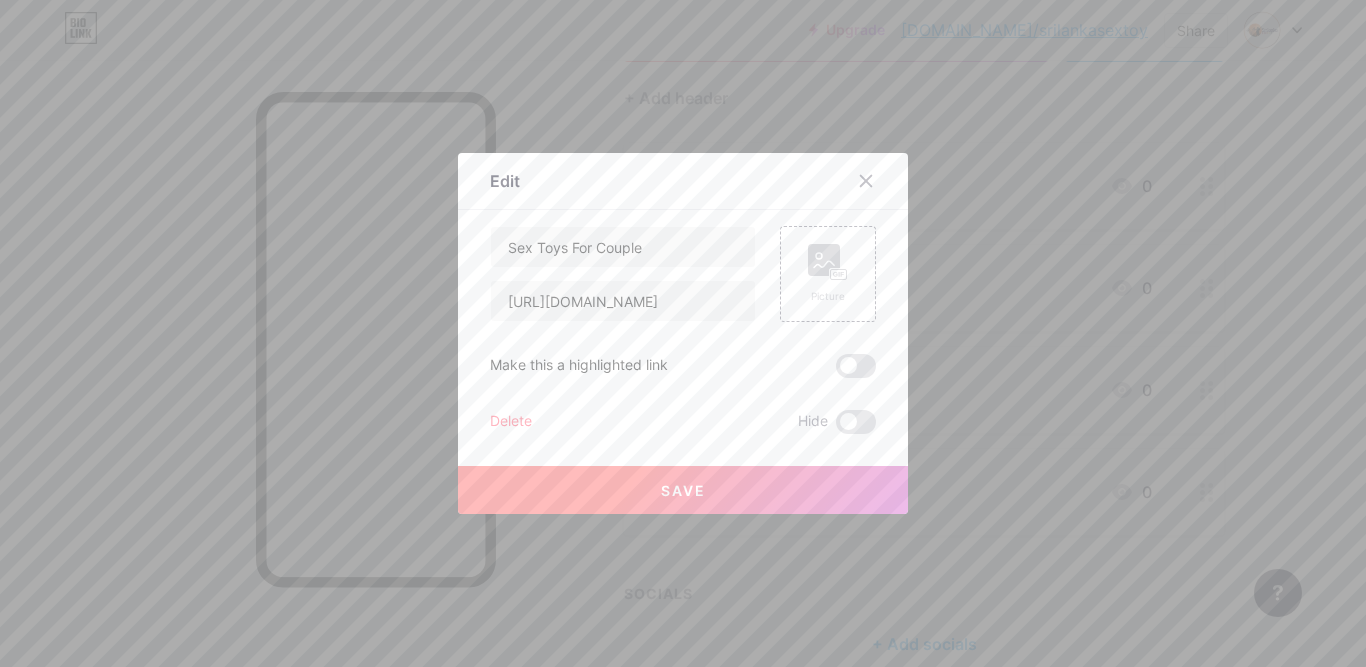 click on "Sex Toys For Couple     [URL][DOMAIN_NAME]                     Picture
Make this a highlighted link
Delete
Hide         Save" at bounding box center [683, 330] 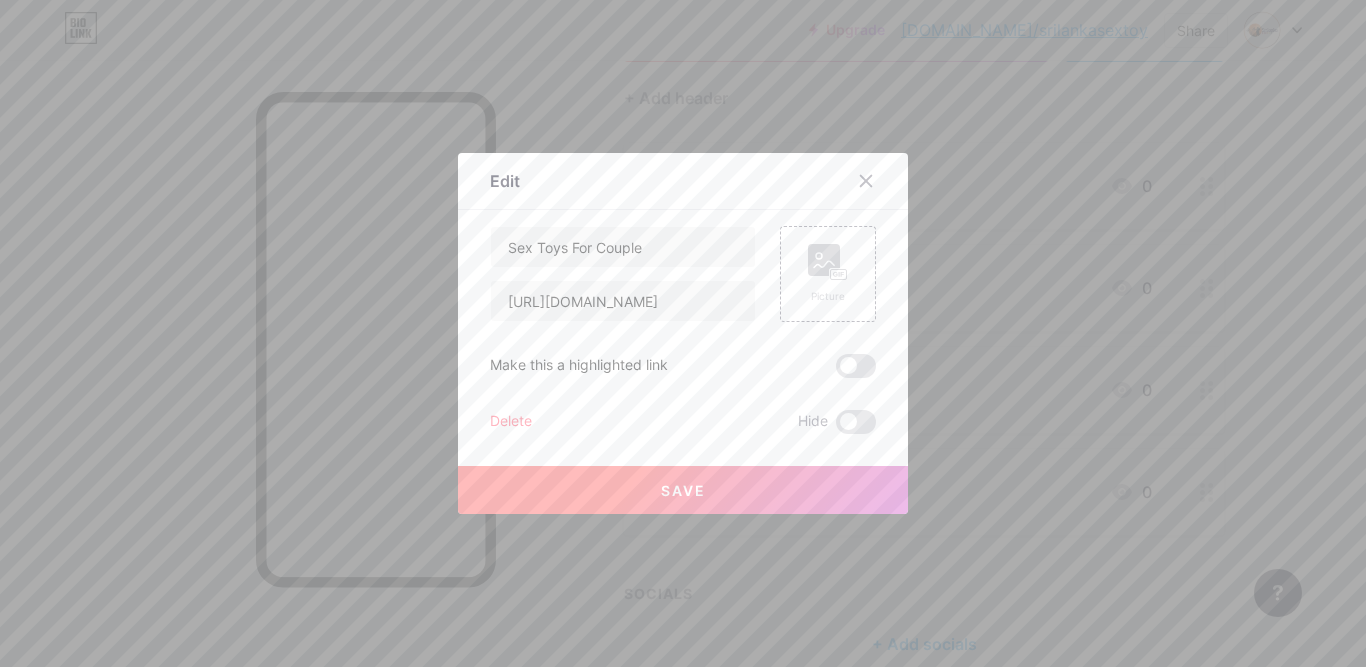 click at bounding box center (856, 366) 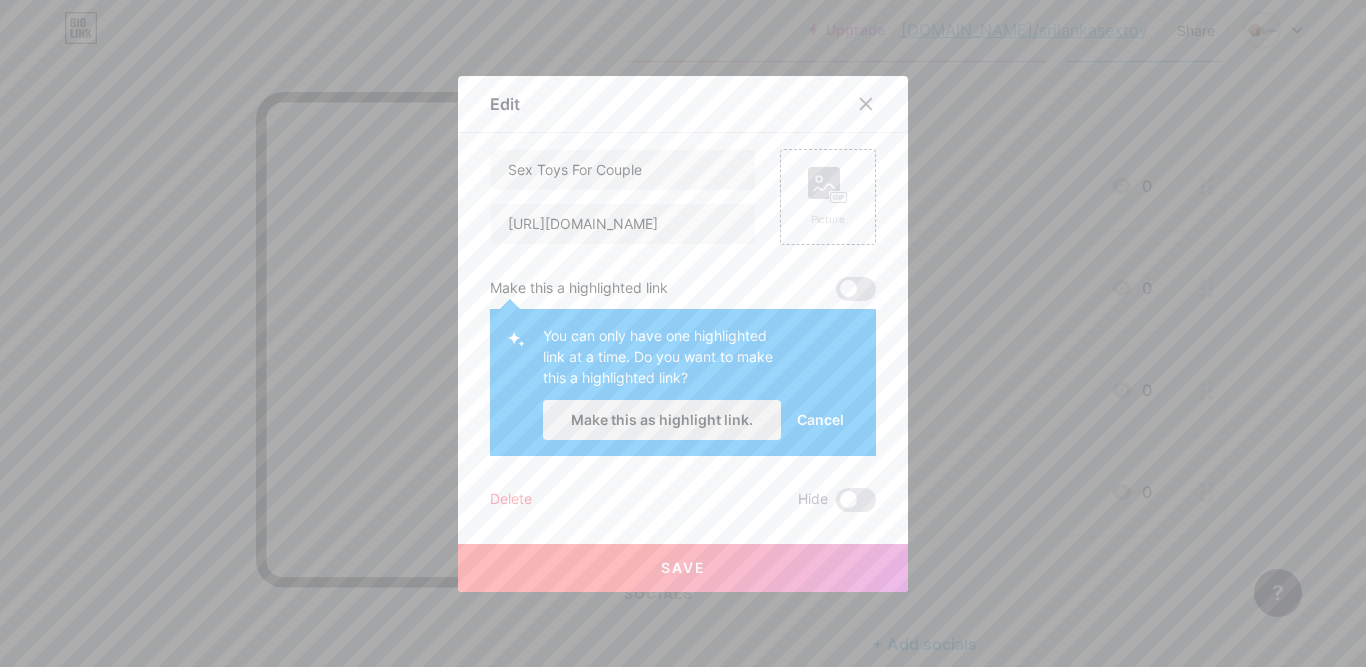 click on "Make this as highlight link." at bounding box center (662, 419) 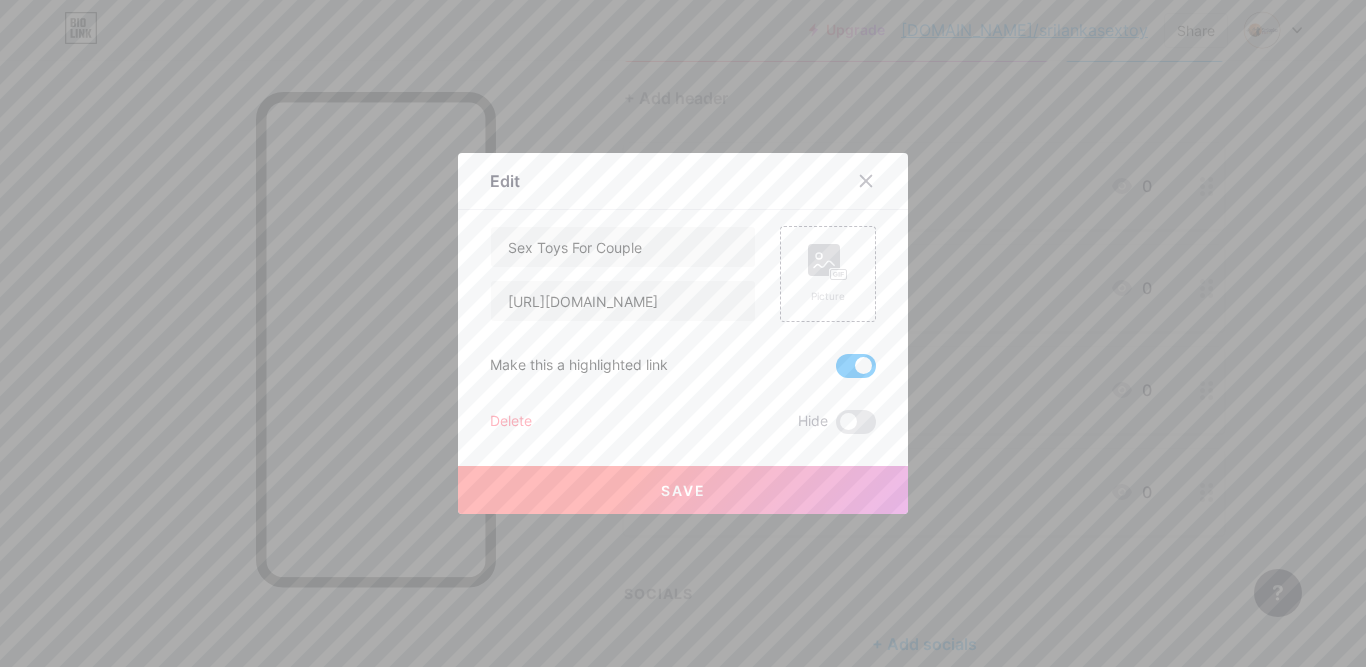 click on "Save" at bounding box center [683, 490] 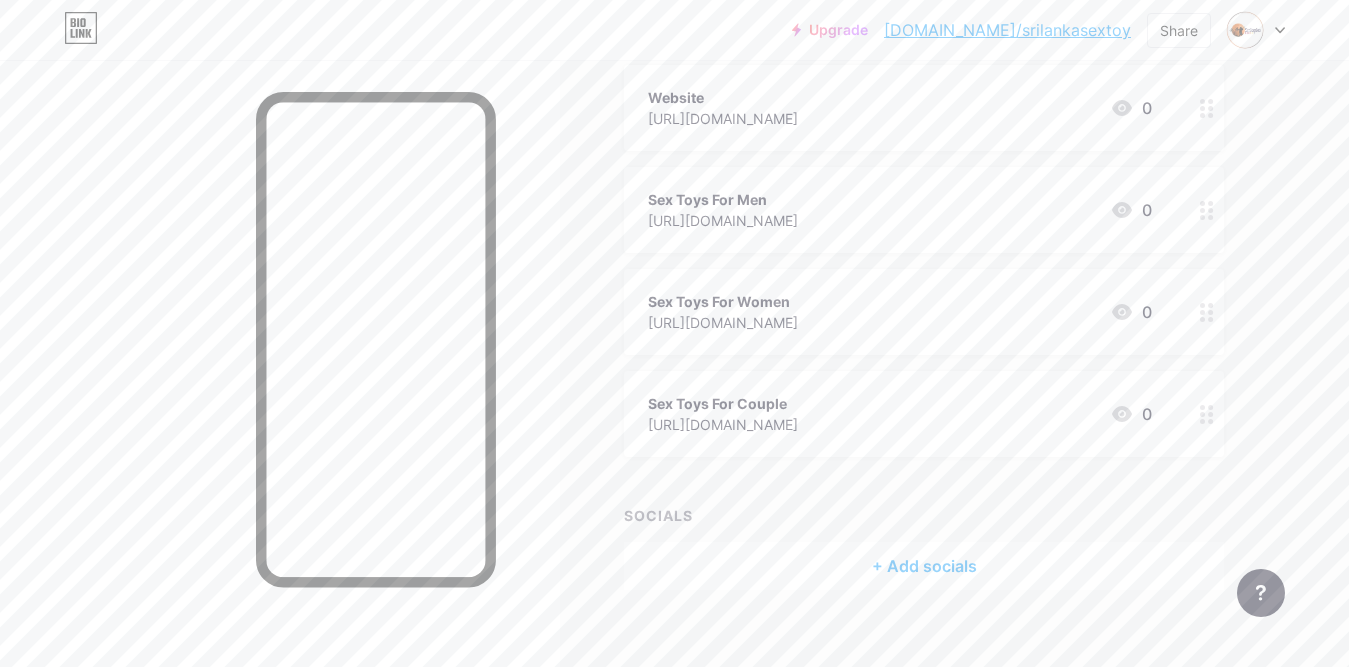 scroll, scrollTop: 272, scrollLeft: 0, axis: vertical 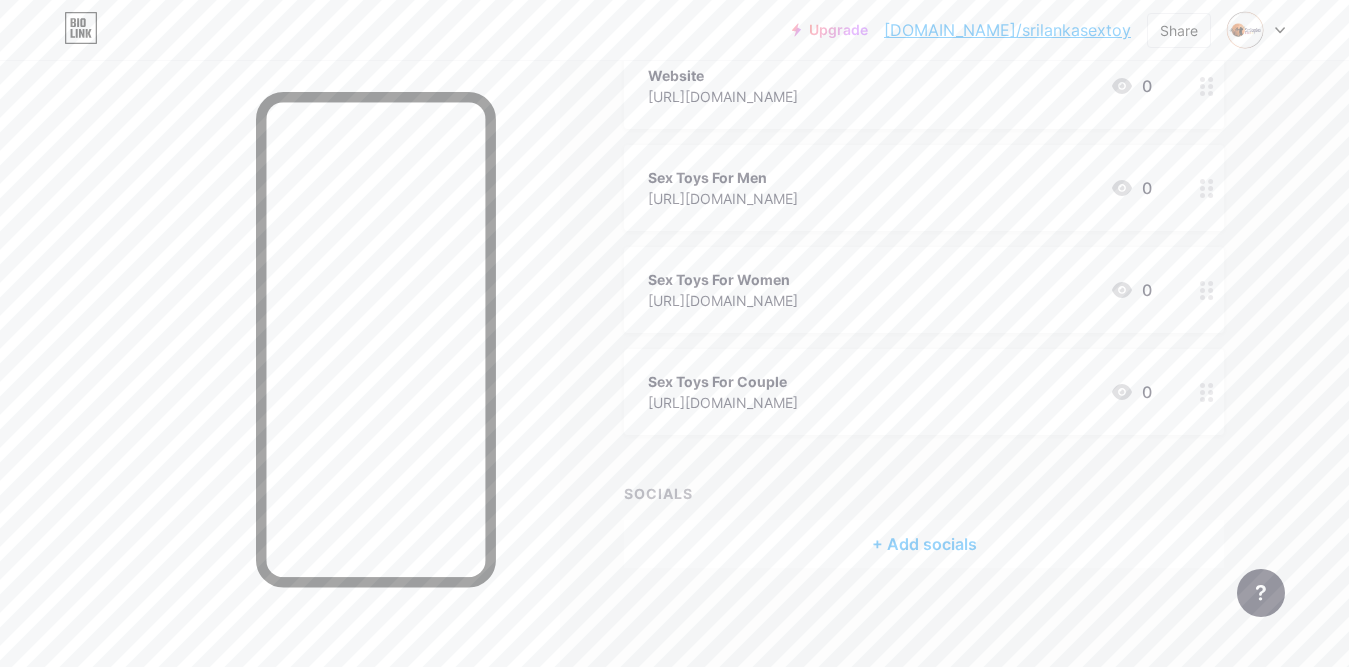 click on "+ Add socials" at bounding box center (924, 544) 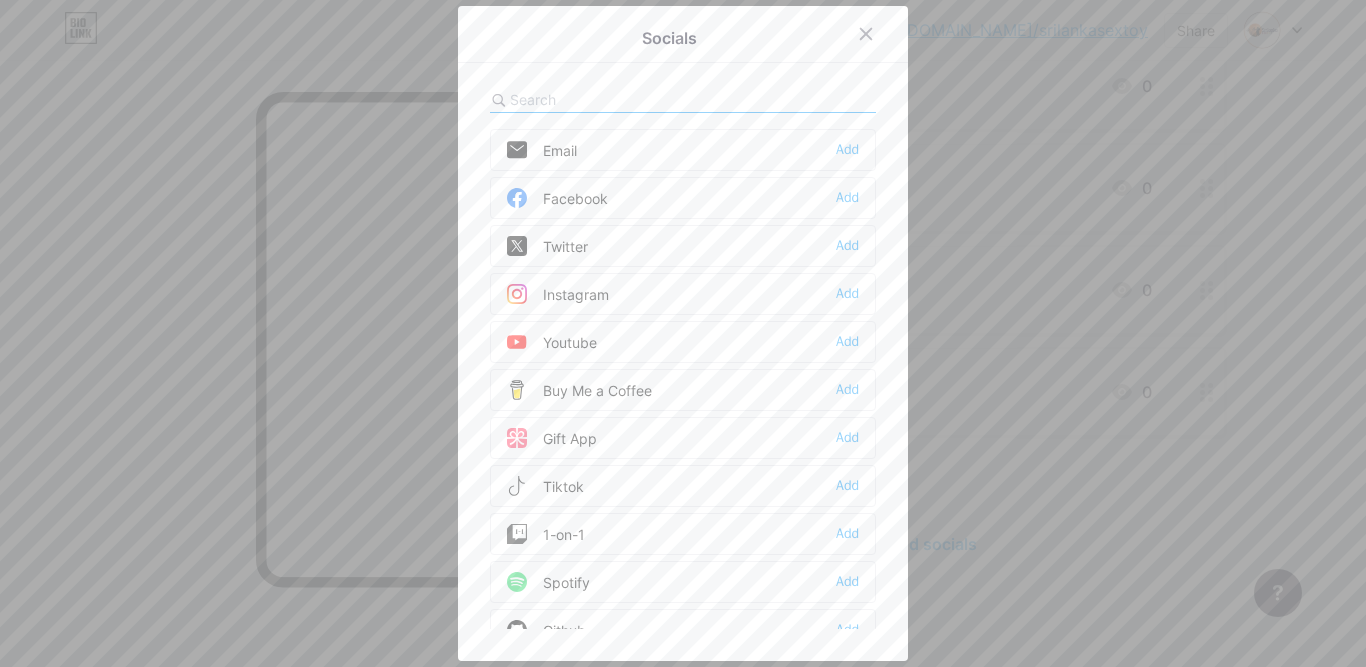 click on "Facebook" at bounding box center [557, 198] 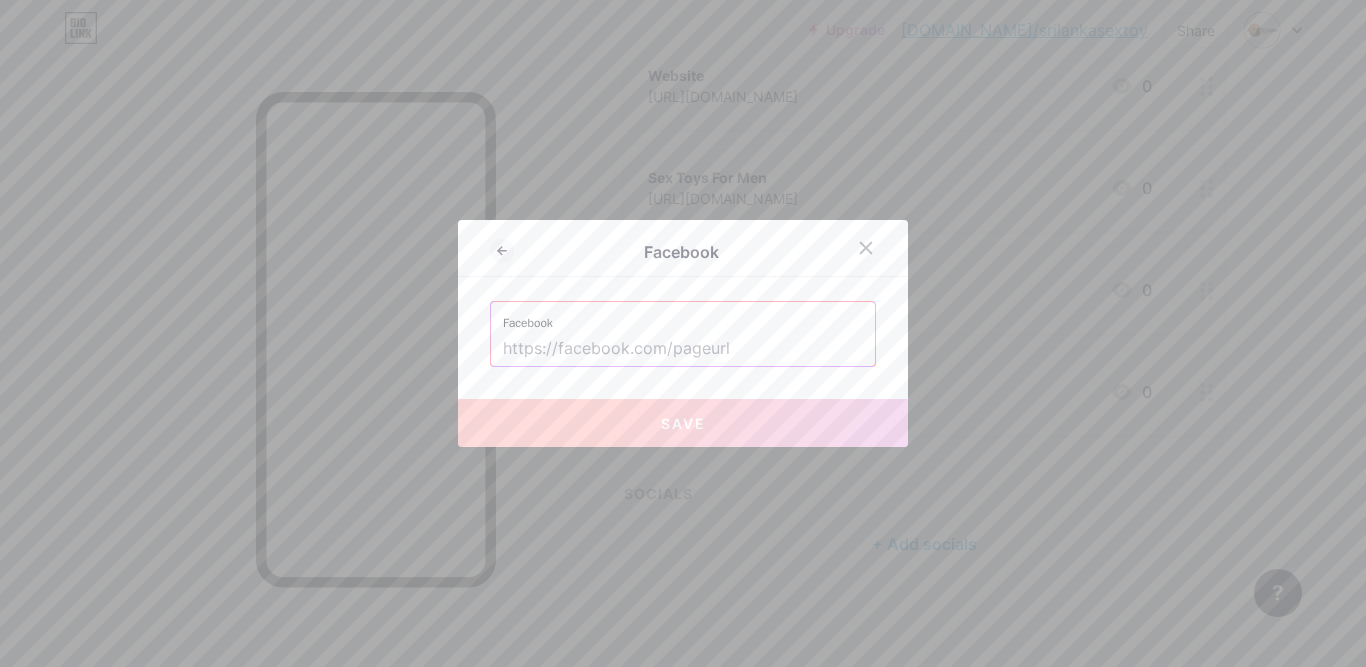 click at bounding box center [683, 349] 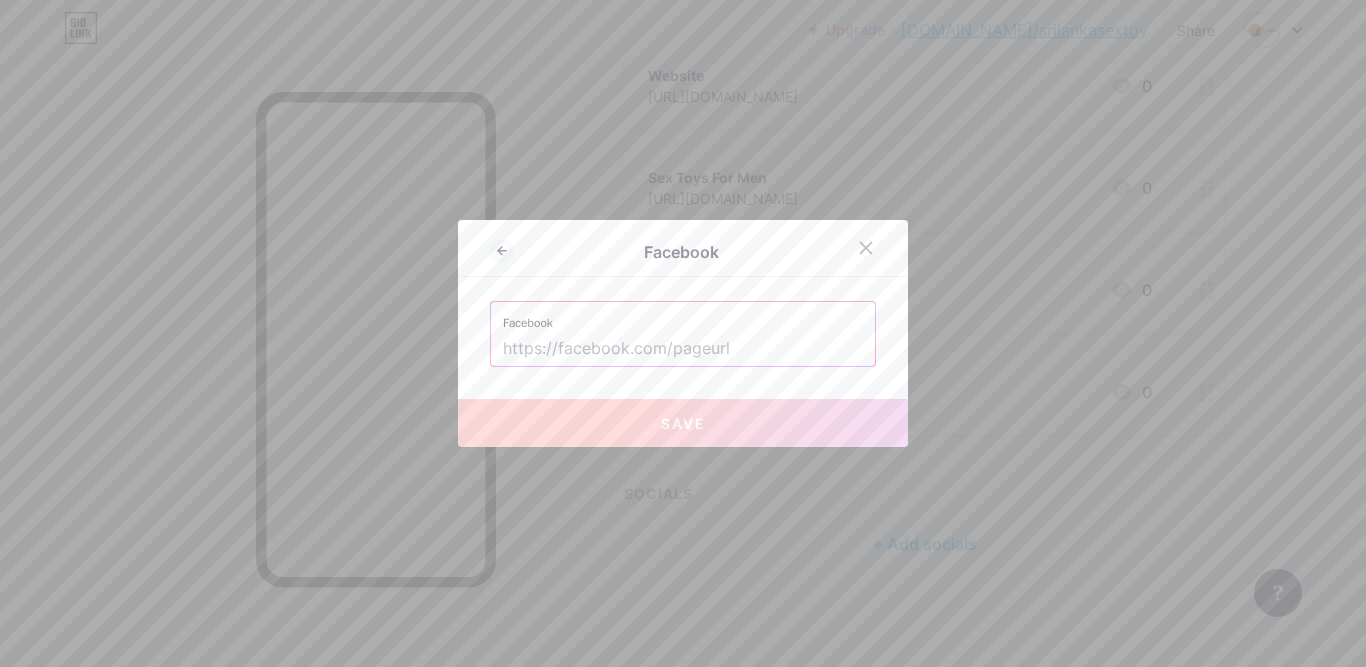 paste on "[URL][DOMAIN_NAME]" 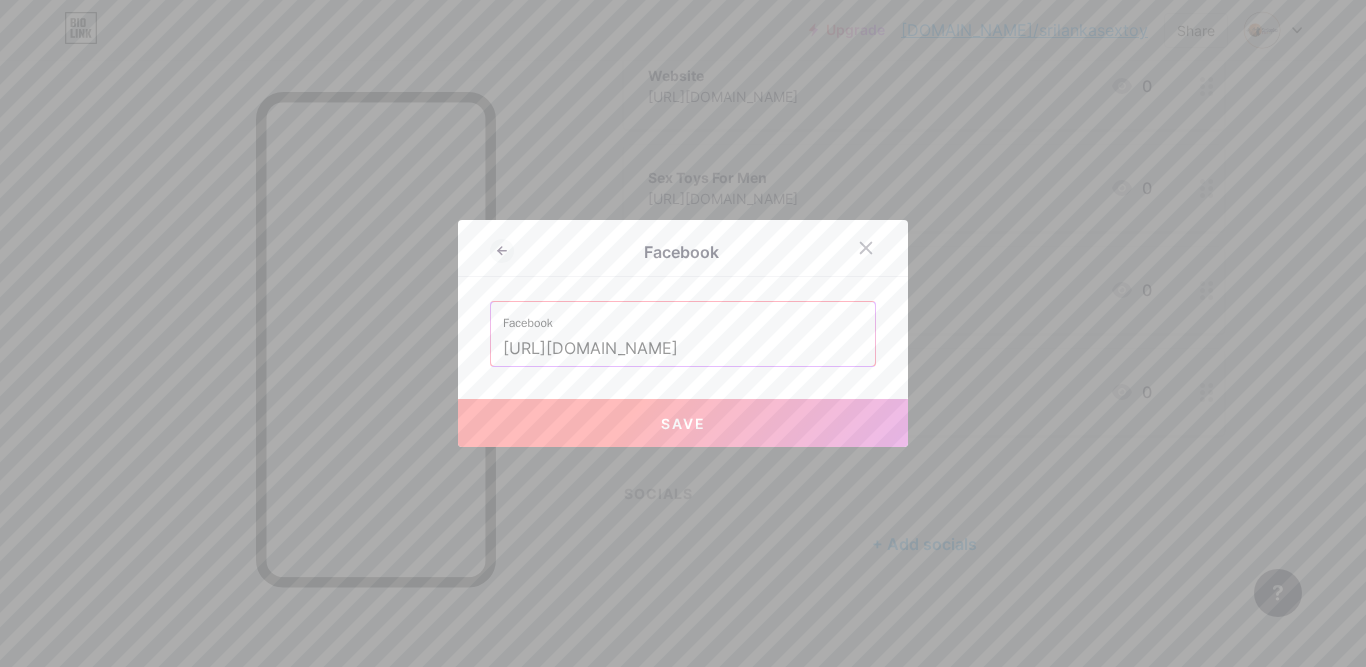 type on "[URL][DOMAIN_NAME]" 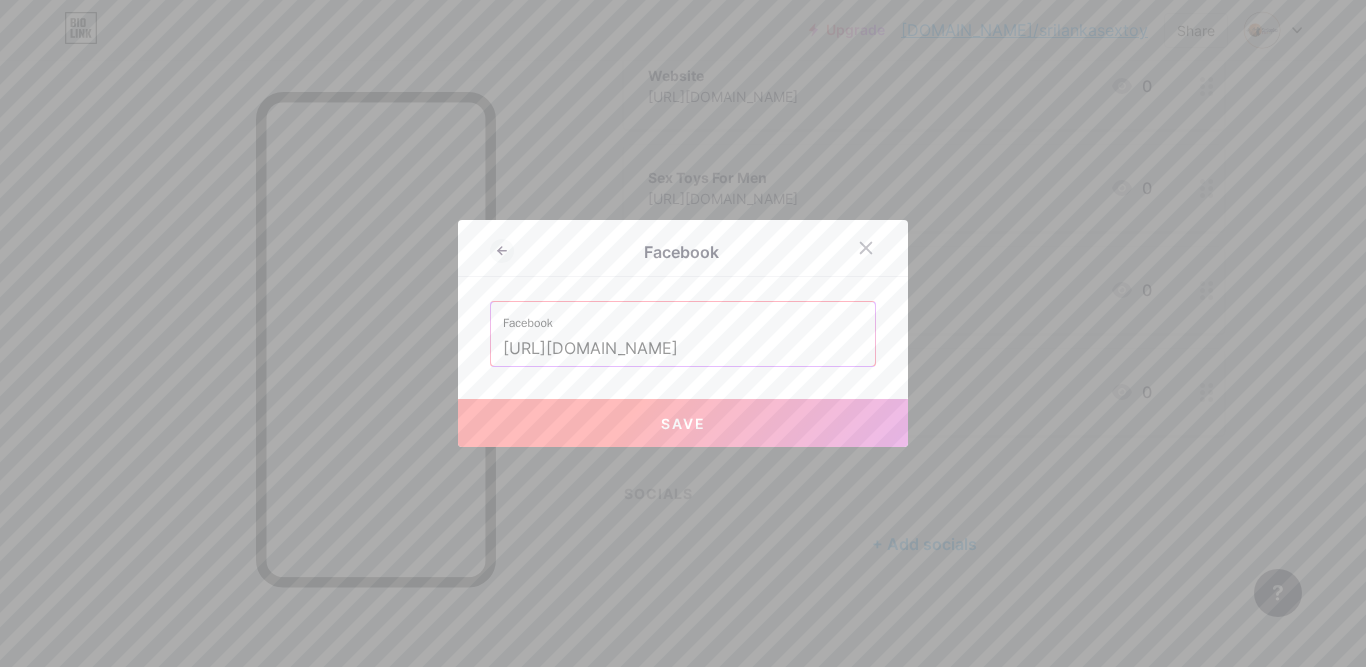 click on "Save" at bounding box center (683, 423) 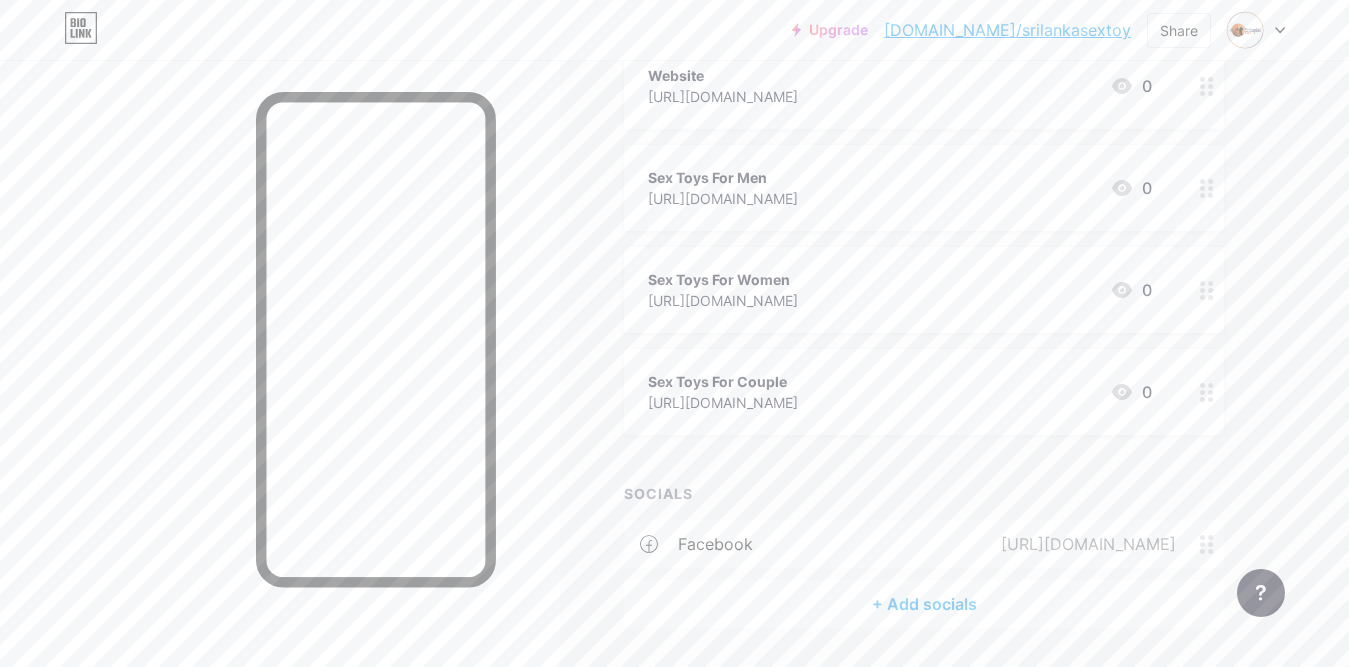 click on "+ Add socials" at bounding box center [924, 604] 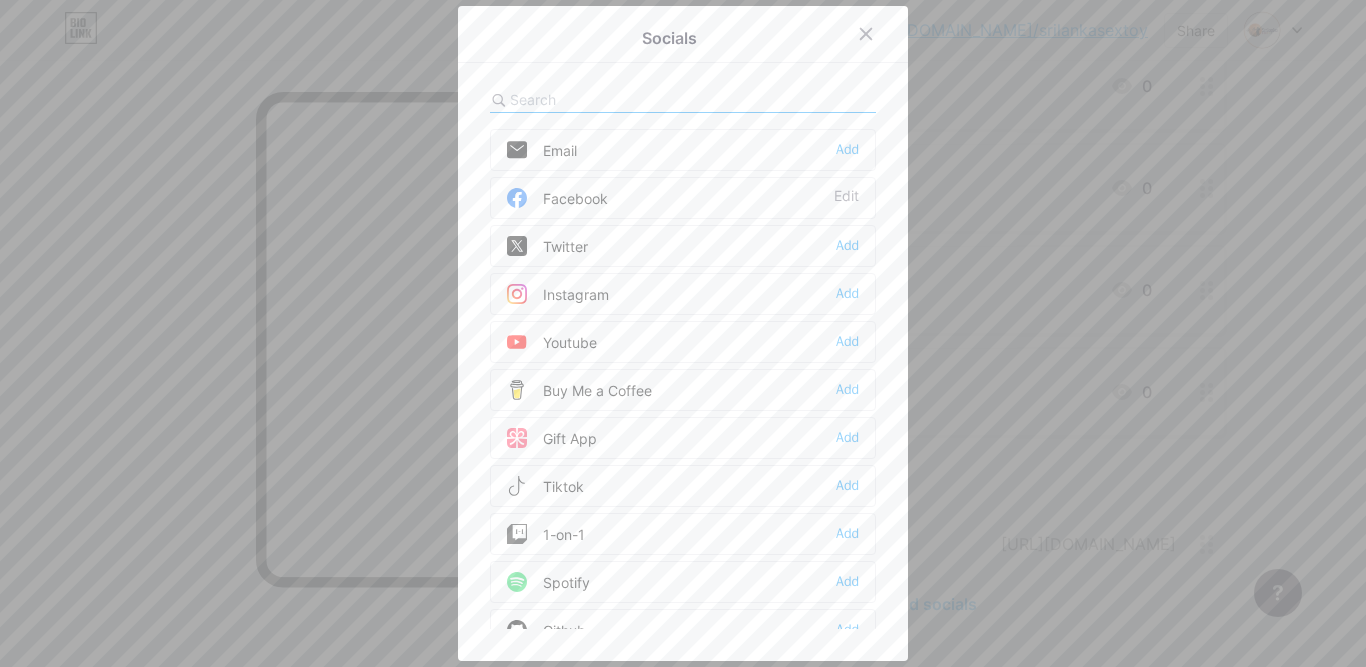 click on "Instagram" at bounding box center [558, 294] 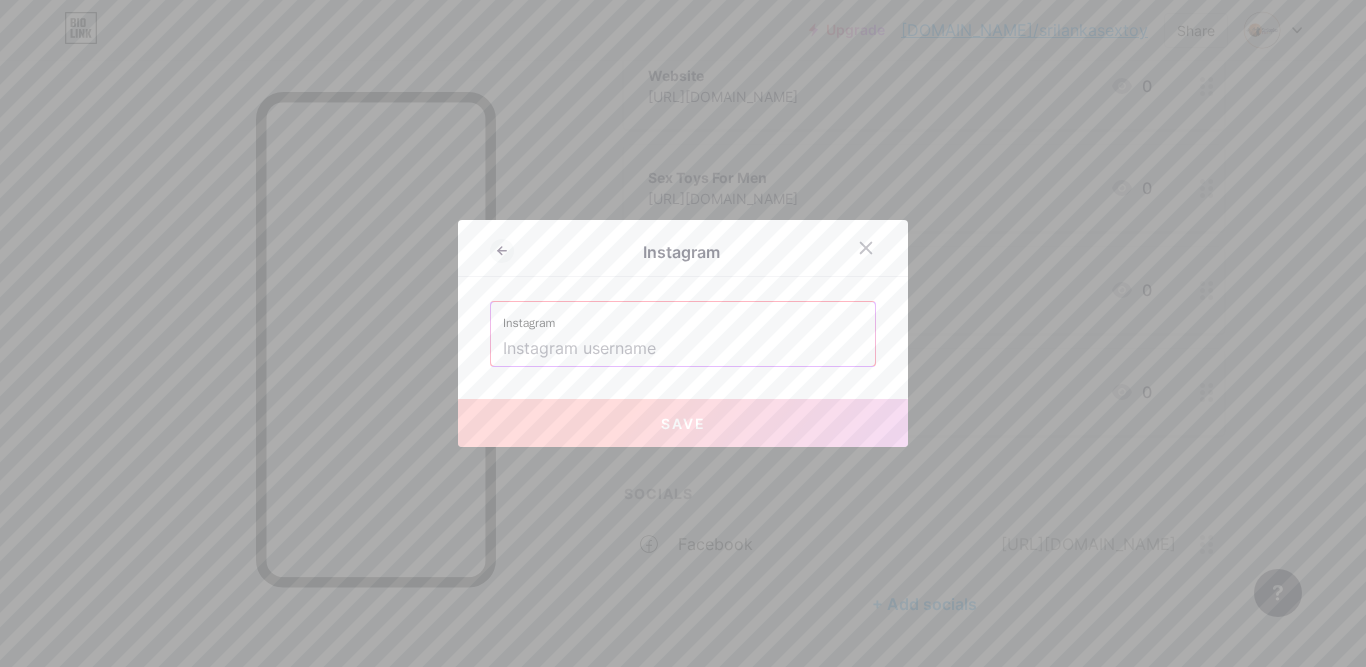 click at bounding box center [683, 349] 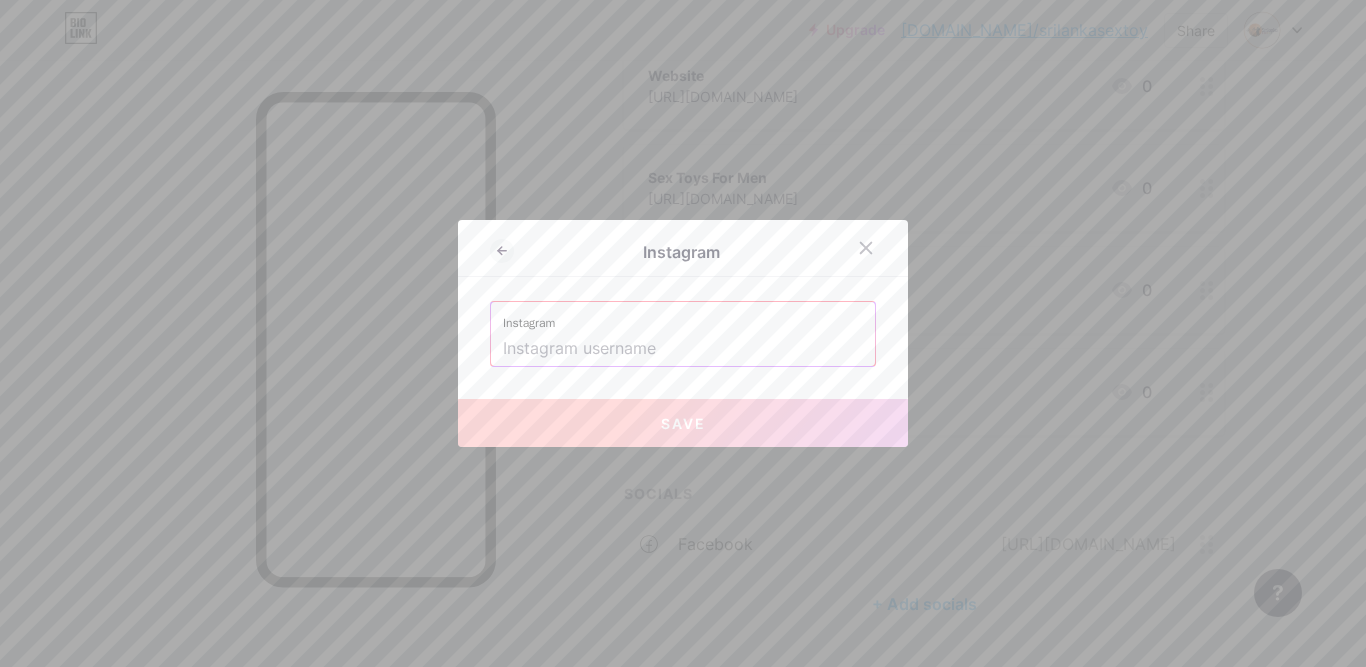 paste on "[URL][DOMAIN_NAME]" 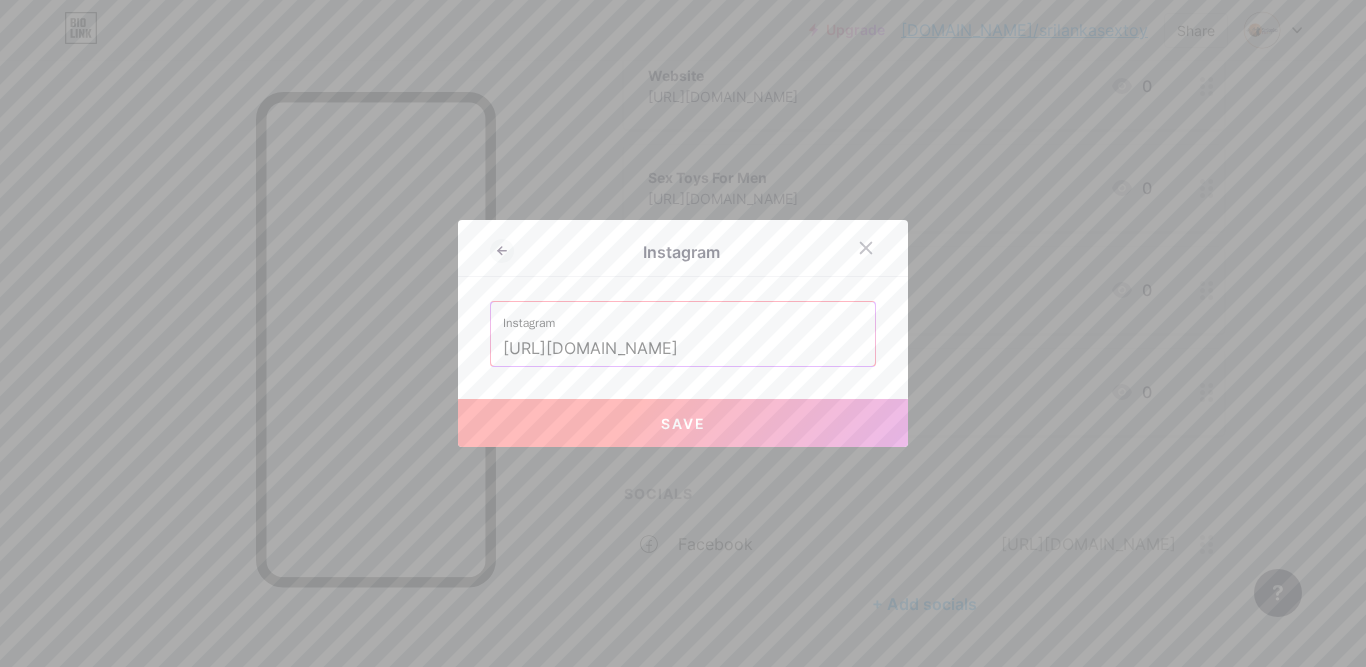 click on "Save" at bounding box center [683, 423] 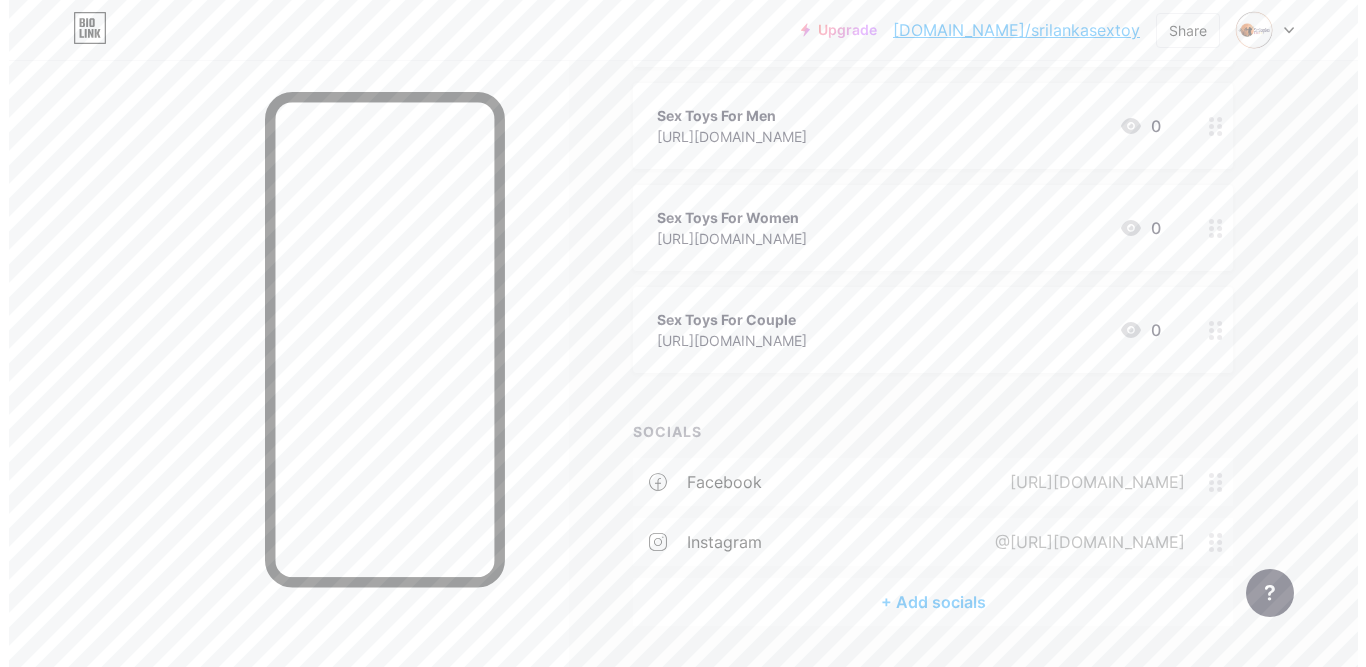 scroll, scrollTop: 392, scrollLeft: 0, axis: vertical 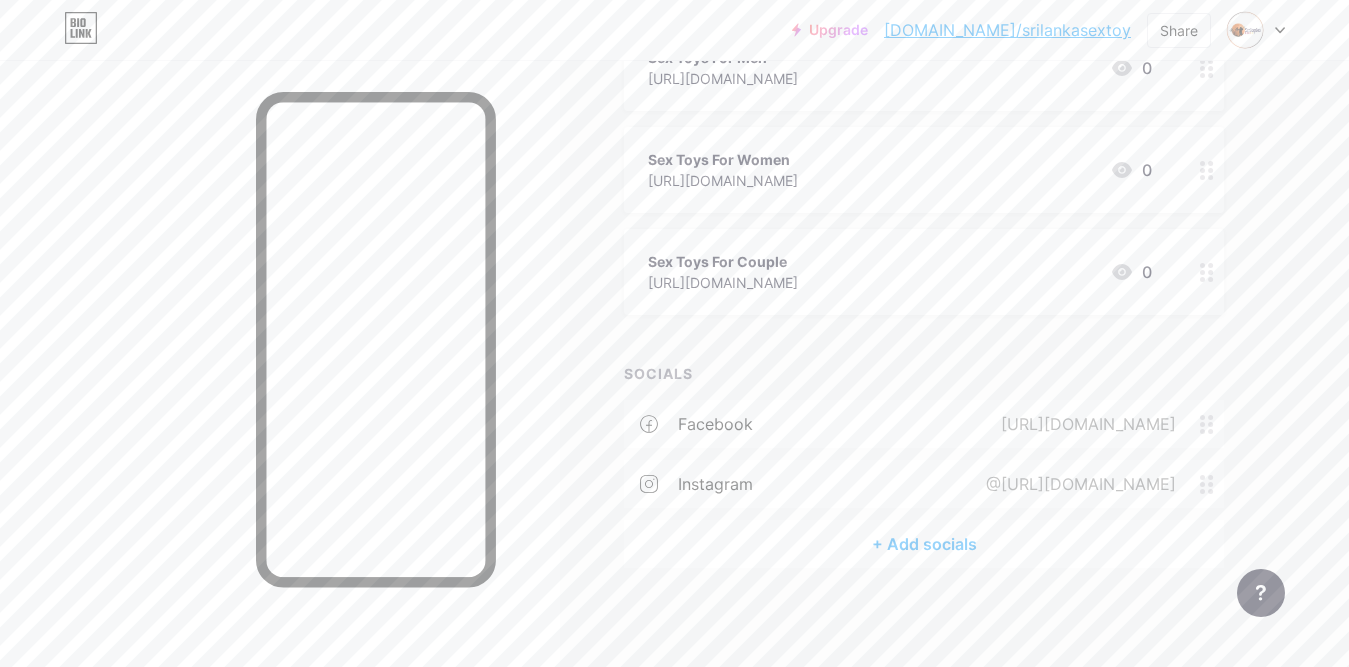 click on "+ Add socials" at bounding box center [924, 544] 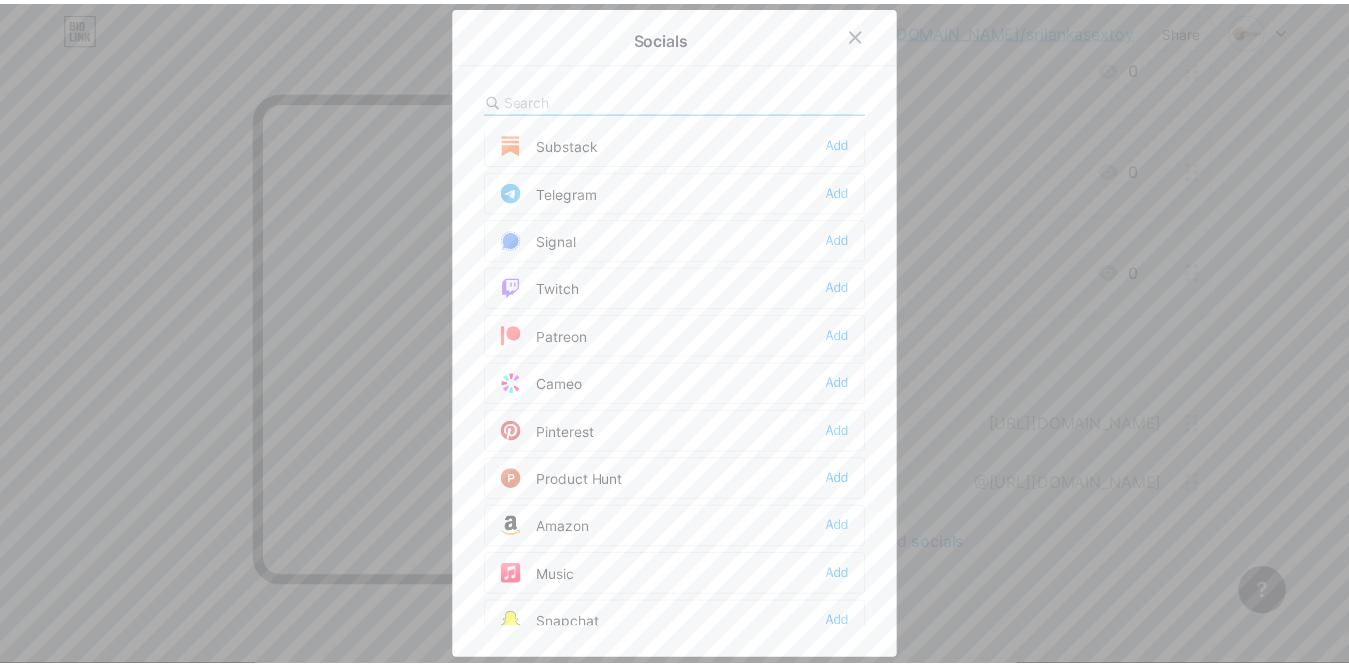 scroll, scrollTop: 1000, scrollLeft: 0, axis: vertical 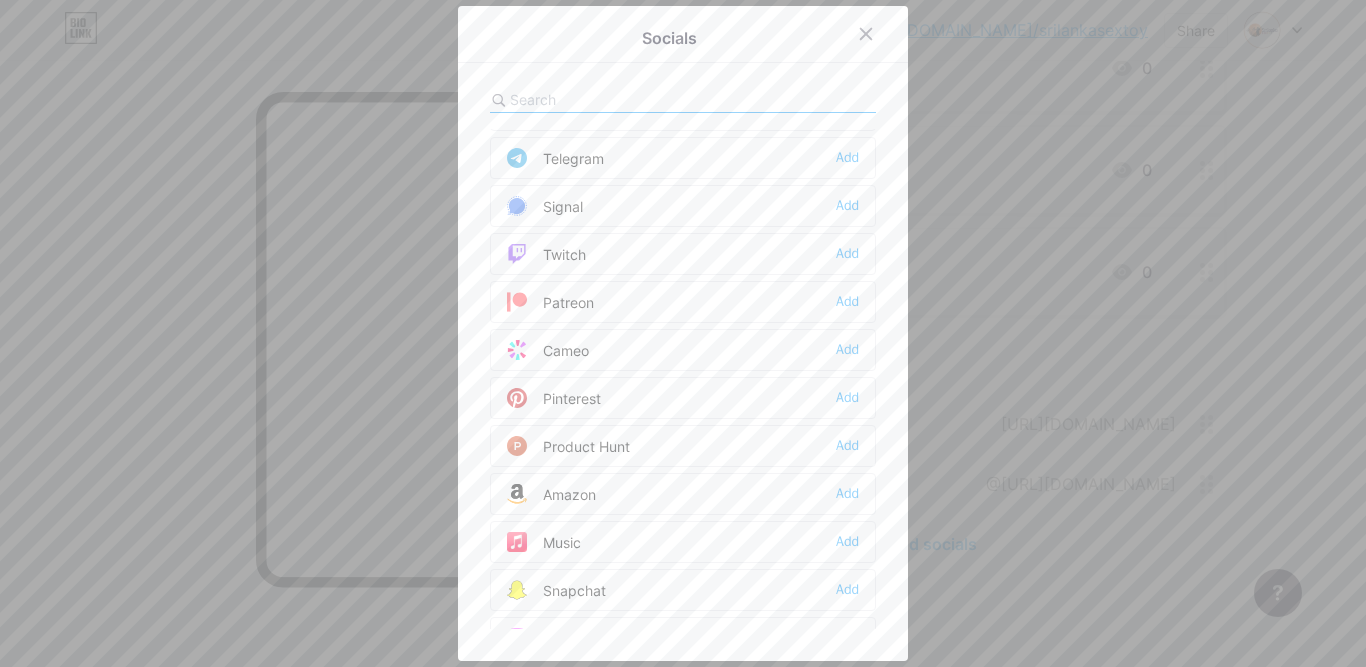 click on "Pinterest" at bounding box center [554, 398] 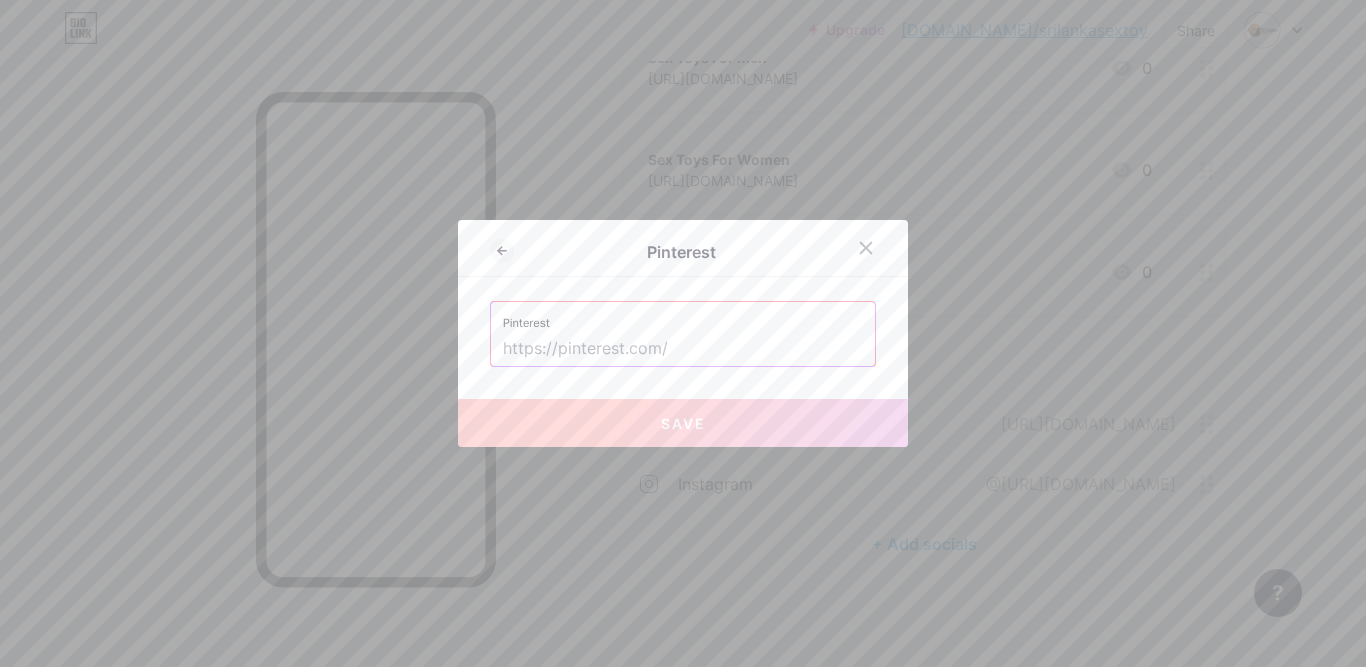 click at bounding box center (683, 349) 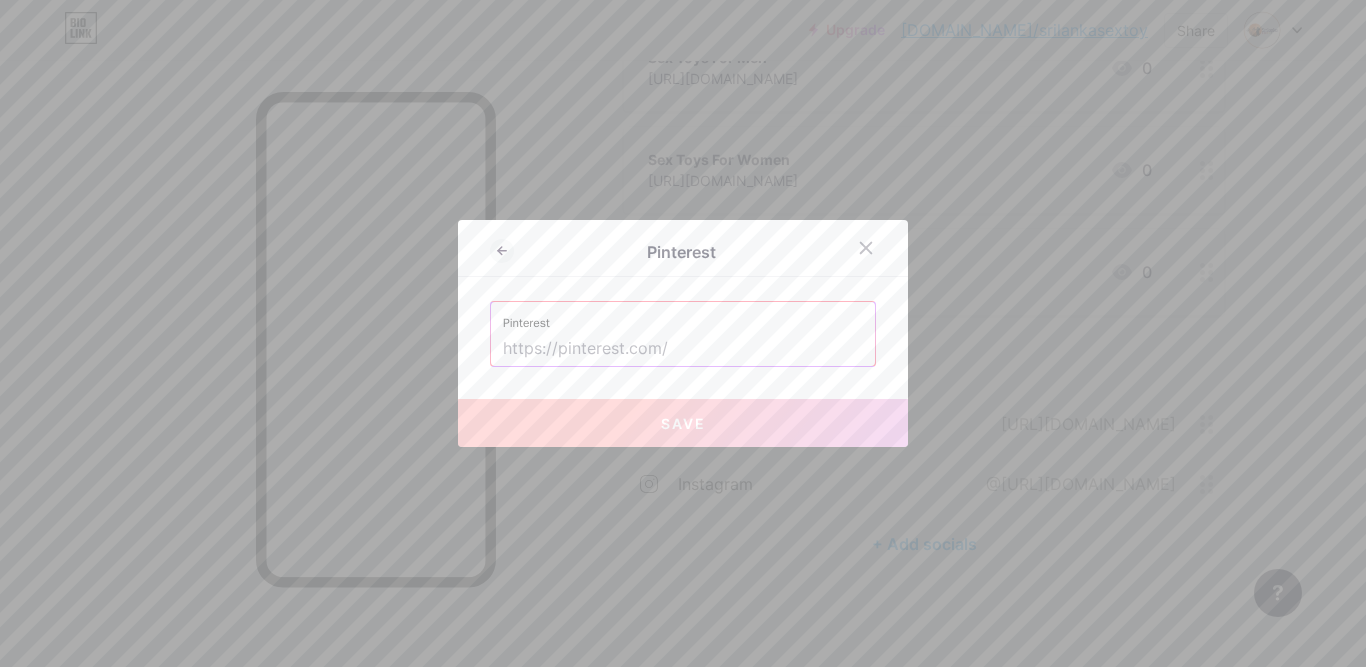 paste on "[URL][DOMAIN_NAME]" 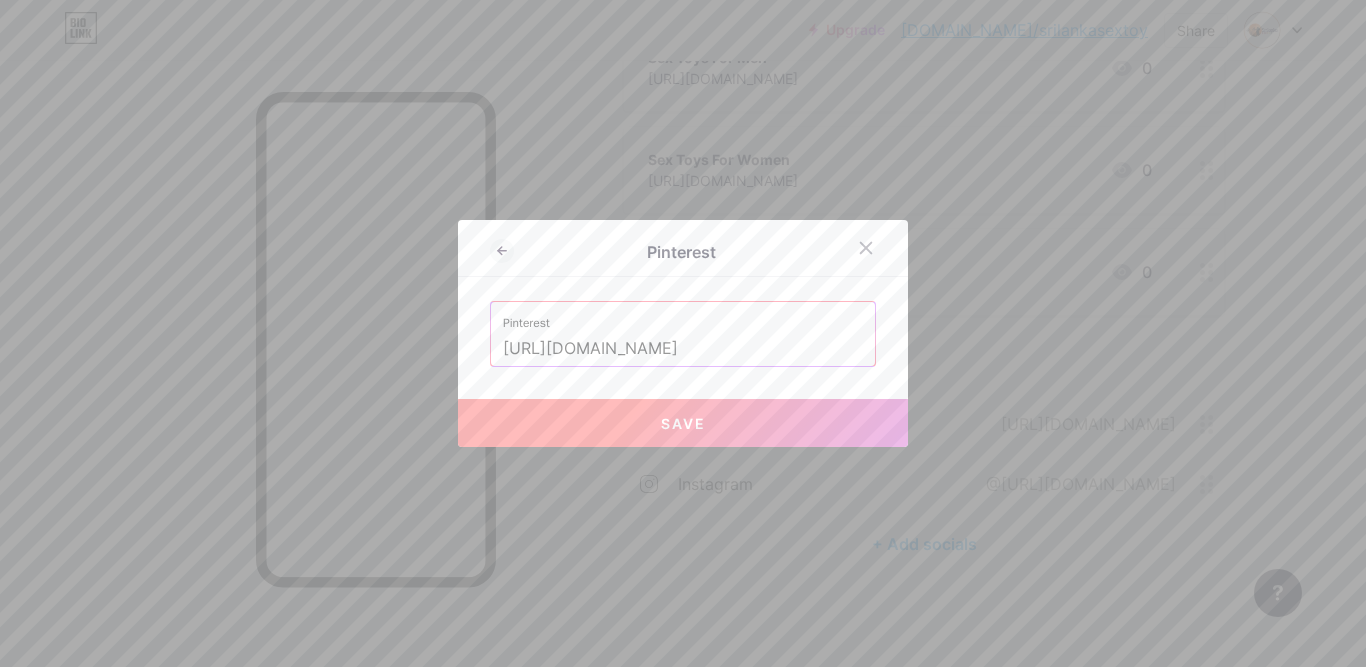 type on "[URL][DOMAIN_NAME]" 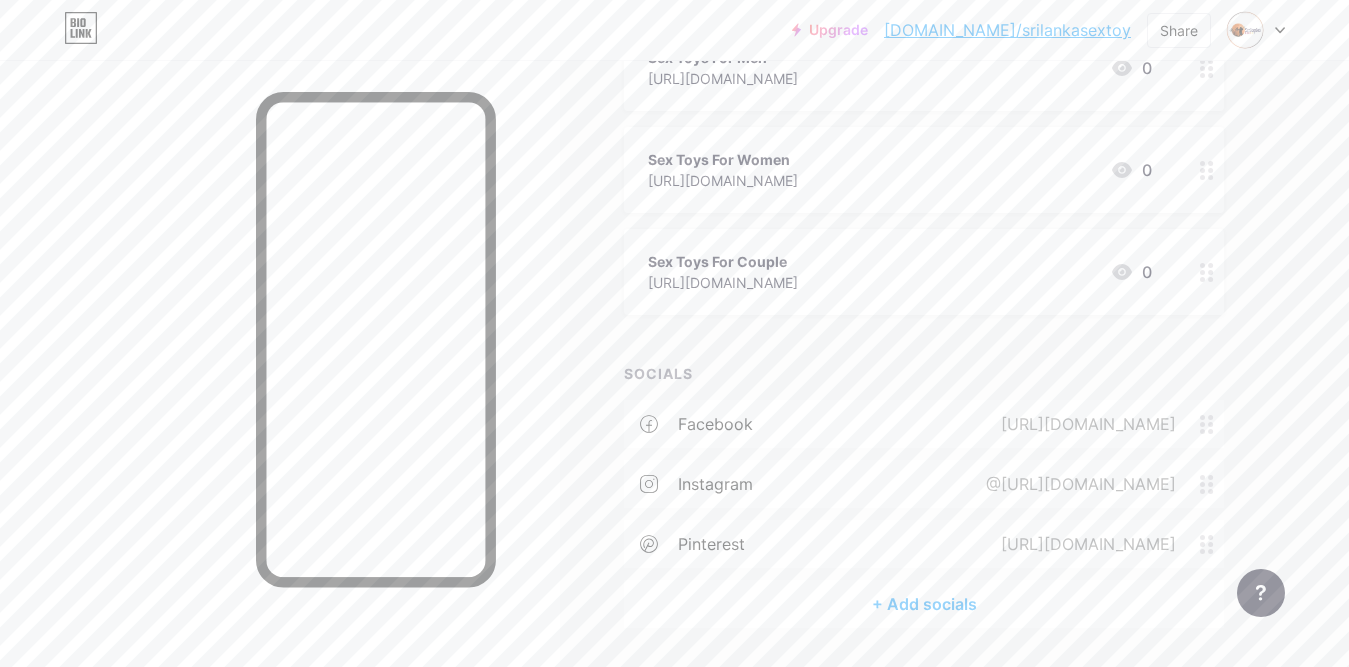 scroll, scrollTop: 452, scrollLeft: 0, axis: vertical 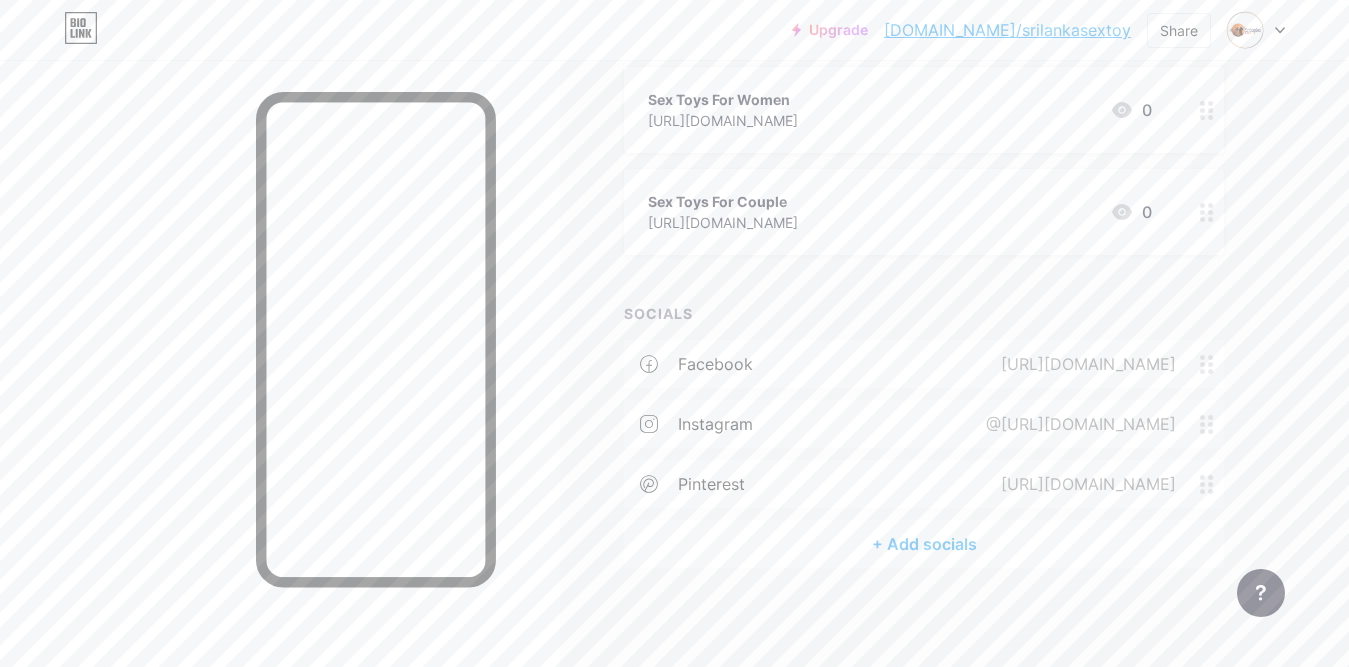 click on "+ Add socials" at bounding box center (924, 544) 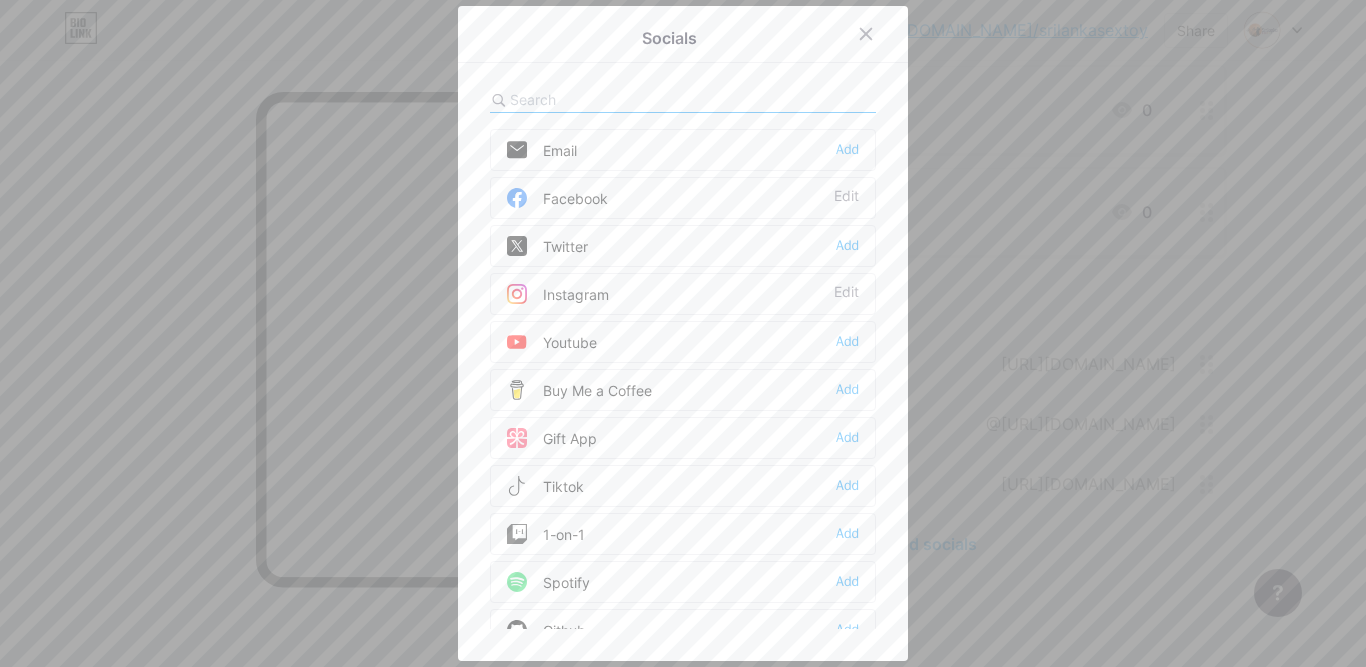 click on "Twitter" at bounding box center [547, 246] 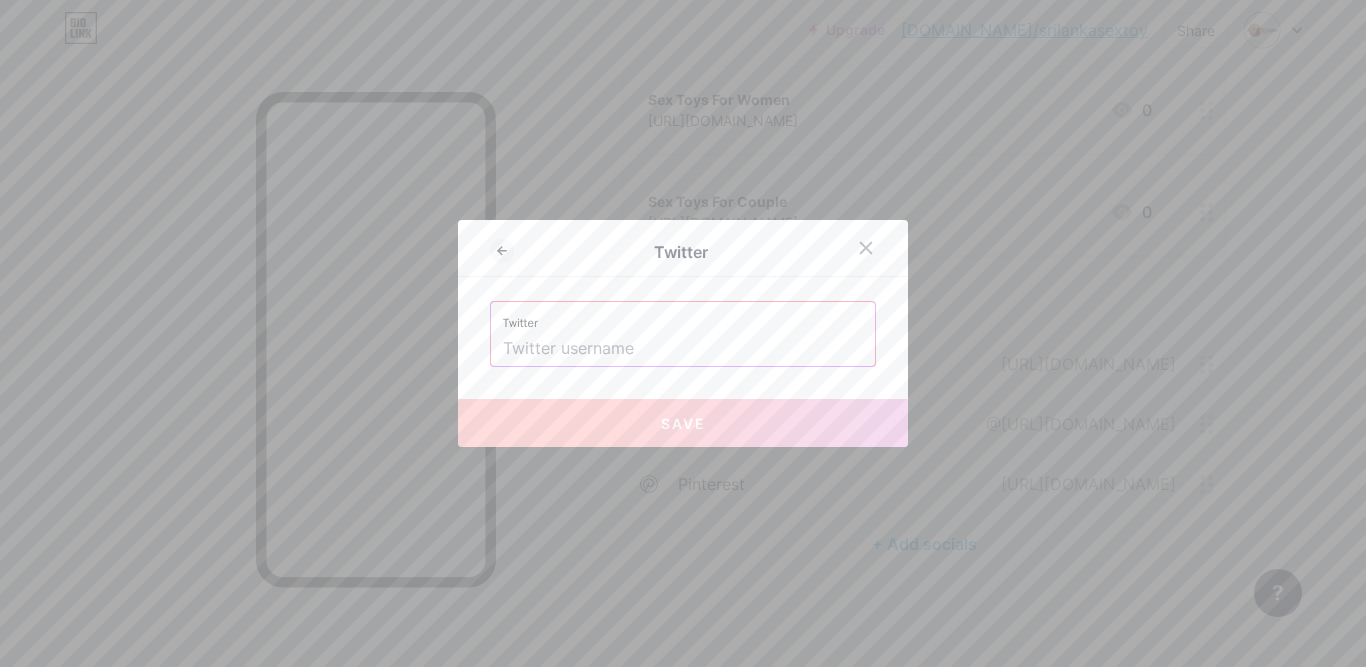 click at bounding box center [683, 349] 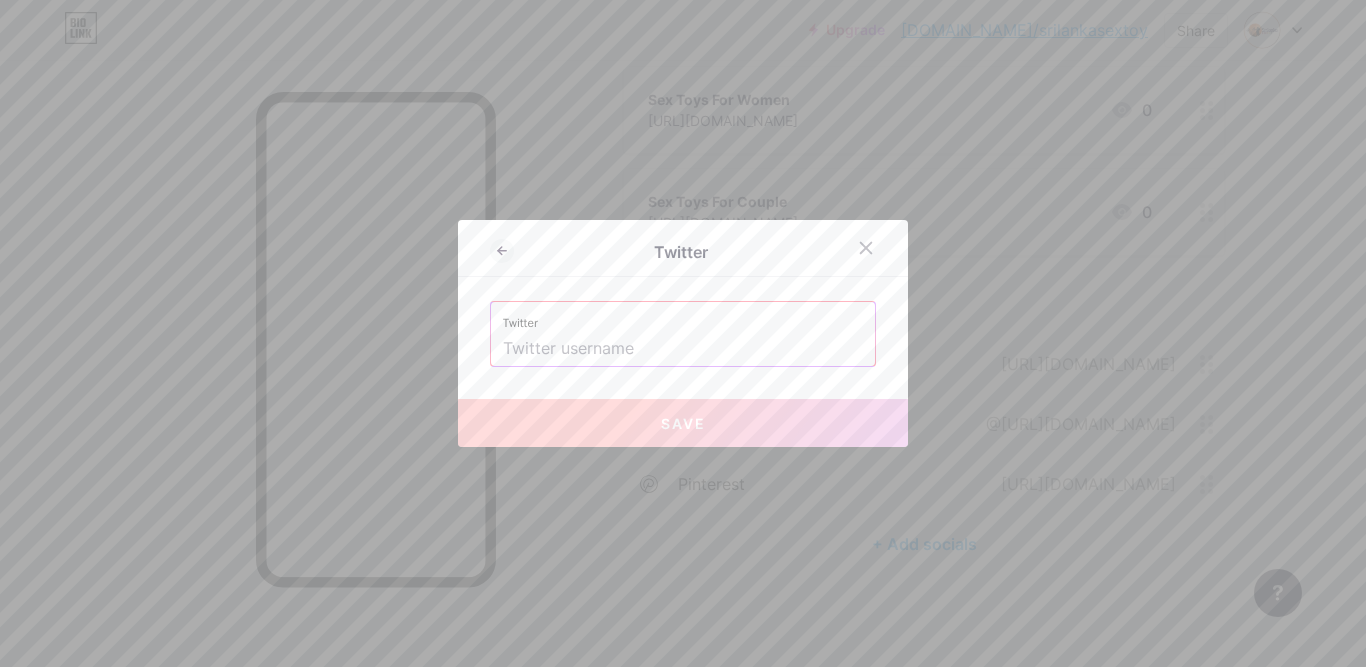 paste on "[URL][DOMAIN_NAME]" 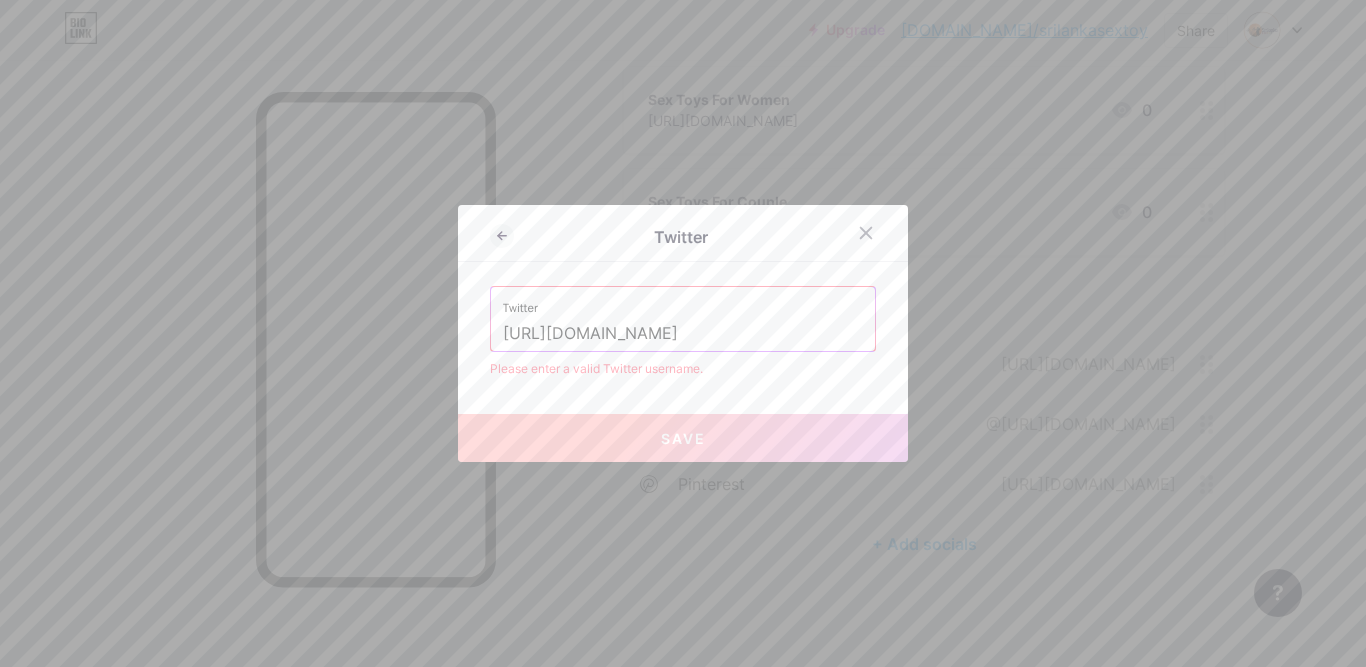 click on "[URL][DOMAIN_NAME]" at bounding box center [683, 334] 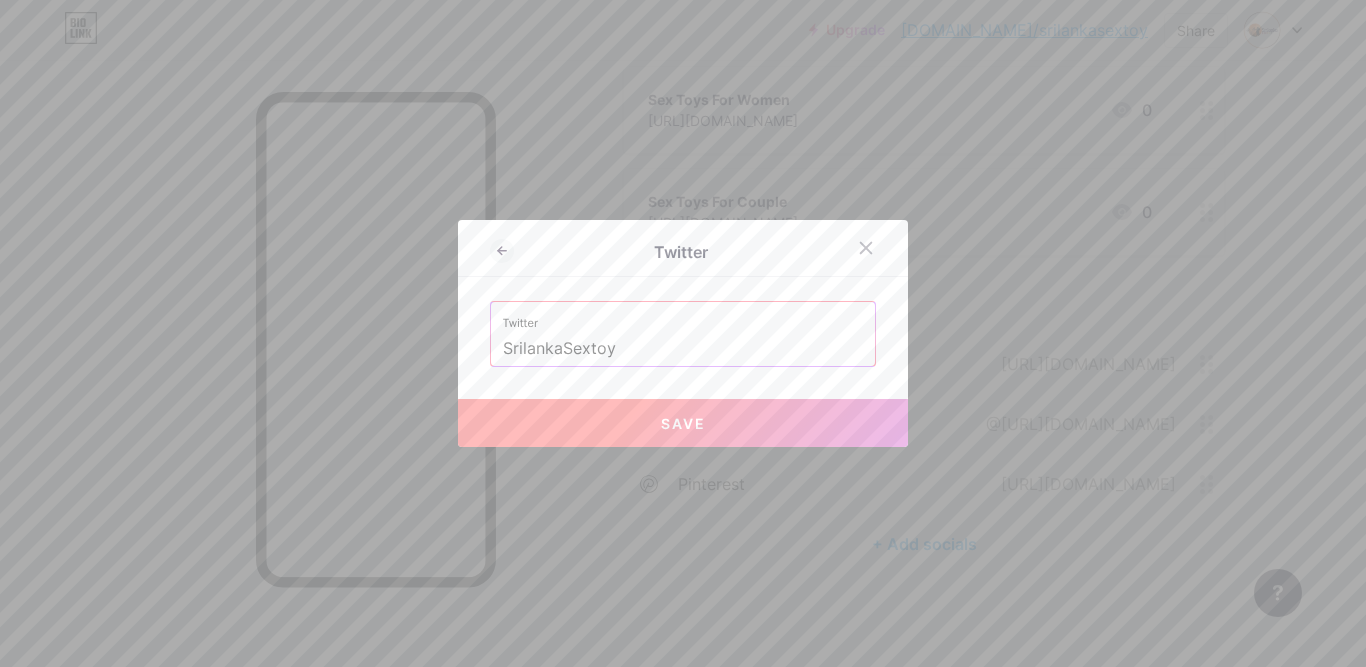 click on "Save" at bounding box center (683, 423) 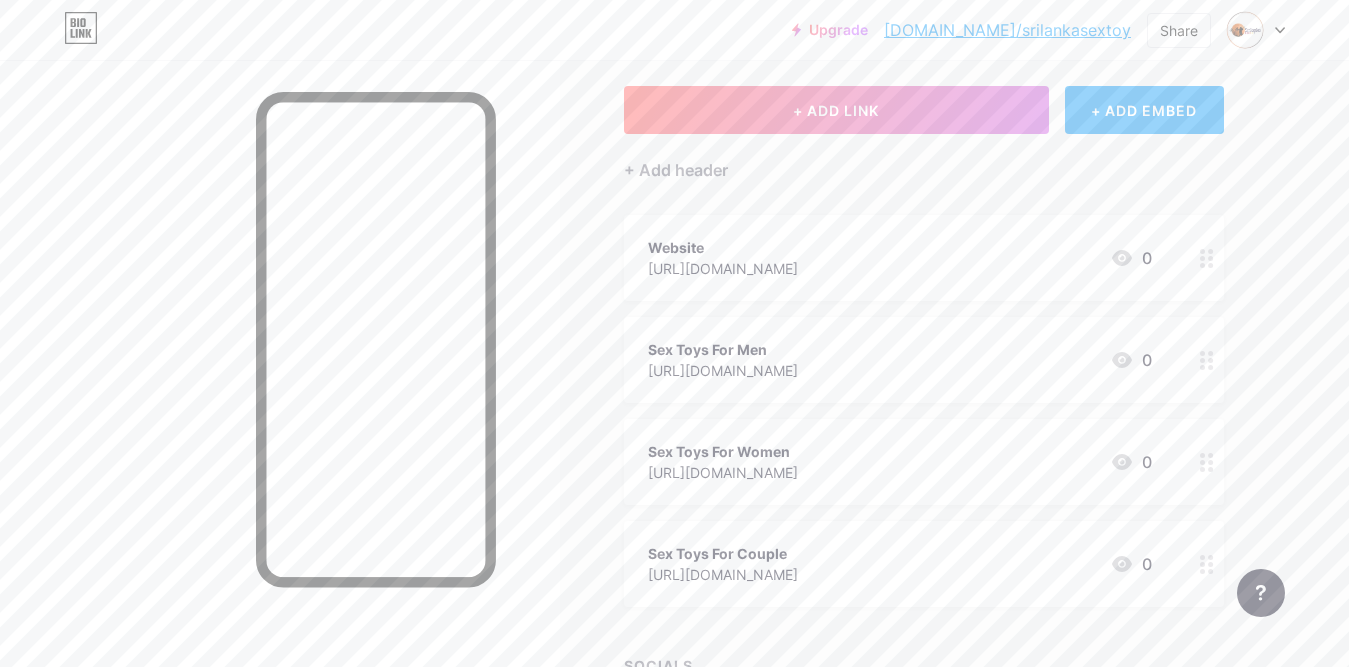 scroll, scrollTop: 0, scrollLeft: 0, axis: both 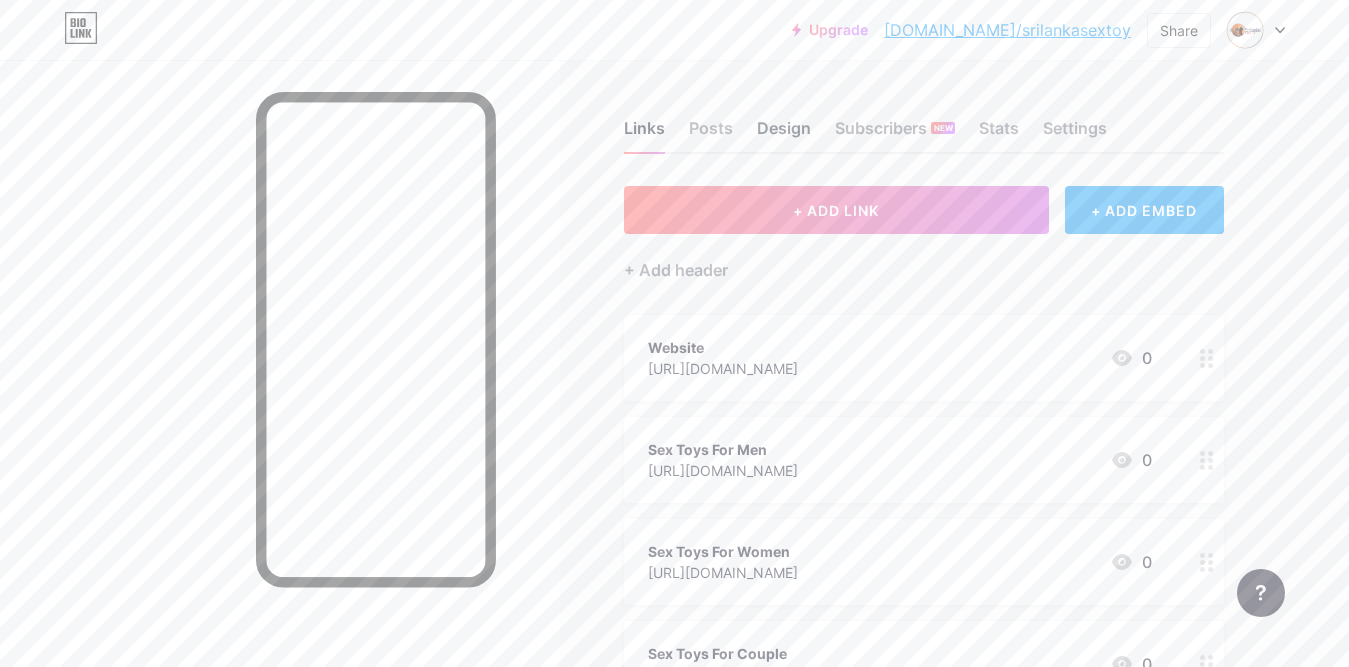 click on "Design" at bounding box center [784, 134] 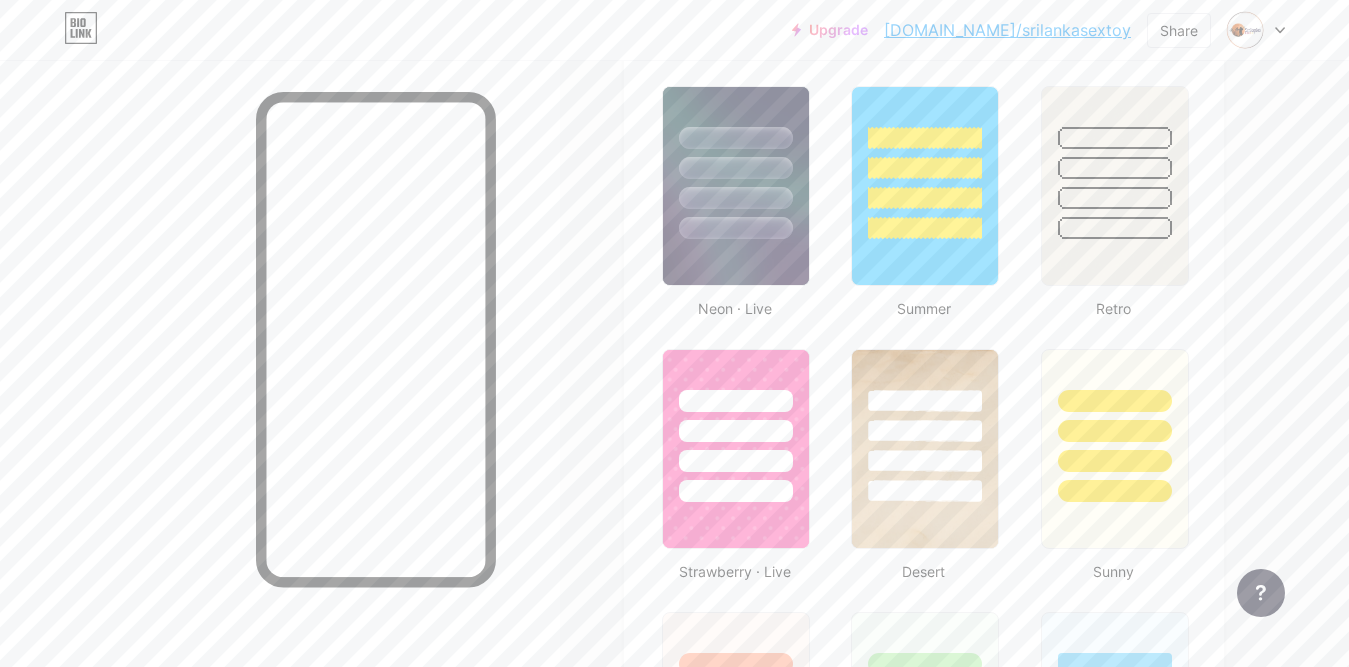scroll, scrollTop: 800, scrollLeft: 0, axis: vertical 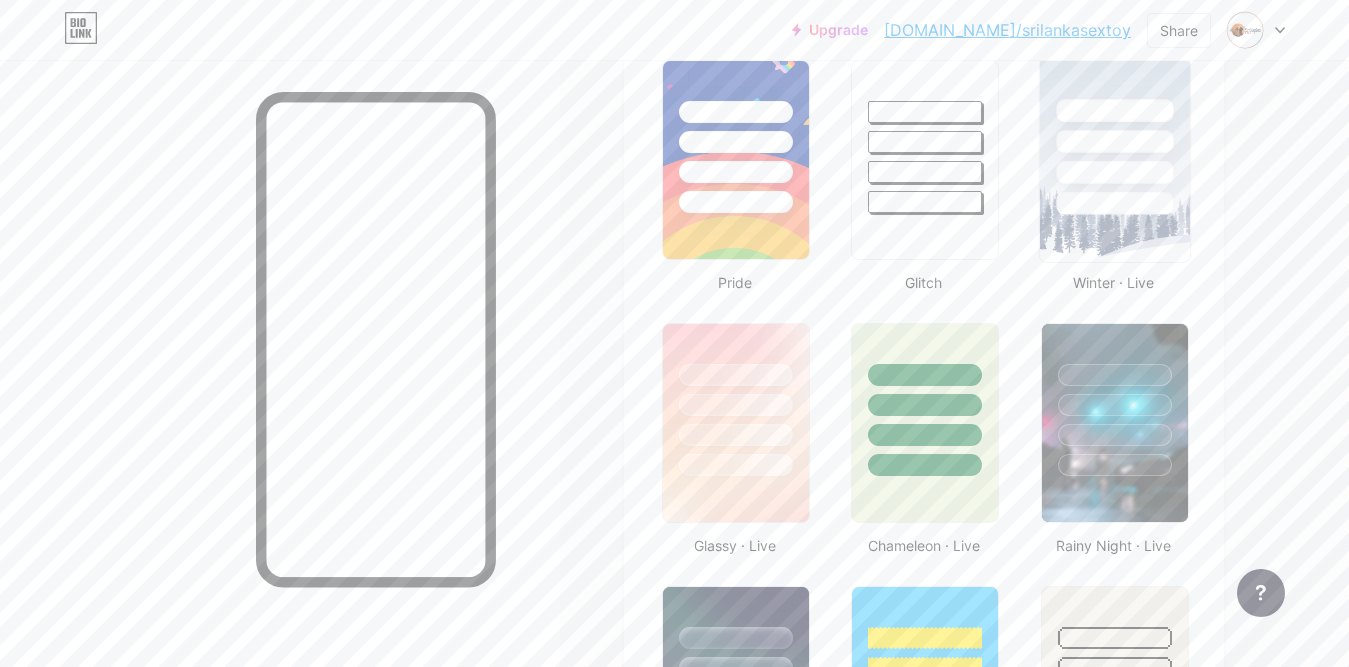 click at bounding box center [1114, 160] 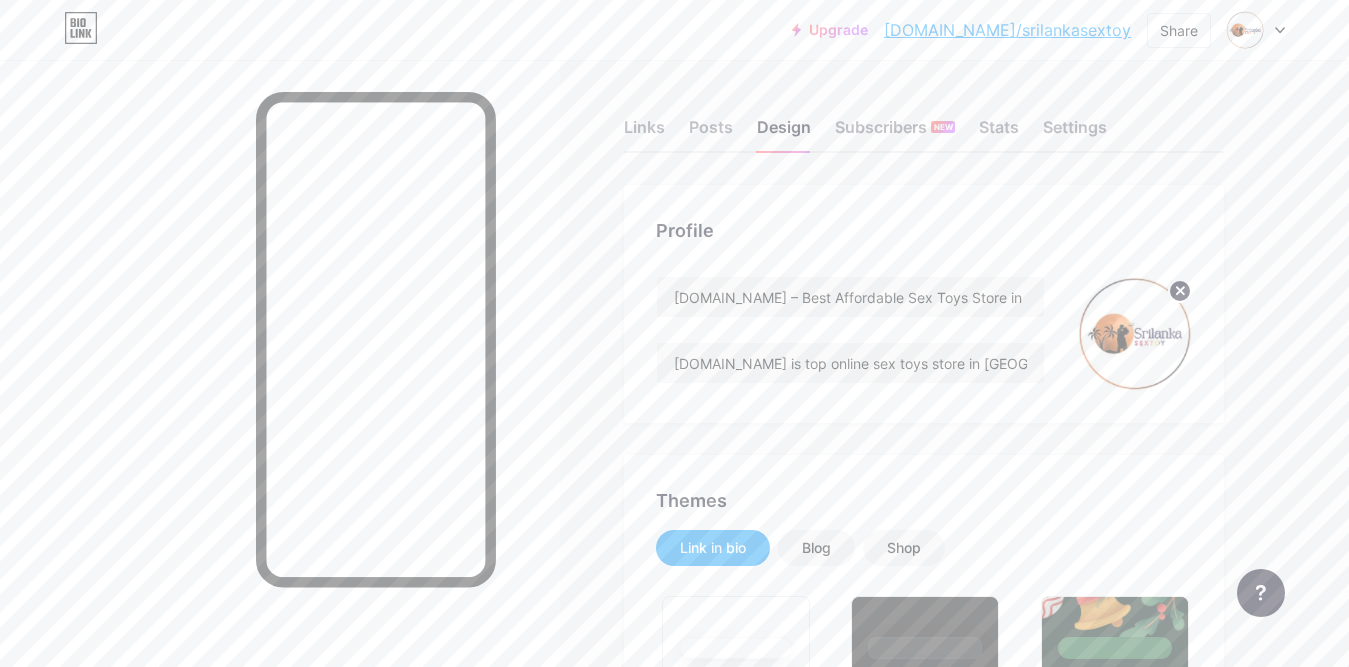 scroll, scrollTop: 0, scrollLeft: 0, axis: both 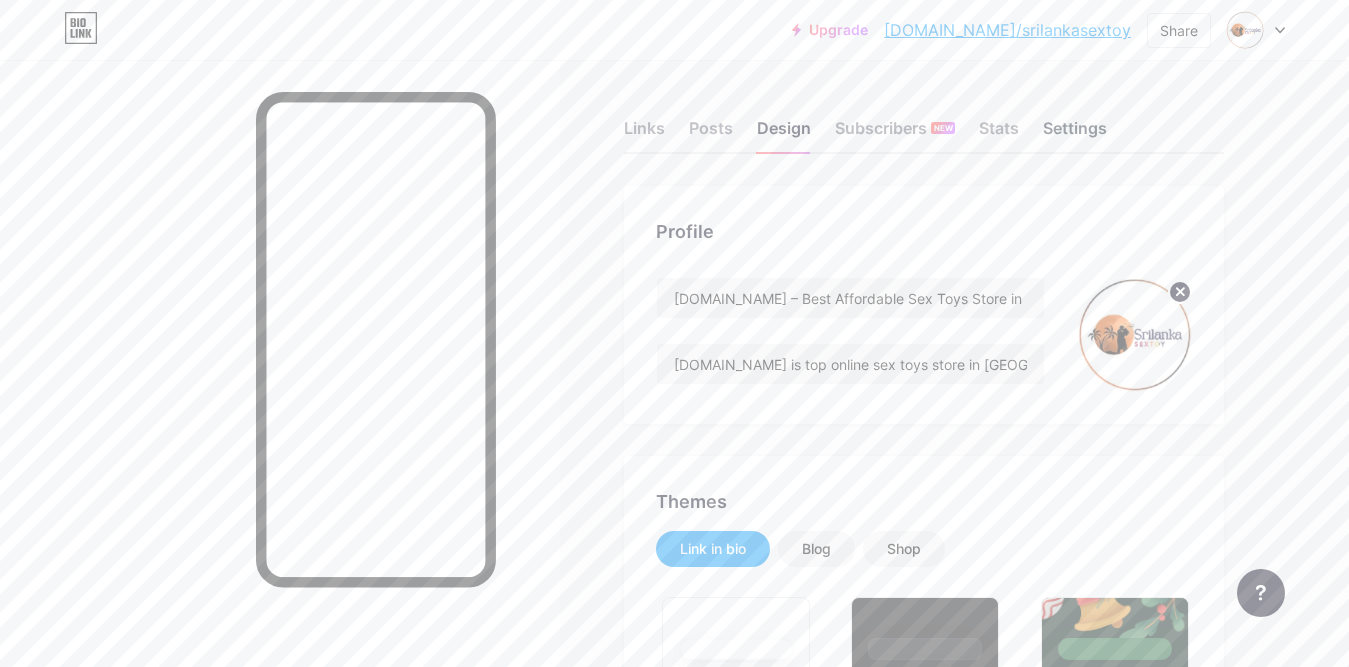 click on "Settings" at bounding box center [1075, 134] 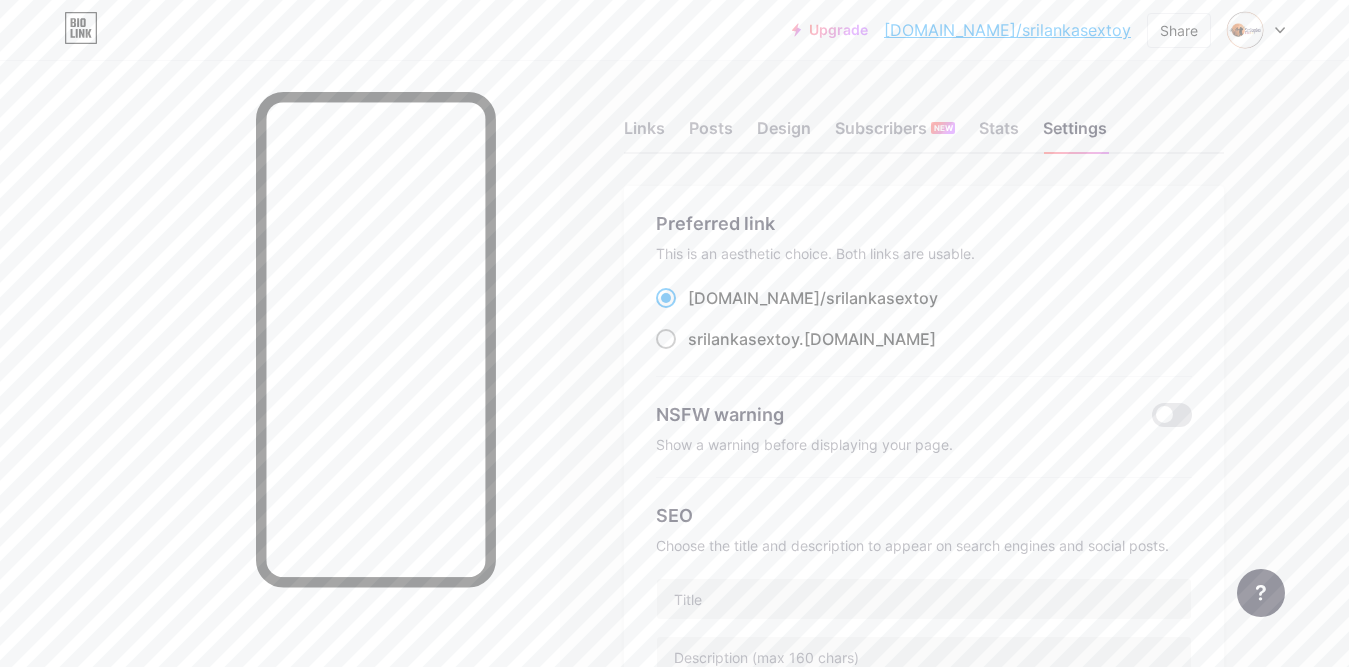 click at bounding box center (666, 339) 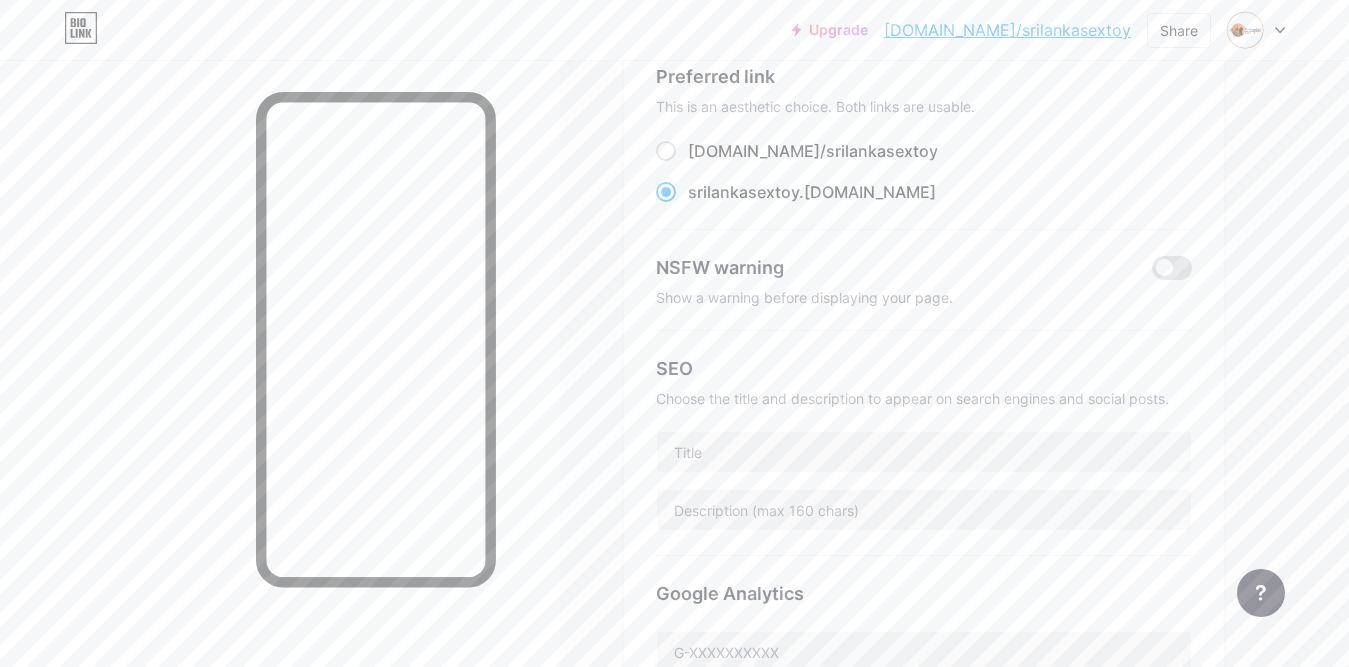 scroll, scrollTop: 300, scrollLeft: 0, axis: vertical 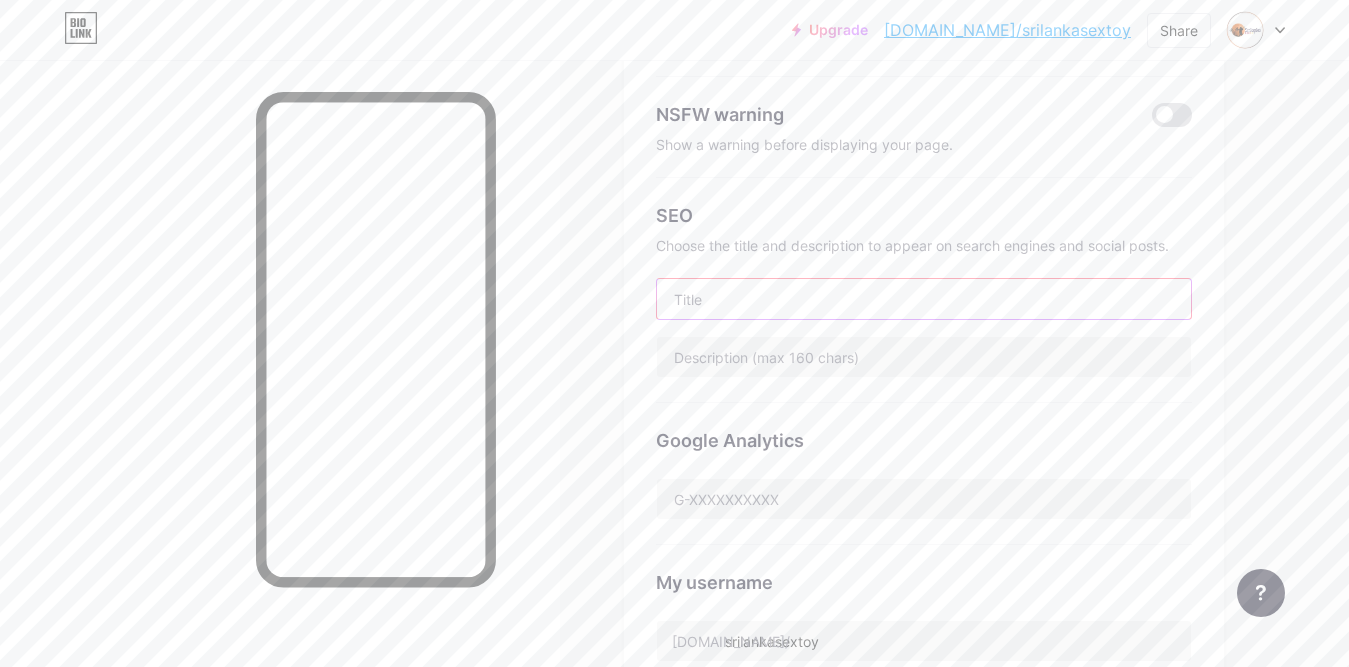 click at bounding box center [924, 299] 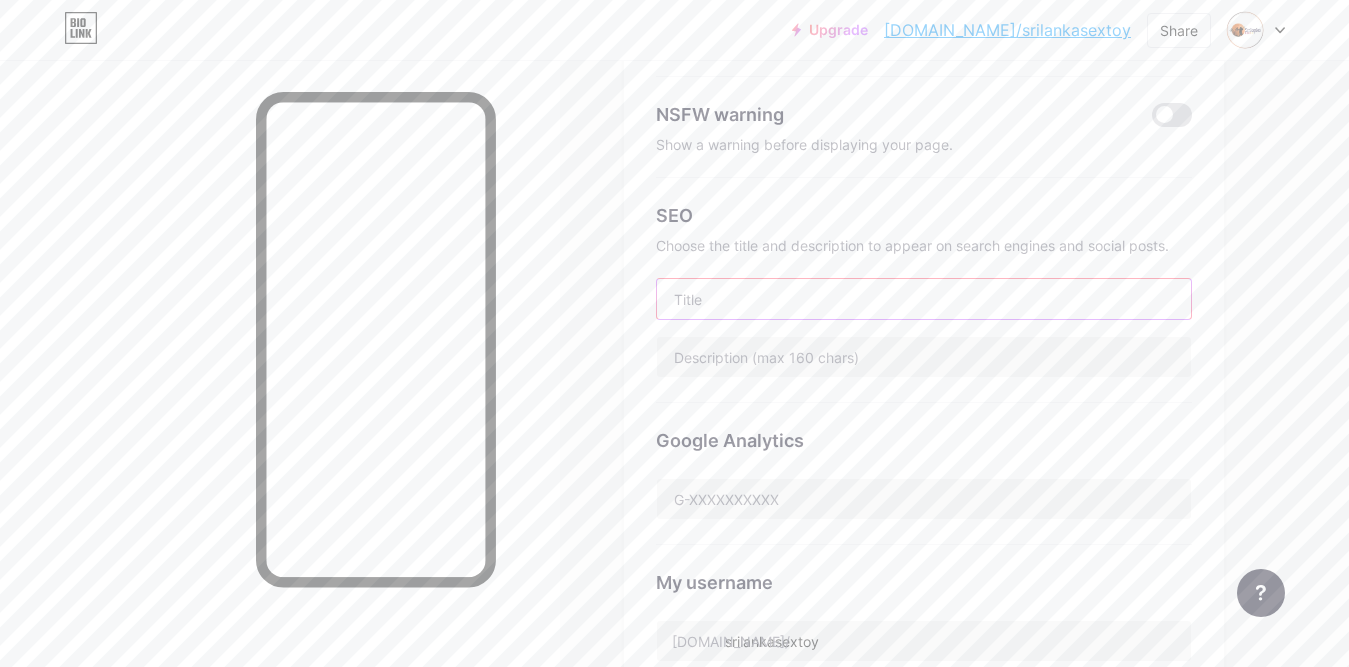 paste on "[DOMAIN_NAME] – Best Affordable Sex Toys Store in [GEOGRAPHIC_DATA]" 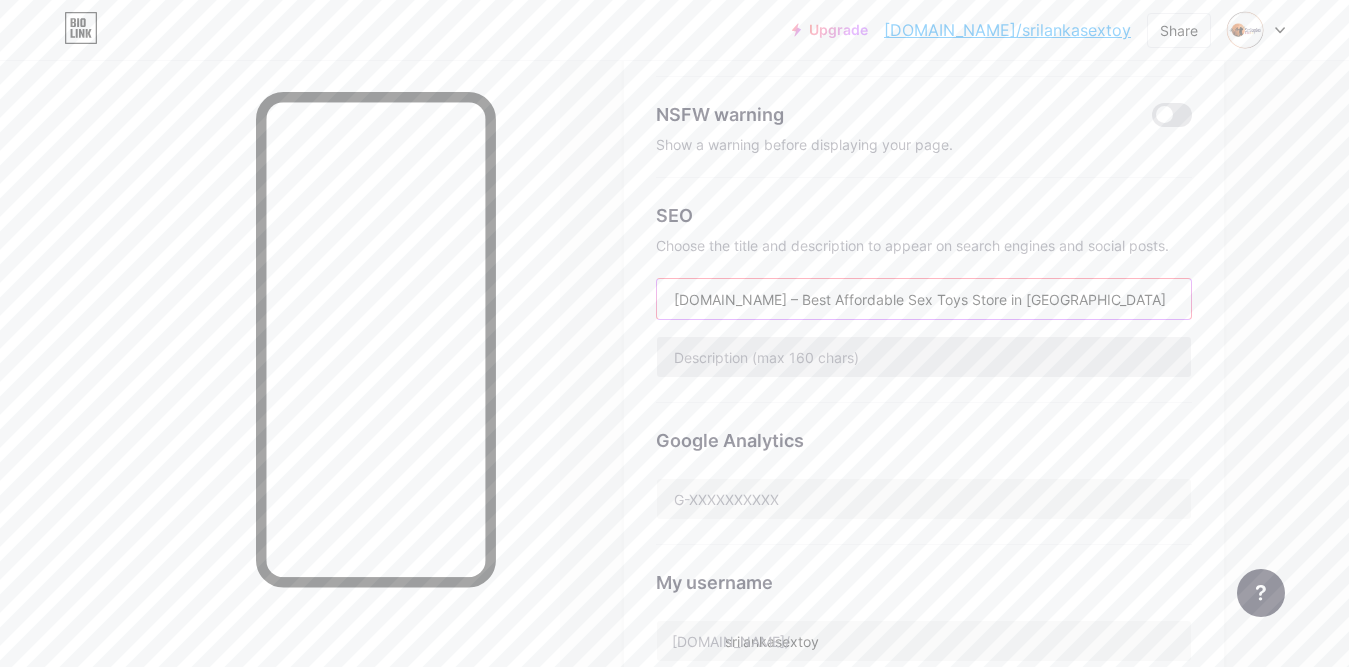 type on "[DOMAIN_NAME] – Best Affordable Sex Toys Store in [GEOGRAPHIC_DATA]" 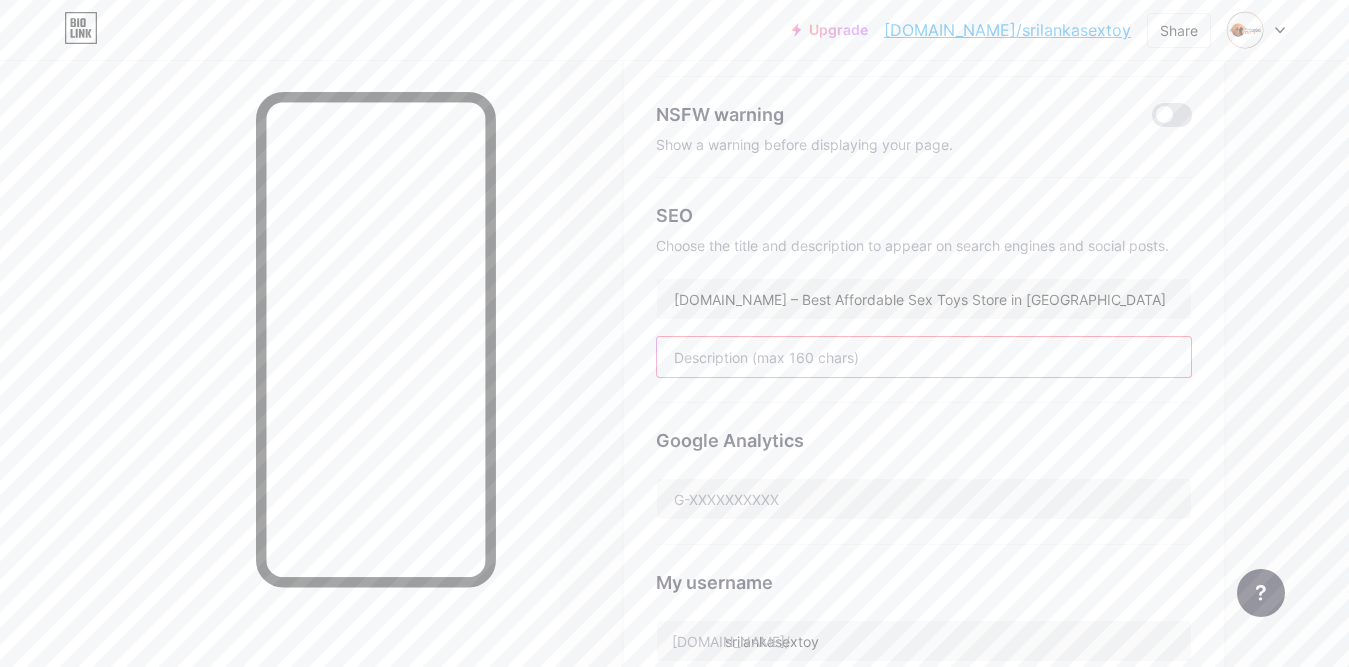 click at bounding box center (924, 357) 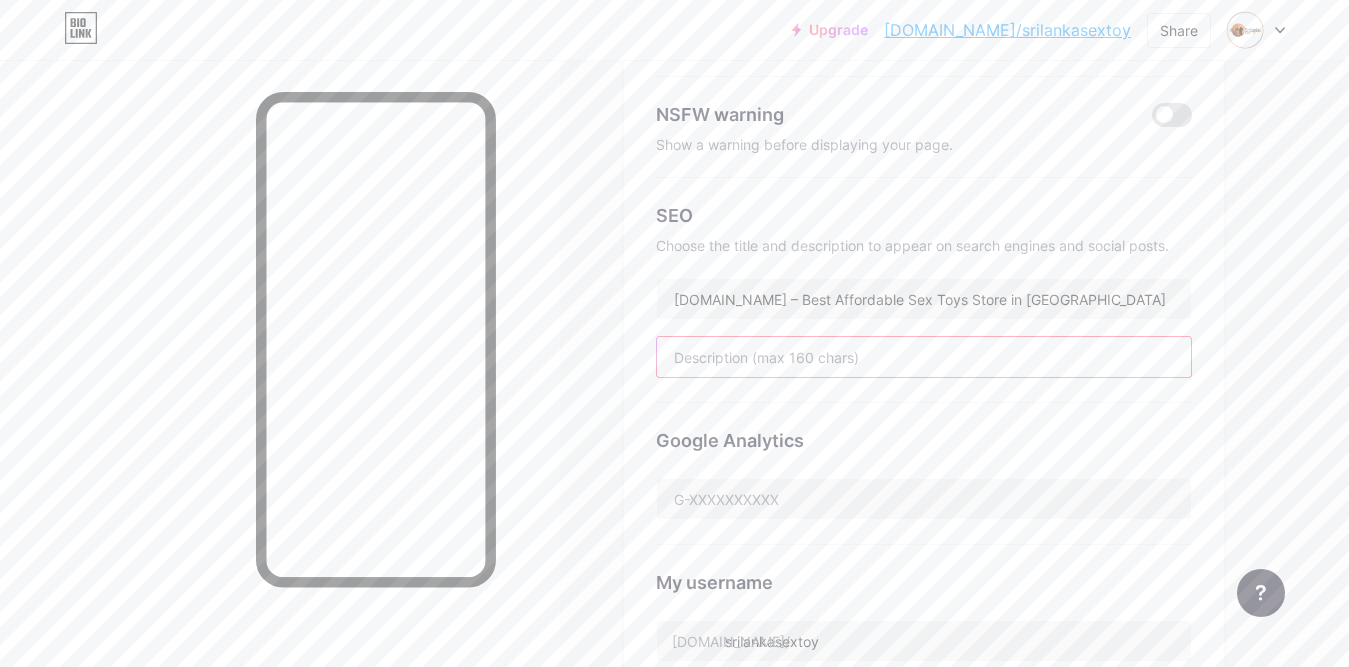 paste on "[DOMAIN_NAME] is top online sex toys store in [GEOGRAPHIC_DATA] offering a wide range of adult toys for men, women, and couples." 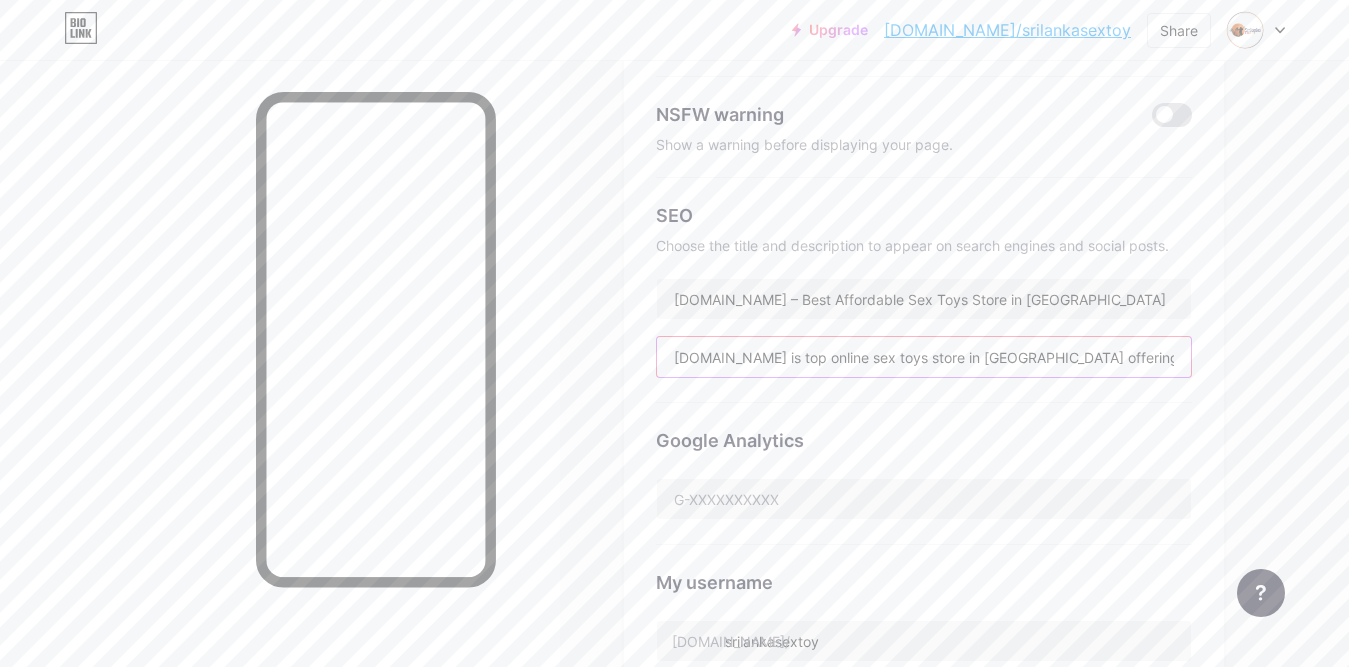 scroll, scrollTop: 0, scrollLeft: 317, axis: horizontal 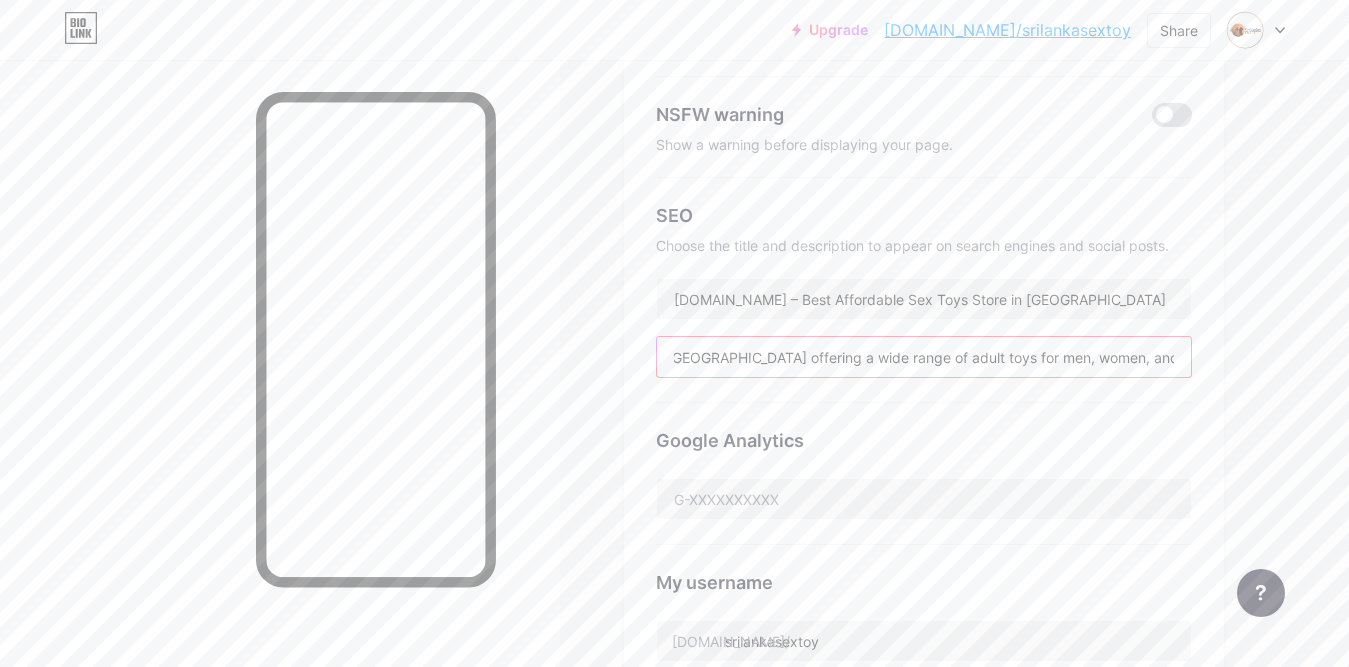 type on "[DOMAIN_NAME] is top online sex toys store in [GEOGRAPHIC_DATA] offering a wide range of adult toys for men, women, and couples." 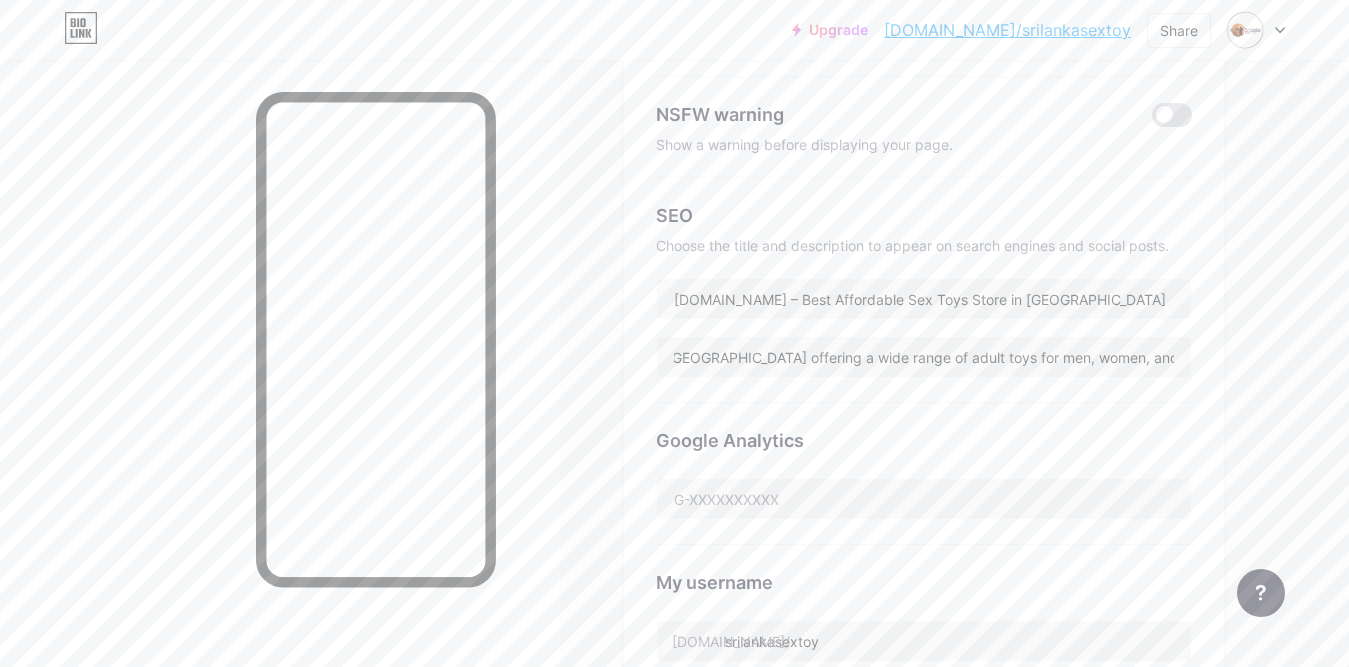 scroll, scrollTop: 0, scrollLeft: 0, axis: both 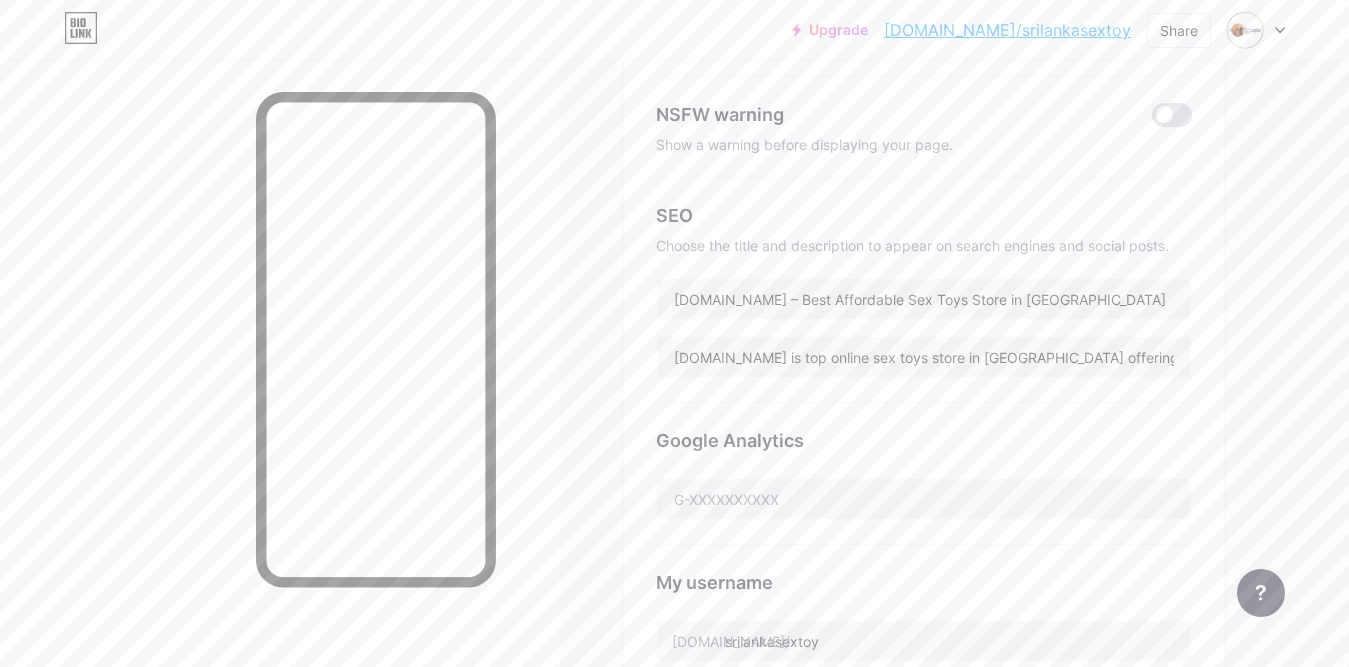 click on "Google Analytics" at bounding box center (924, 440) 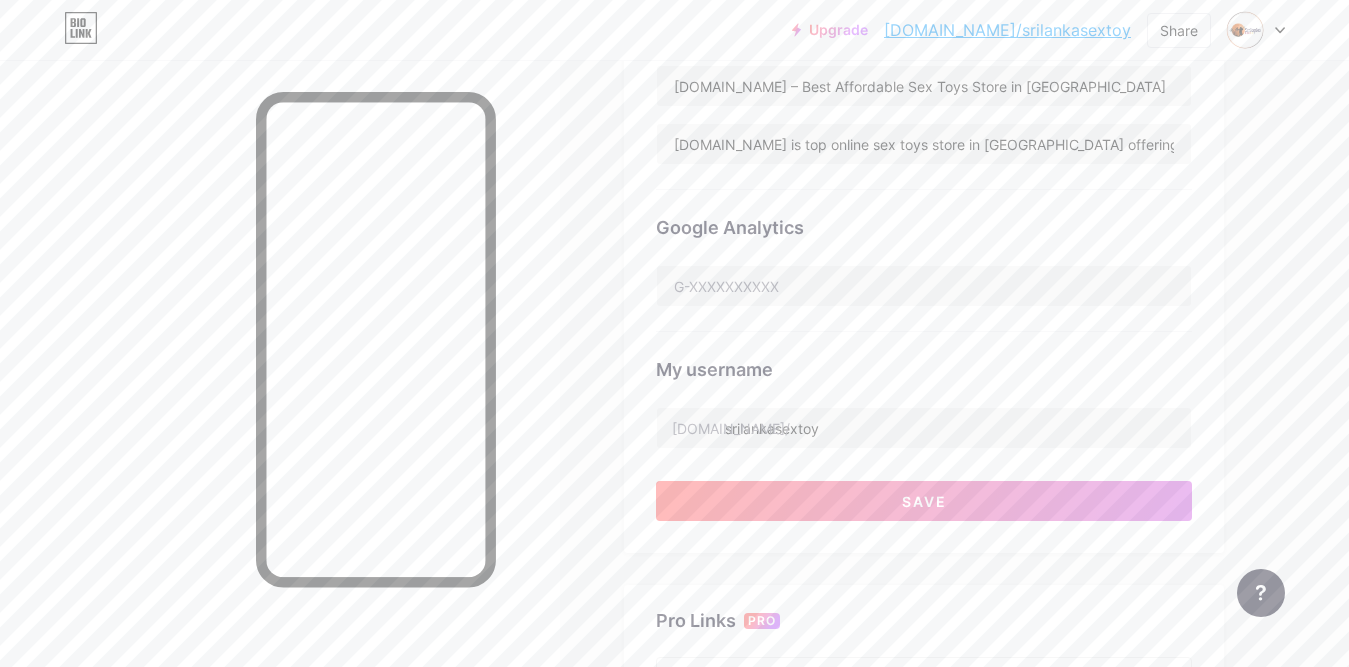 scroll, scrollTop: 700, scrollLeft: 0, axis: vertical 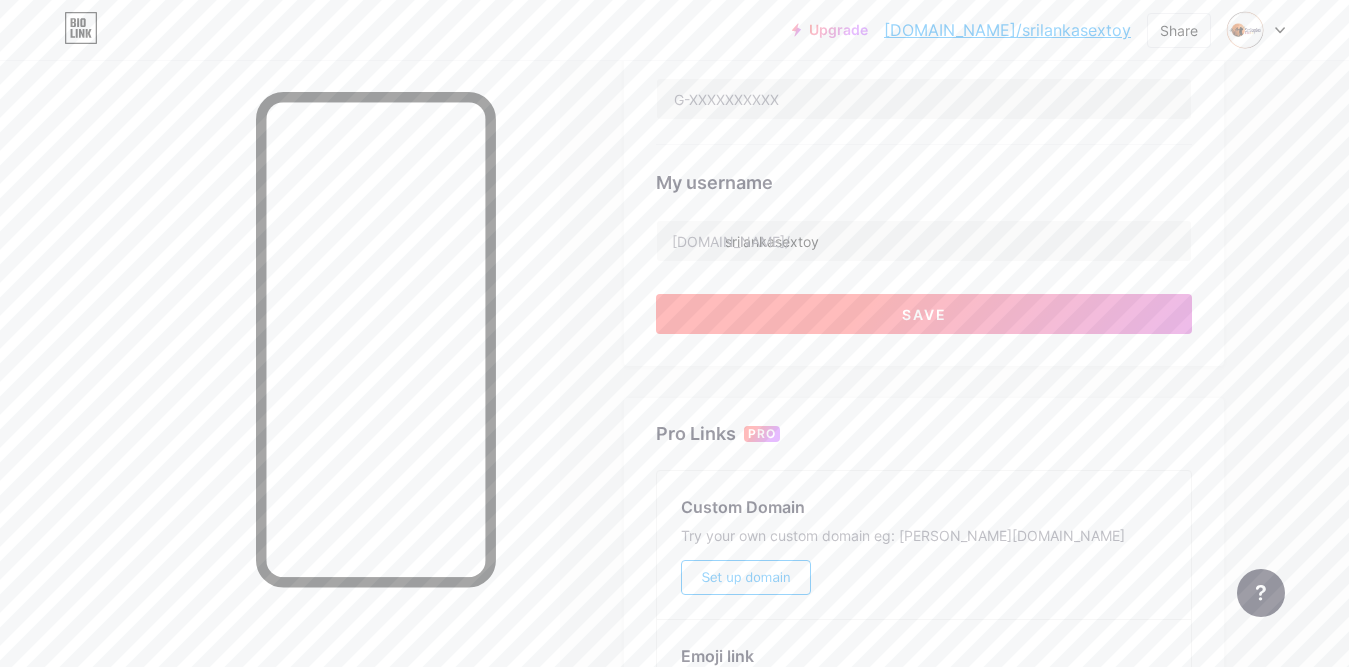 click on "Save" at bounding box center (924, 314) 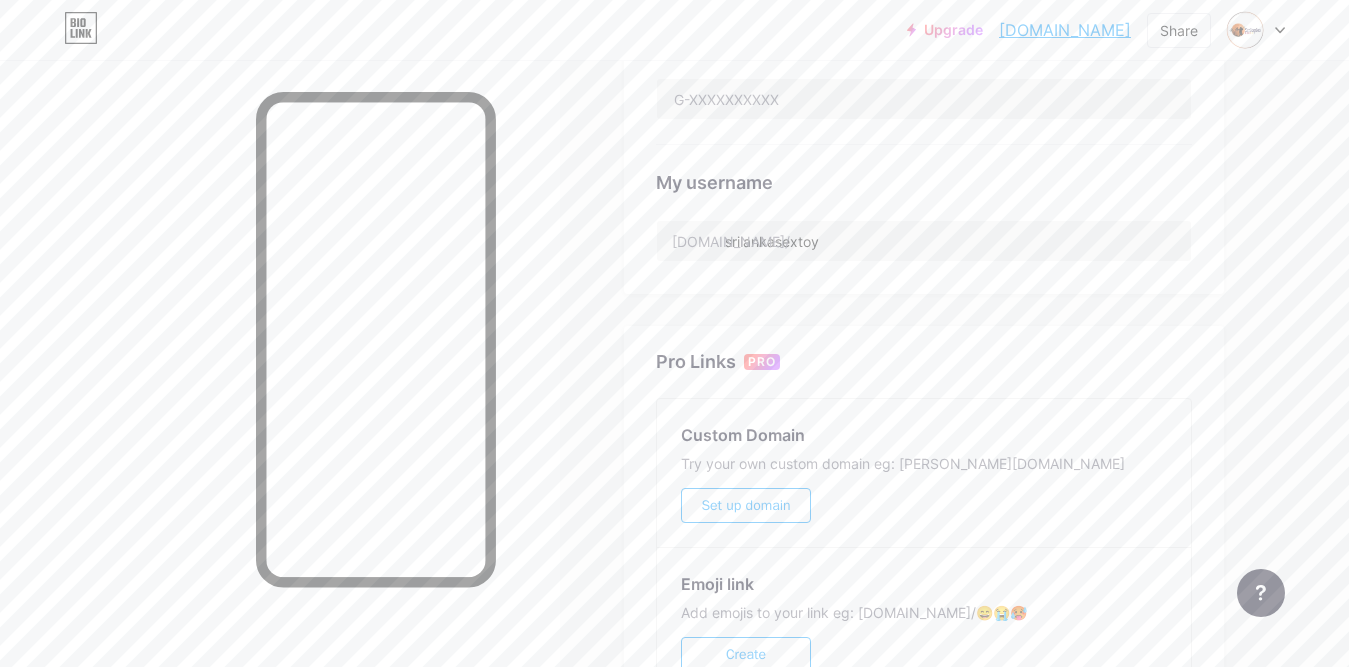 click on "[DOMAIN_NAME]" at bounding box center [1065, 30] 